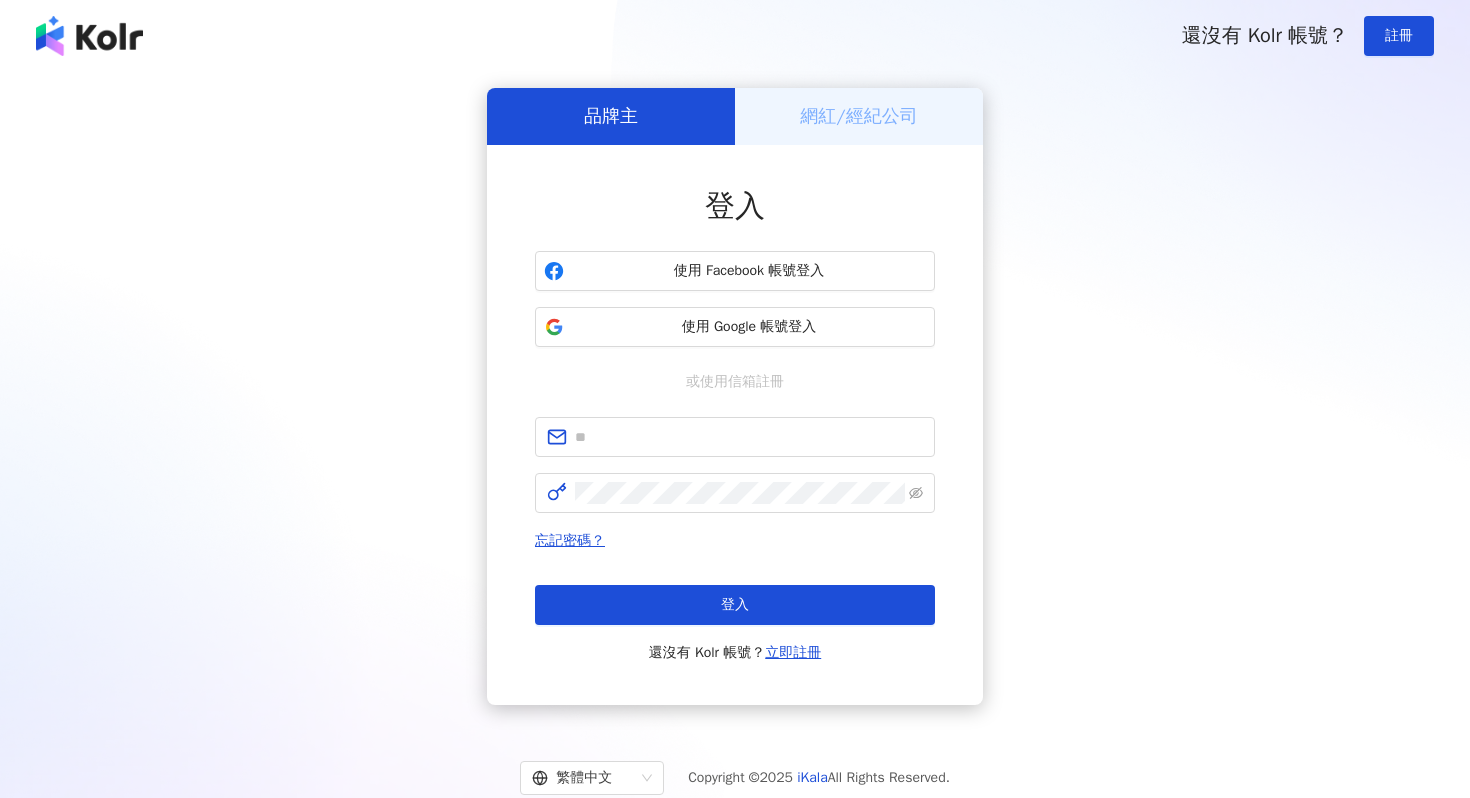 scroll, scrollTop: 0, scrollLeft: 0, axis: both 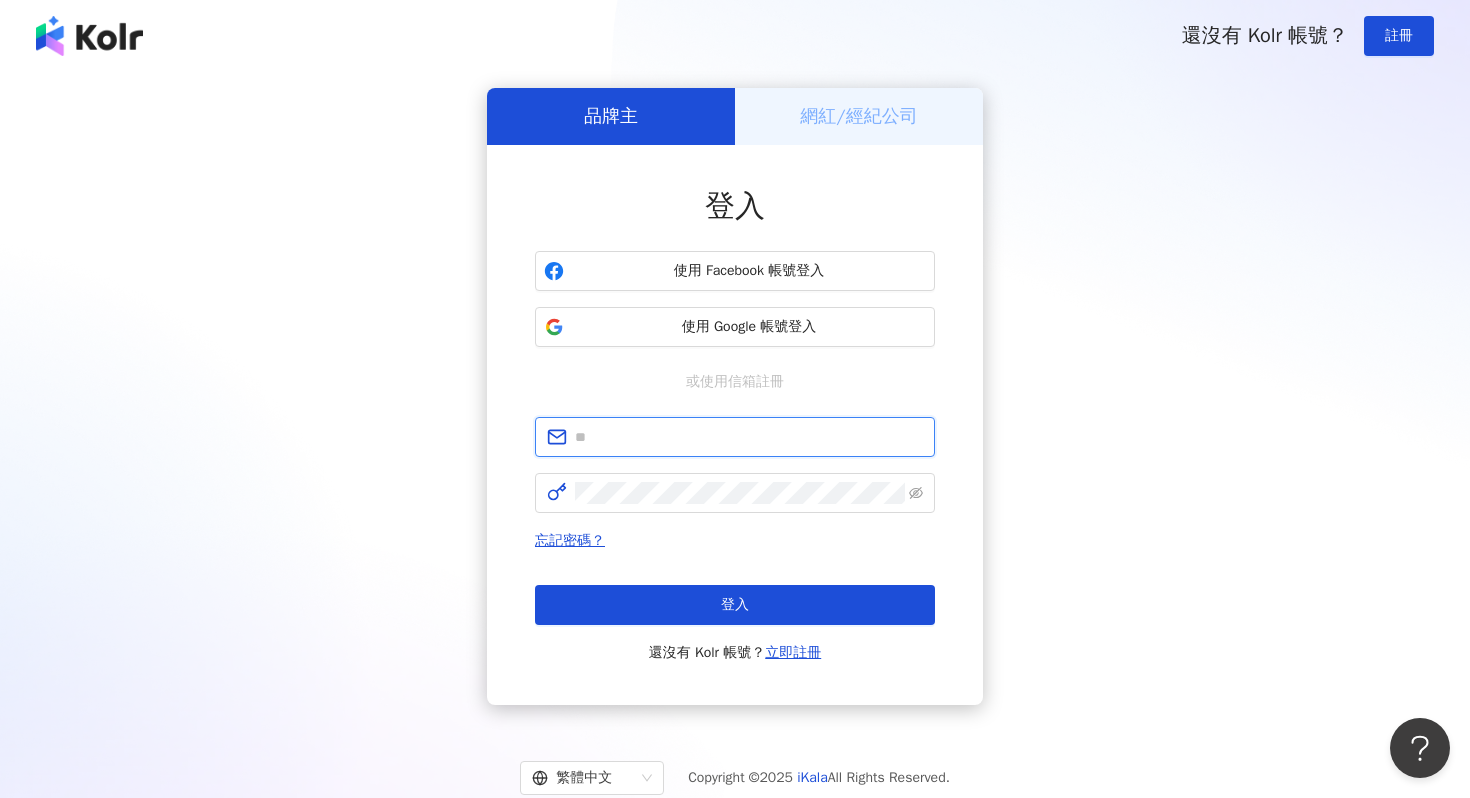 type on "**********" 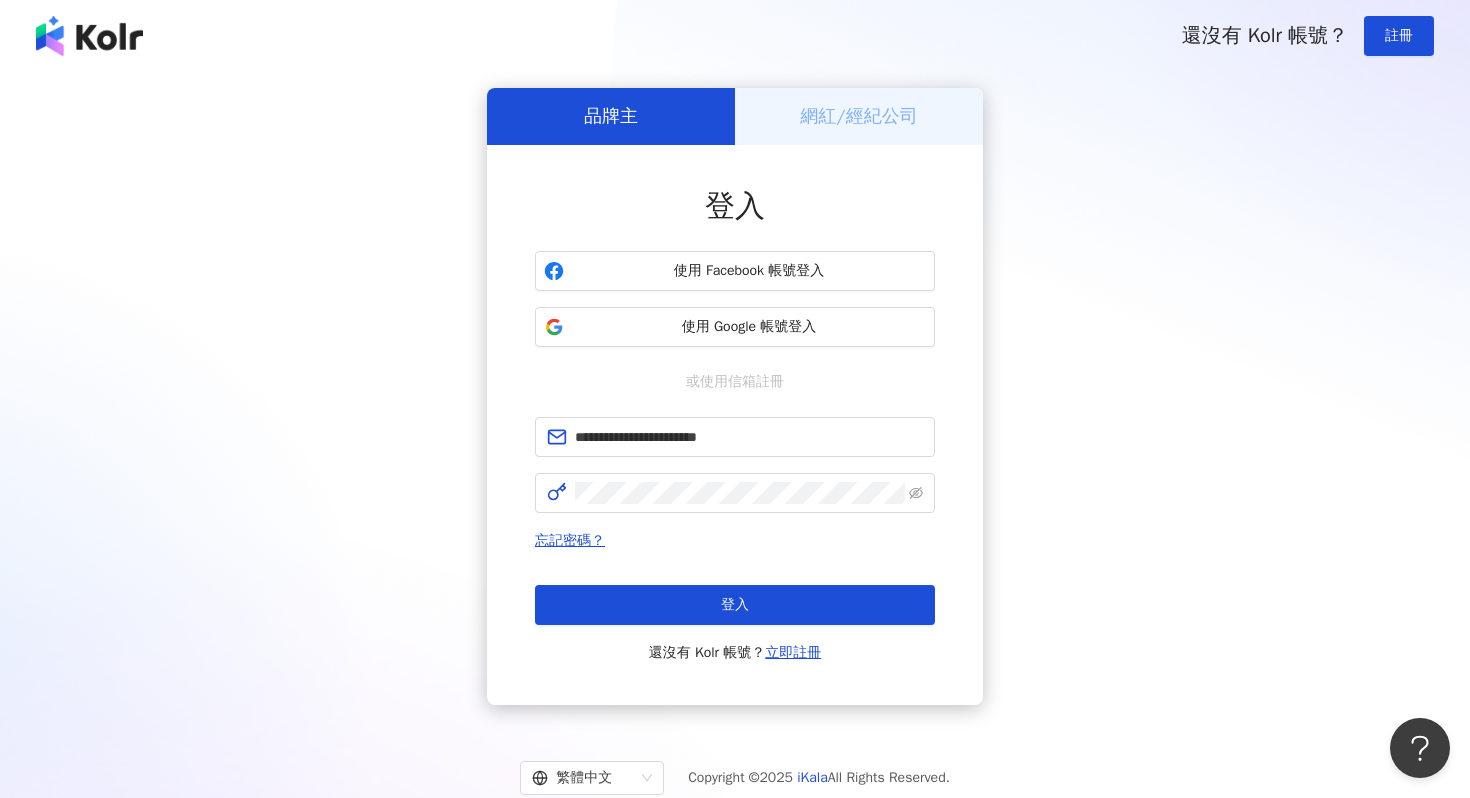 click on "品牌主" at bounding box center (611, 116) 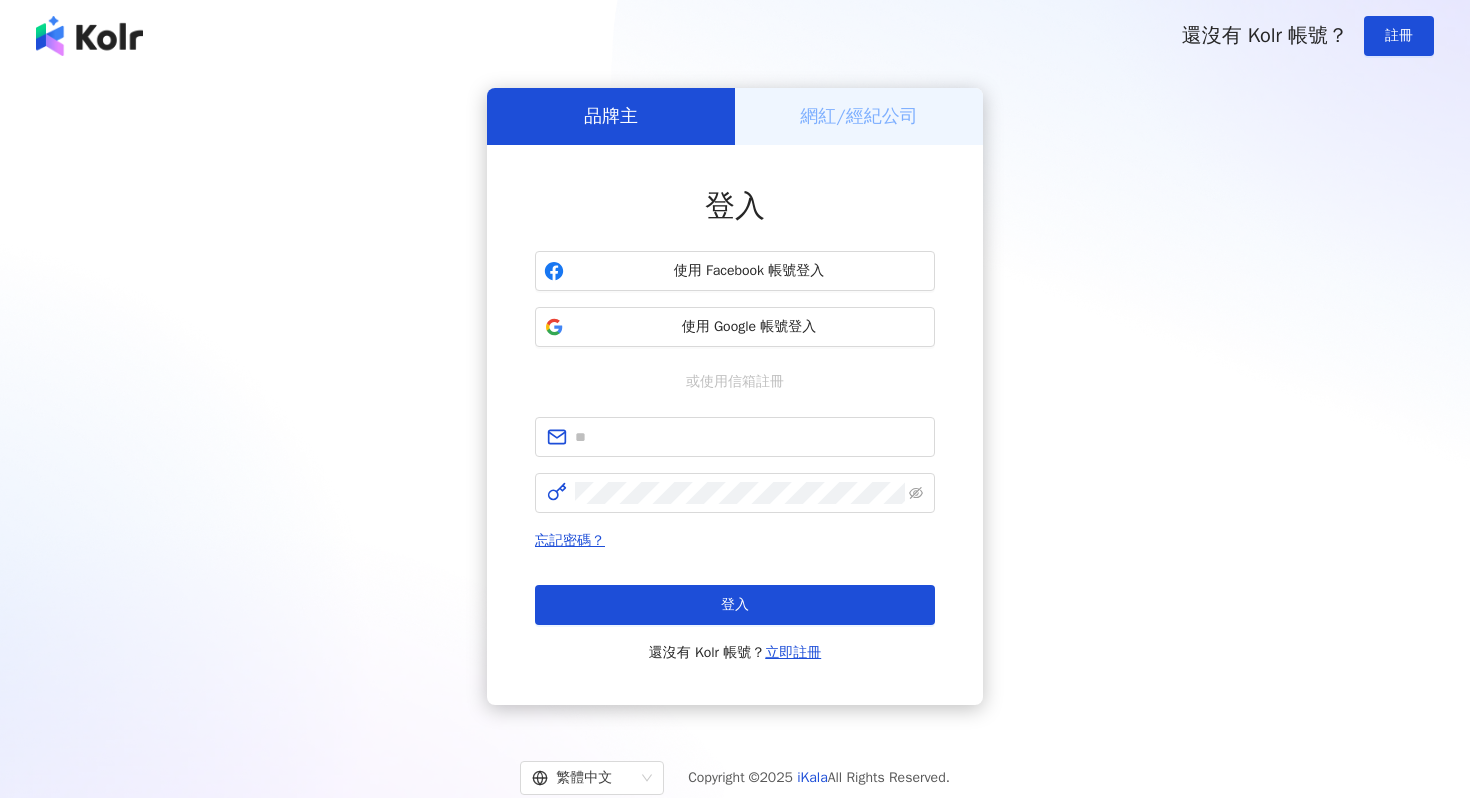 scroll, scrollTop: 0, scrollLeft: 0, axis: both 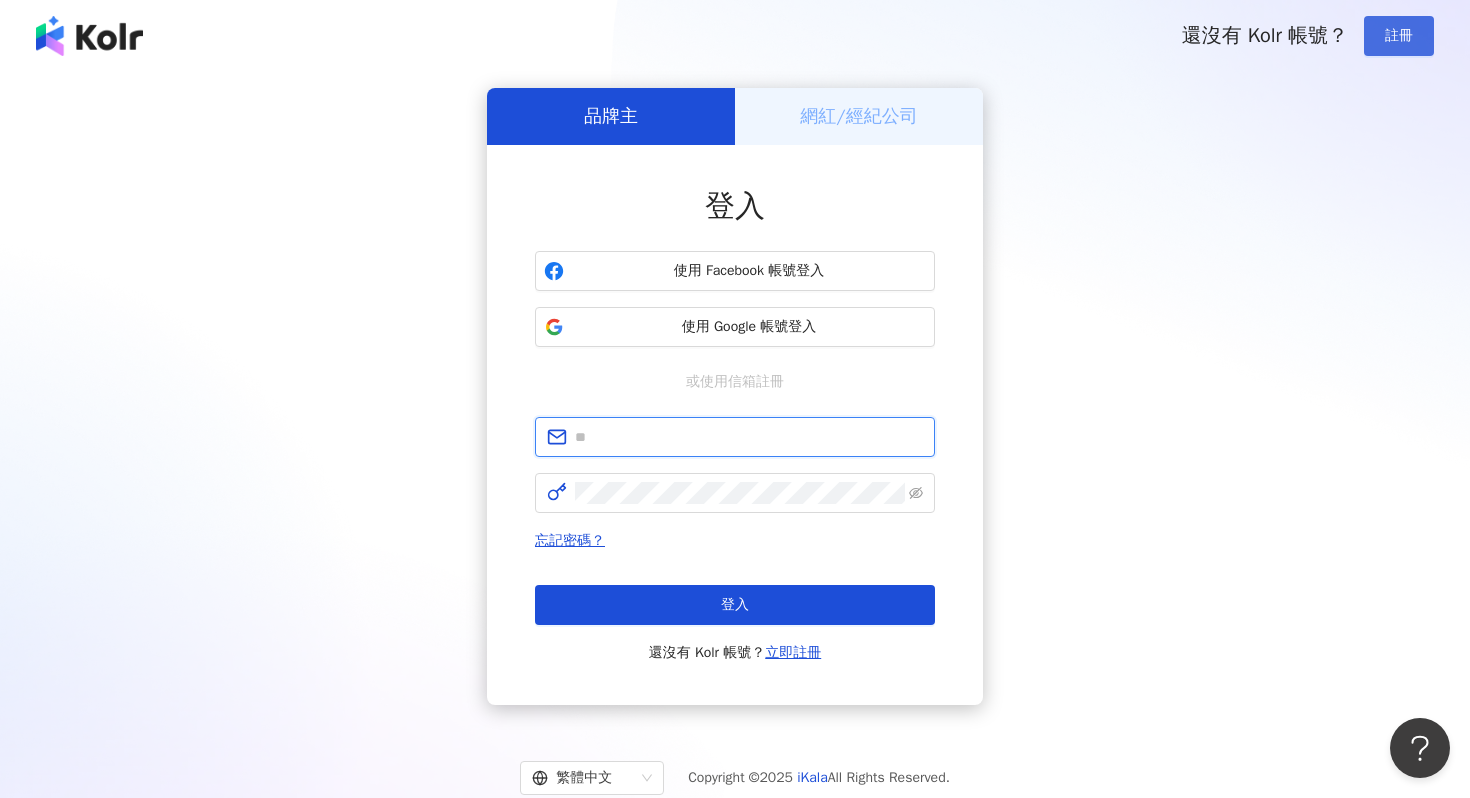 type on "**********" 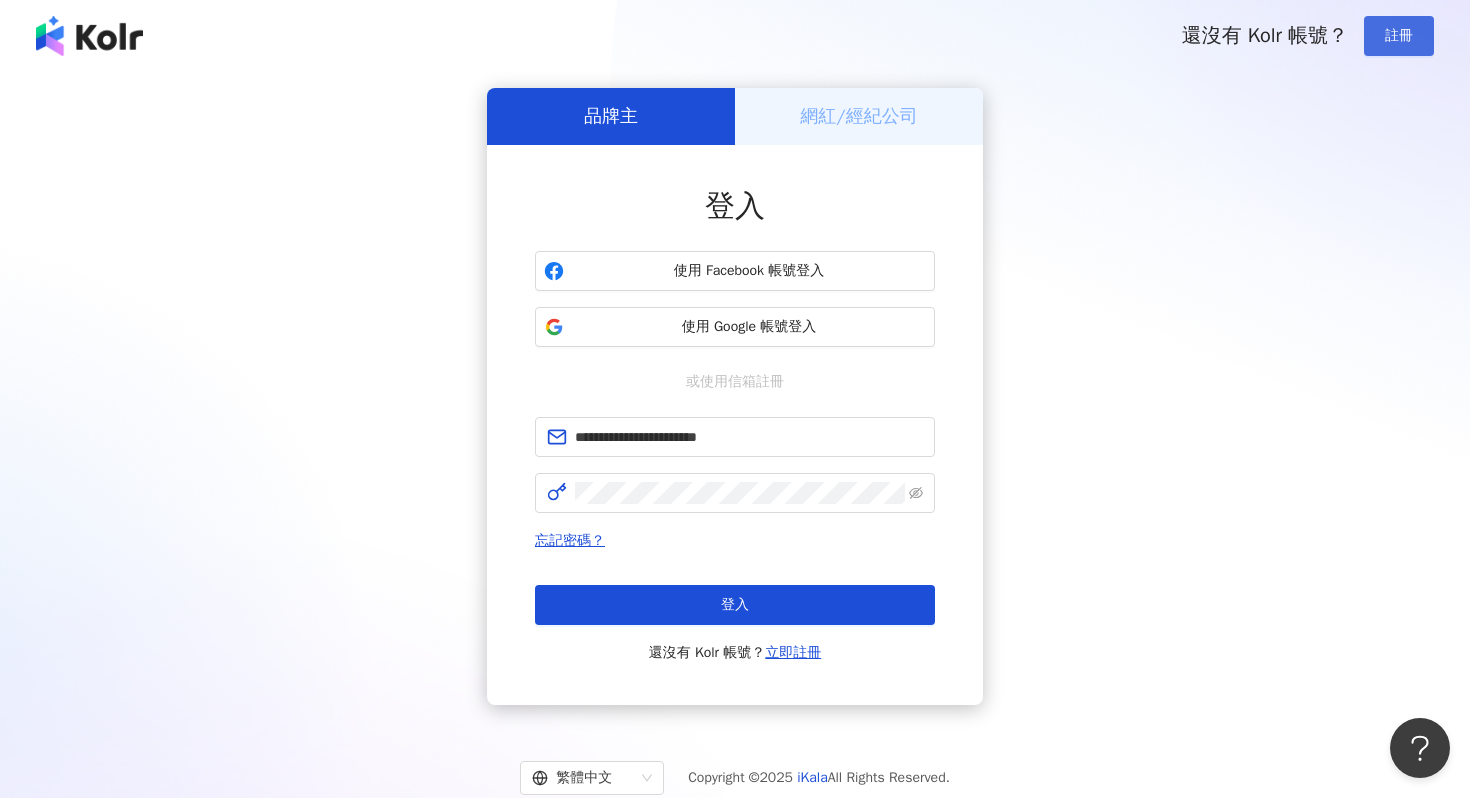 click on "註冊" at bounding box center (1399, 36) 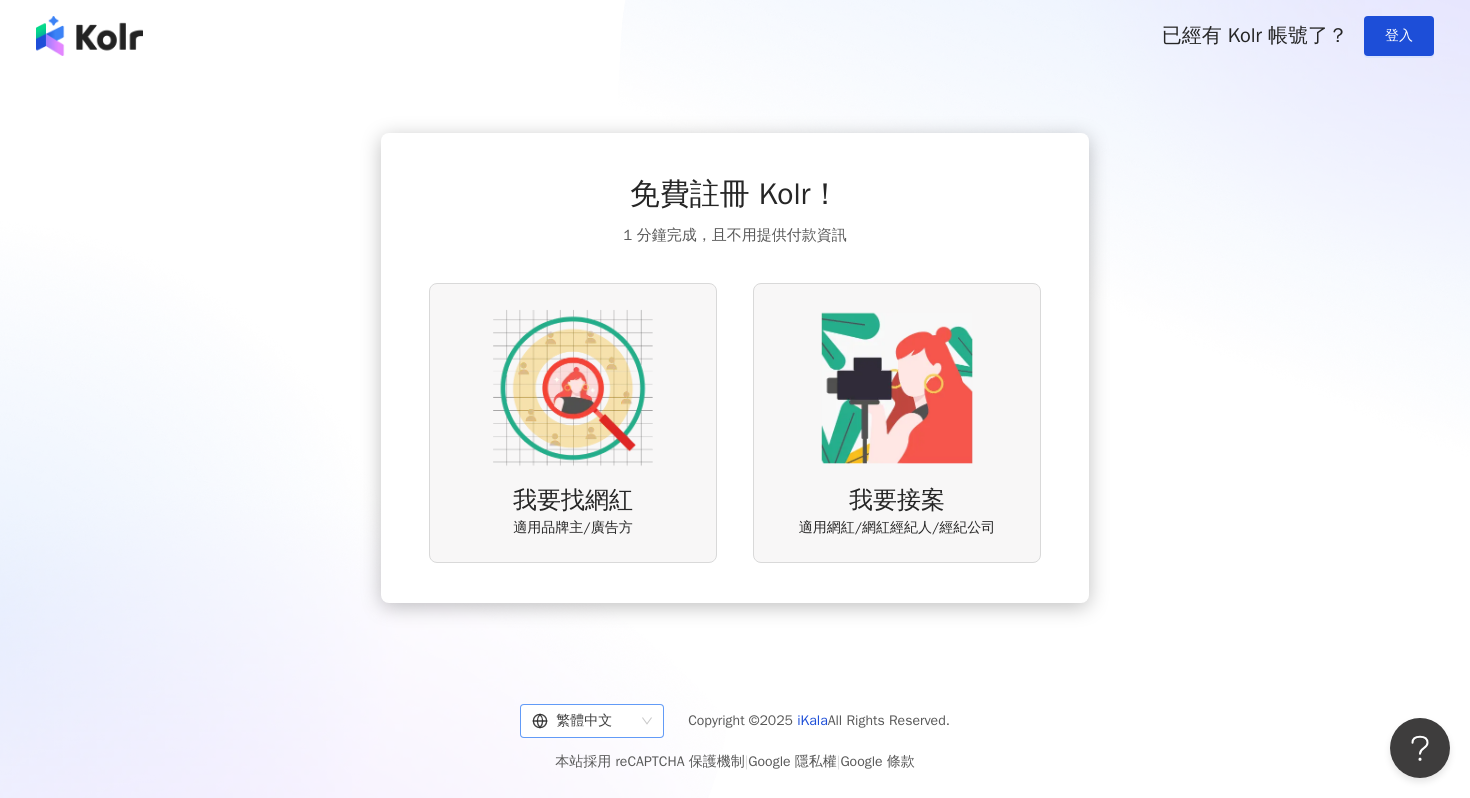 click on "繁體中文" at bounding box center (583, 721) 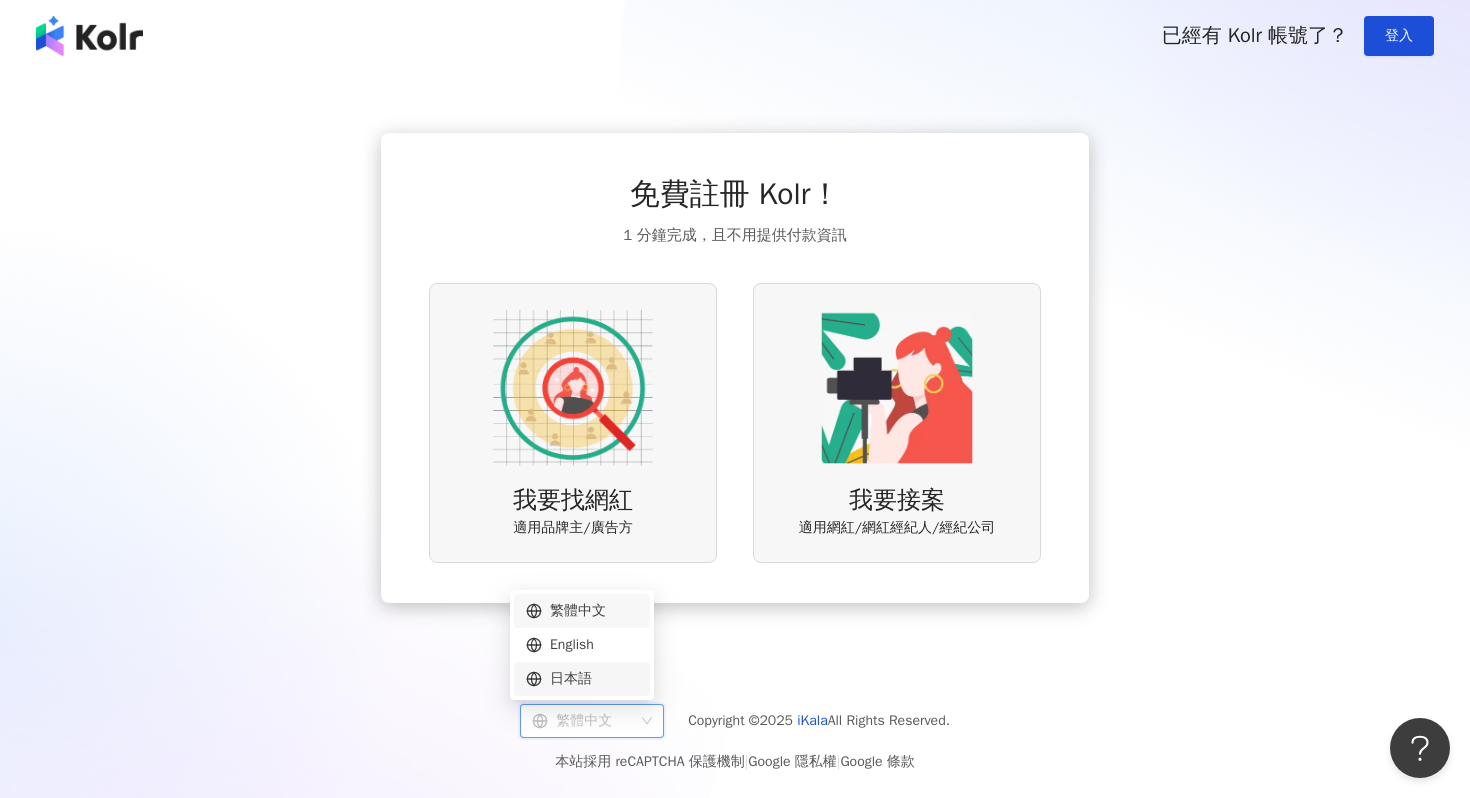 click on "日本語" at bounding box center (582, 679) 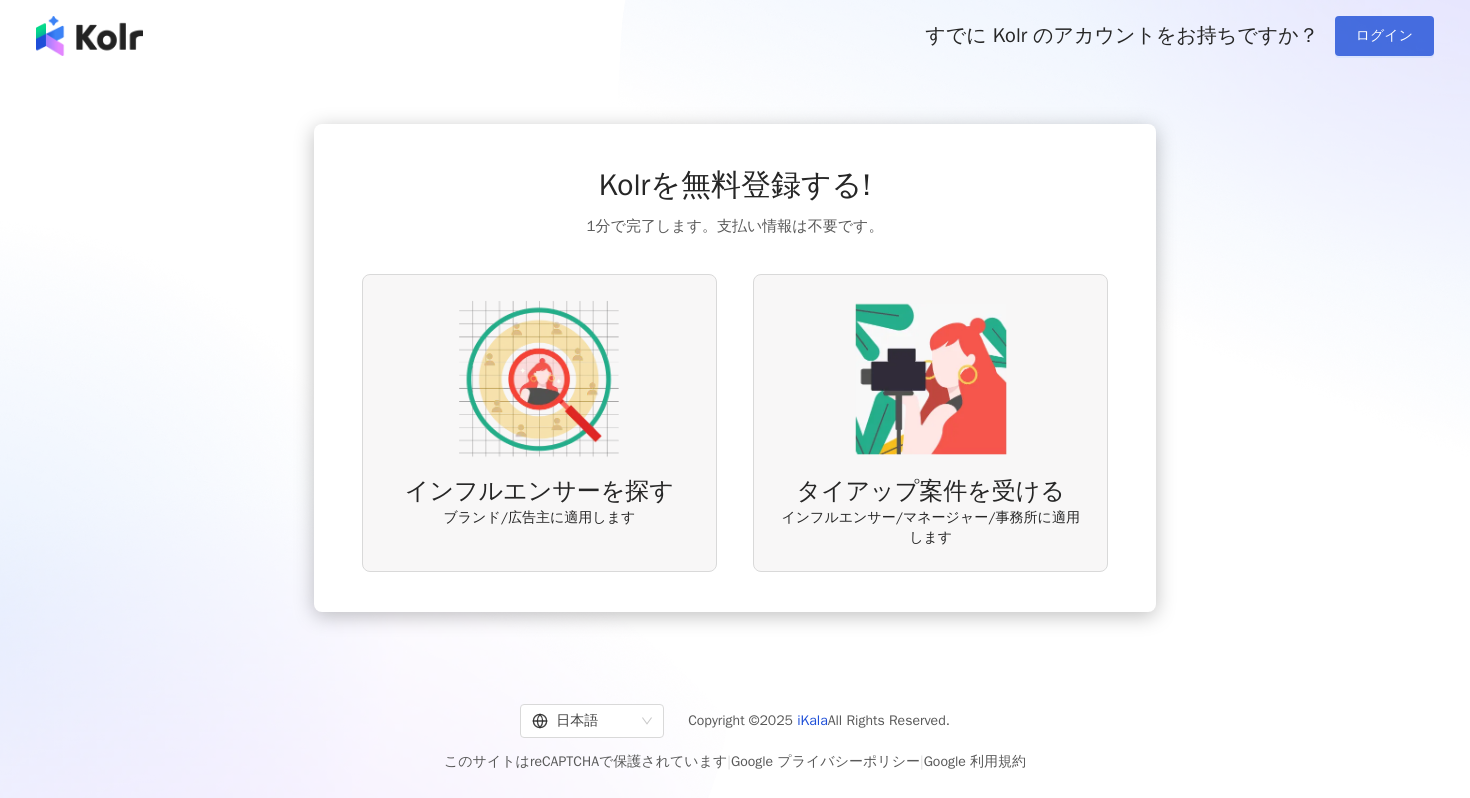 click on "ログイン" at bounding box center [1384, 36] 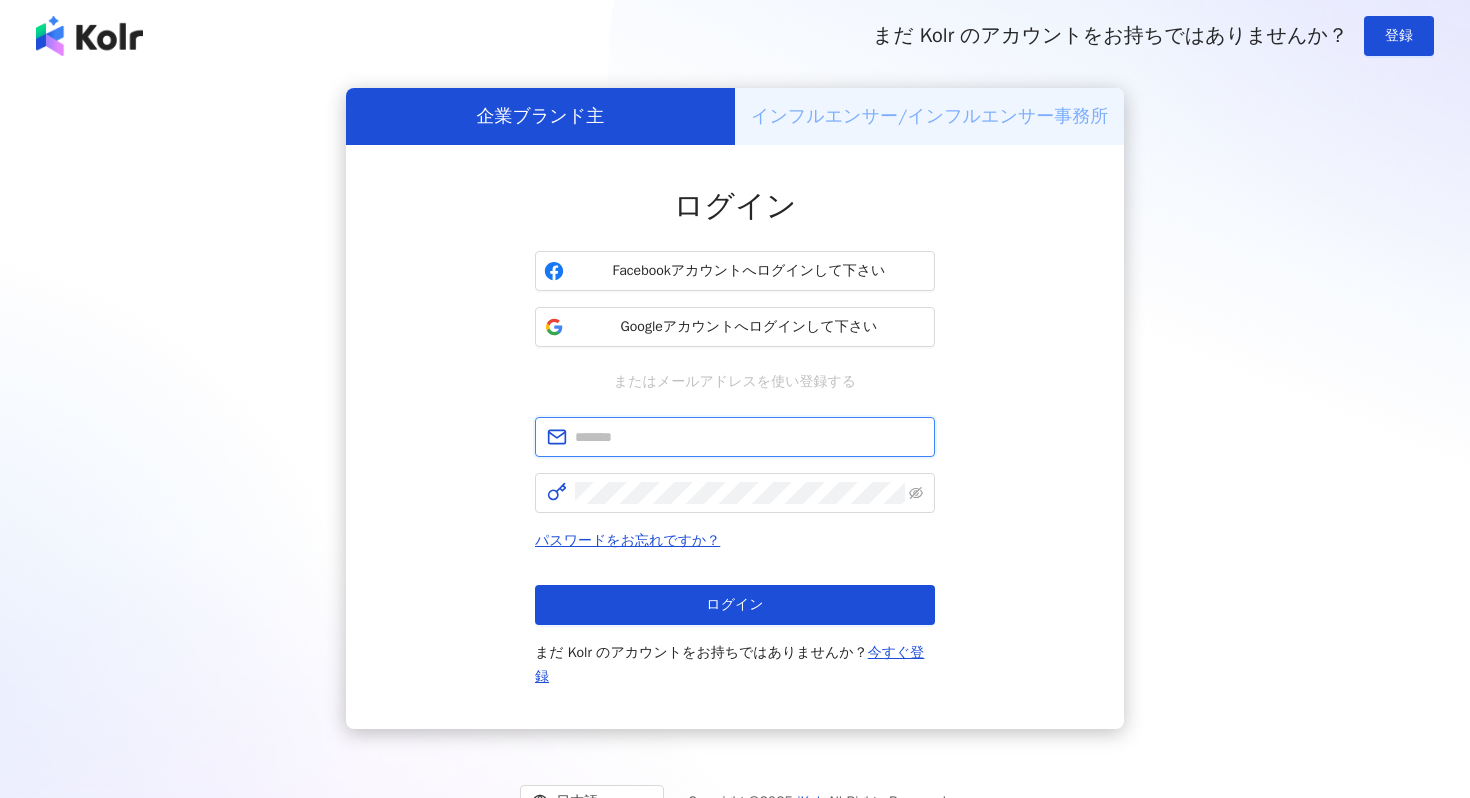 type on "**********" 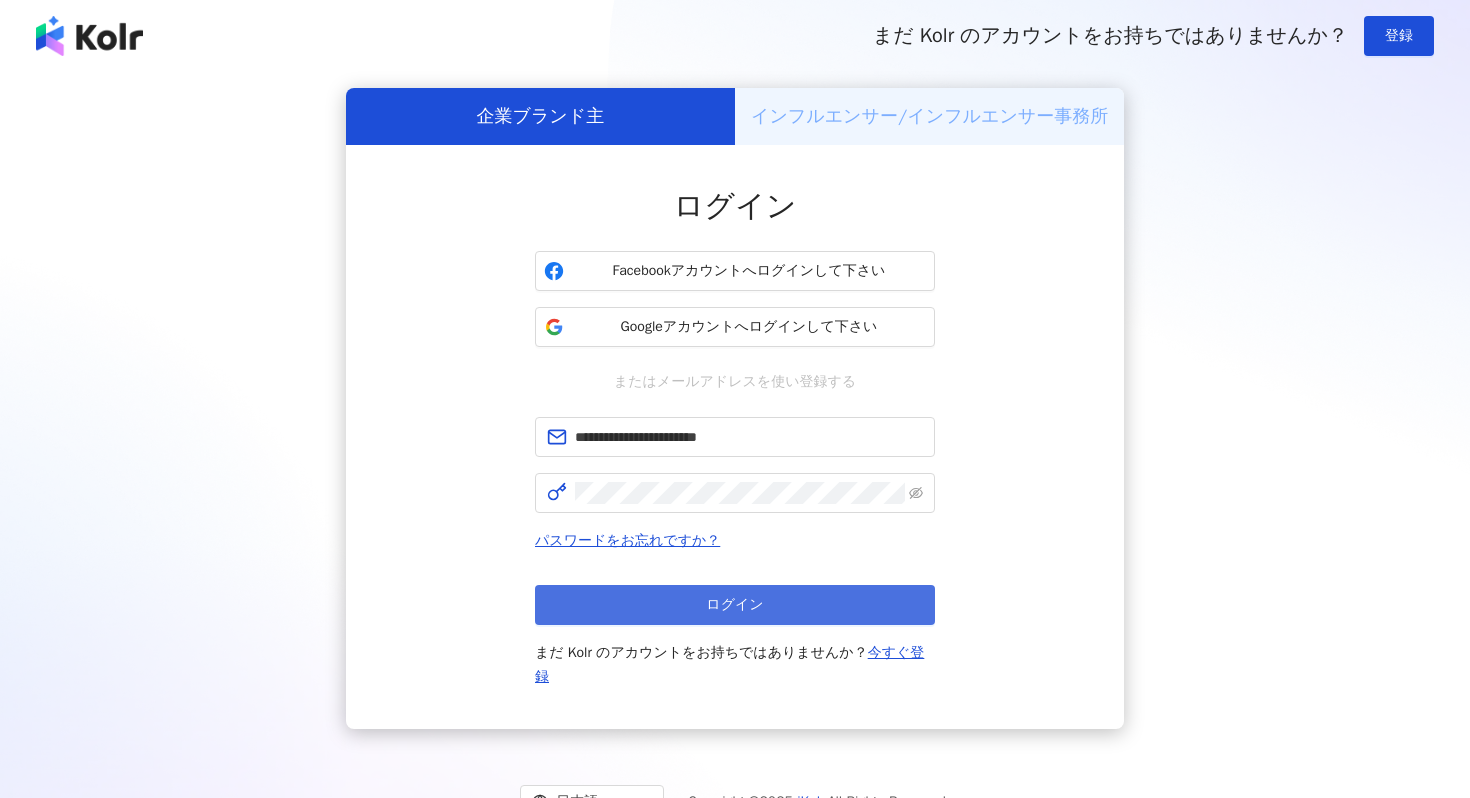 click on "ログイン" at bounding box center (735, 605) 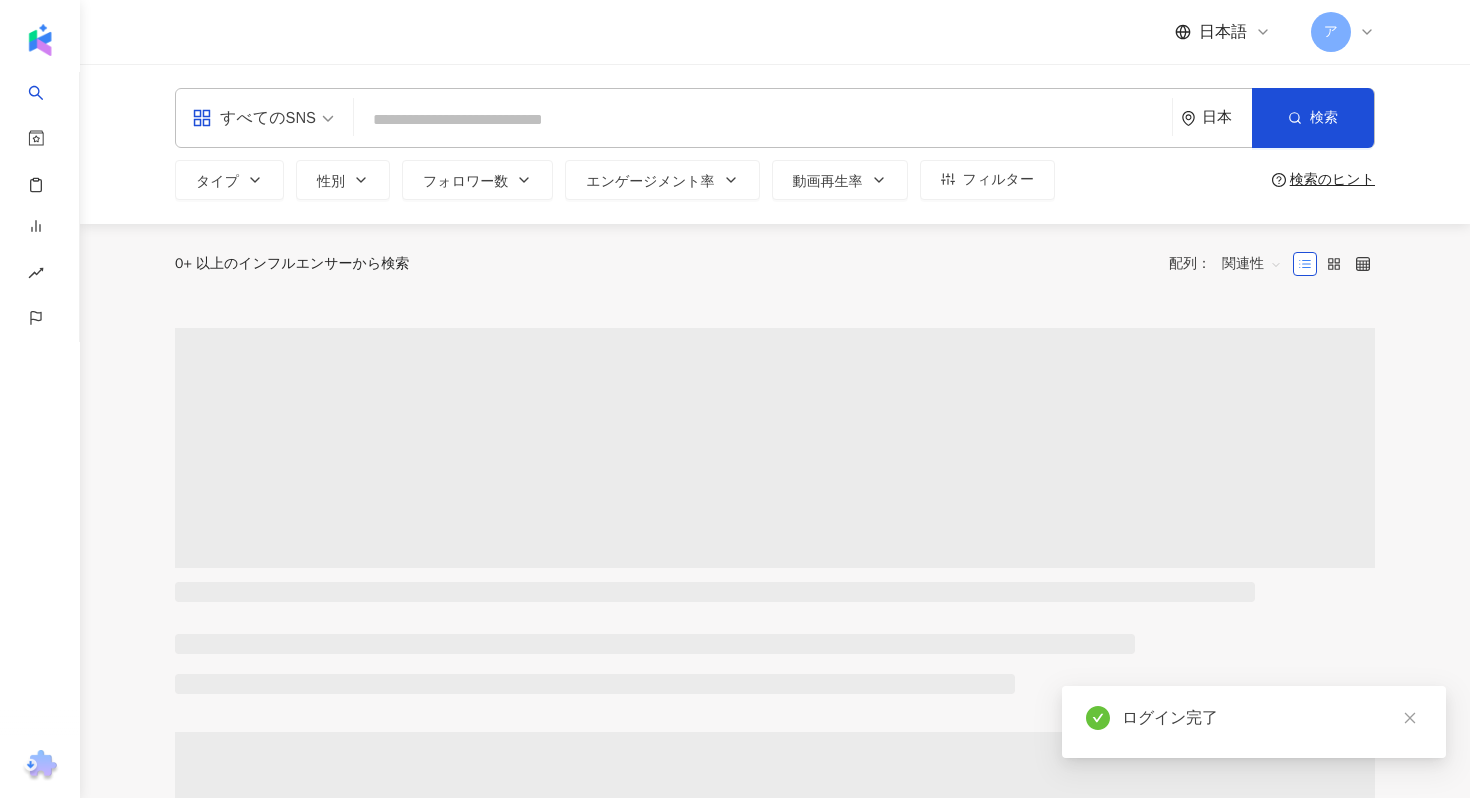 click on "すべてのSNS" at bounding box center [254, 118] 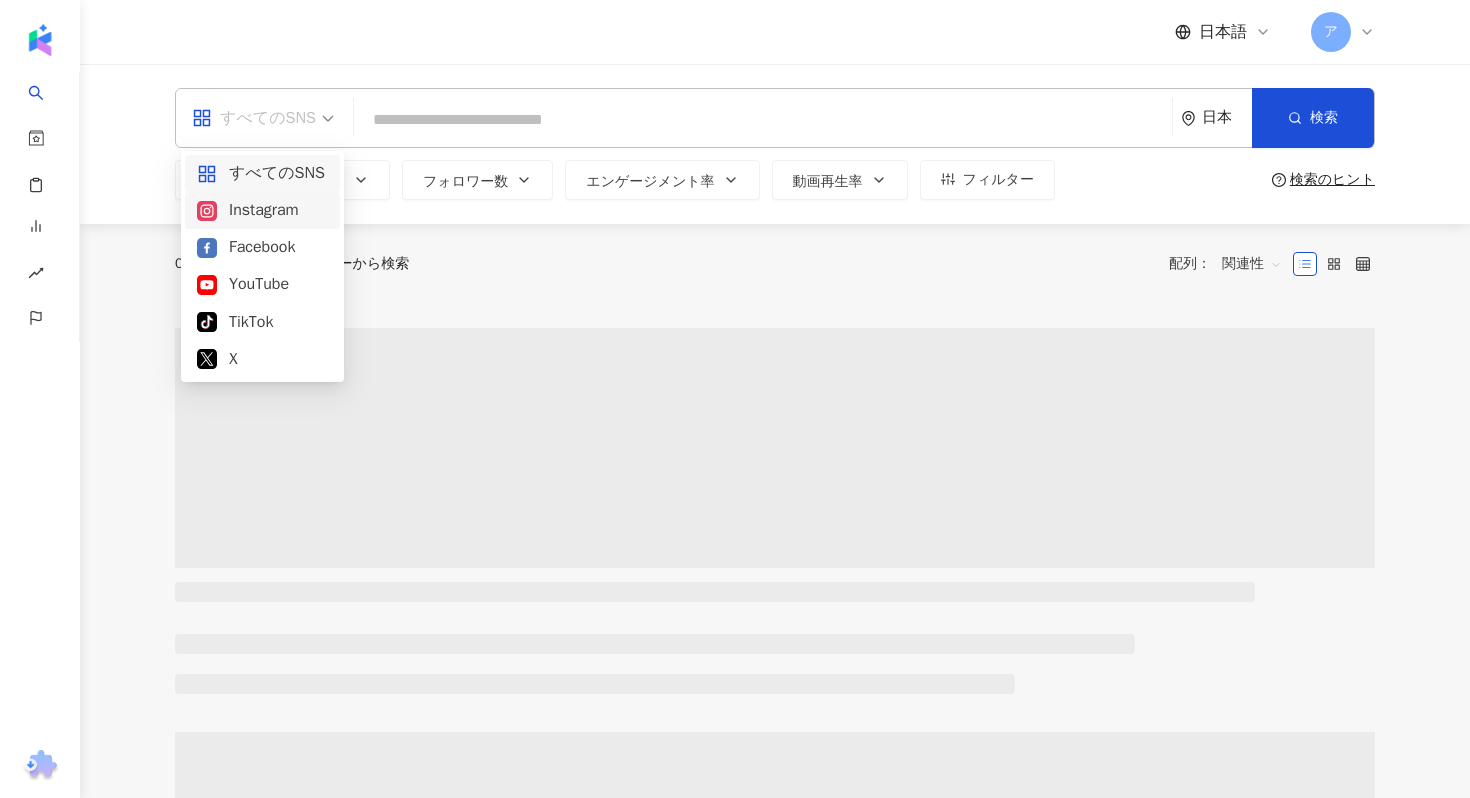 click on "Instagram" at bounding box center (262, 210) 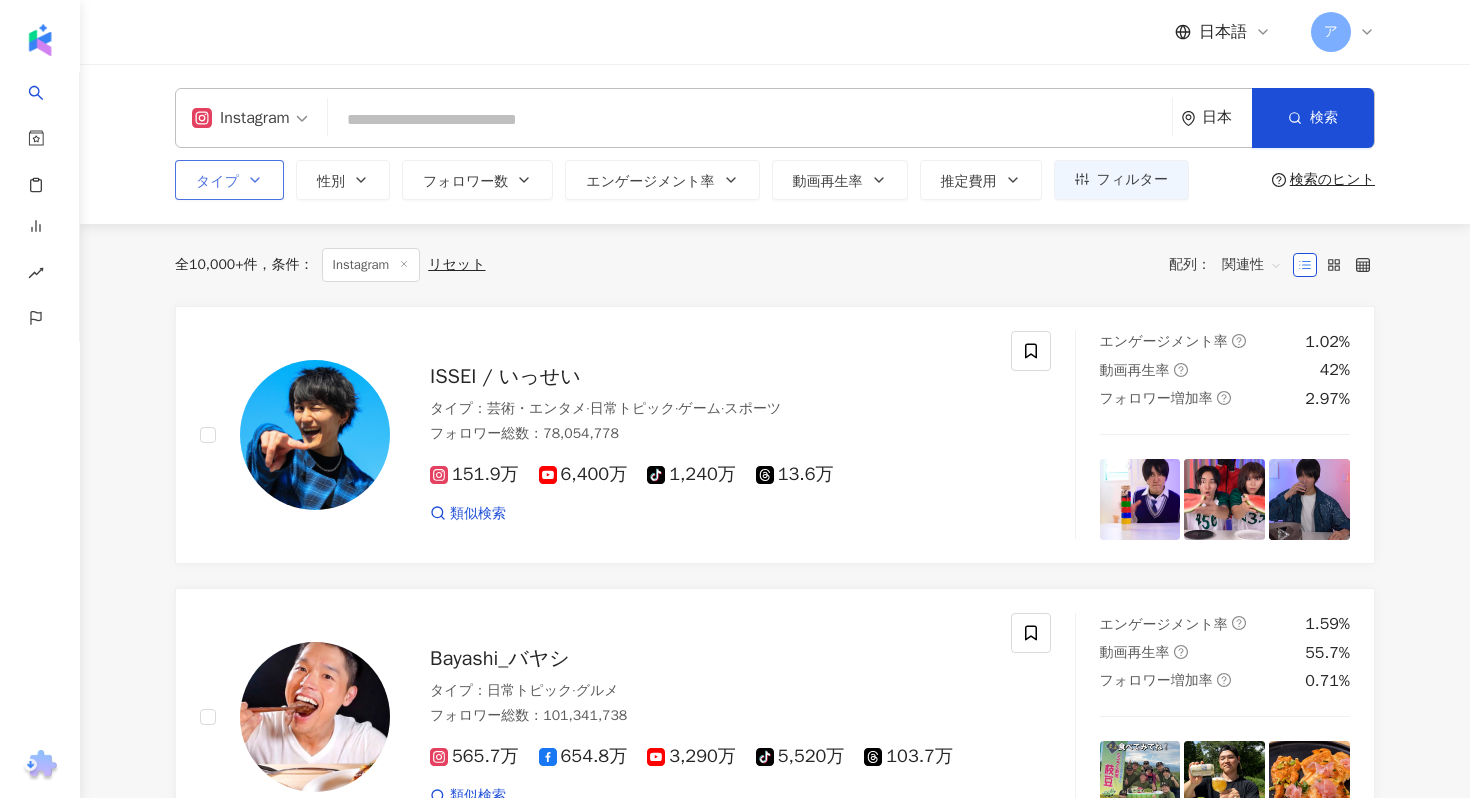 click 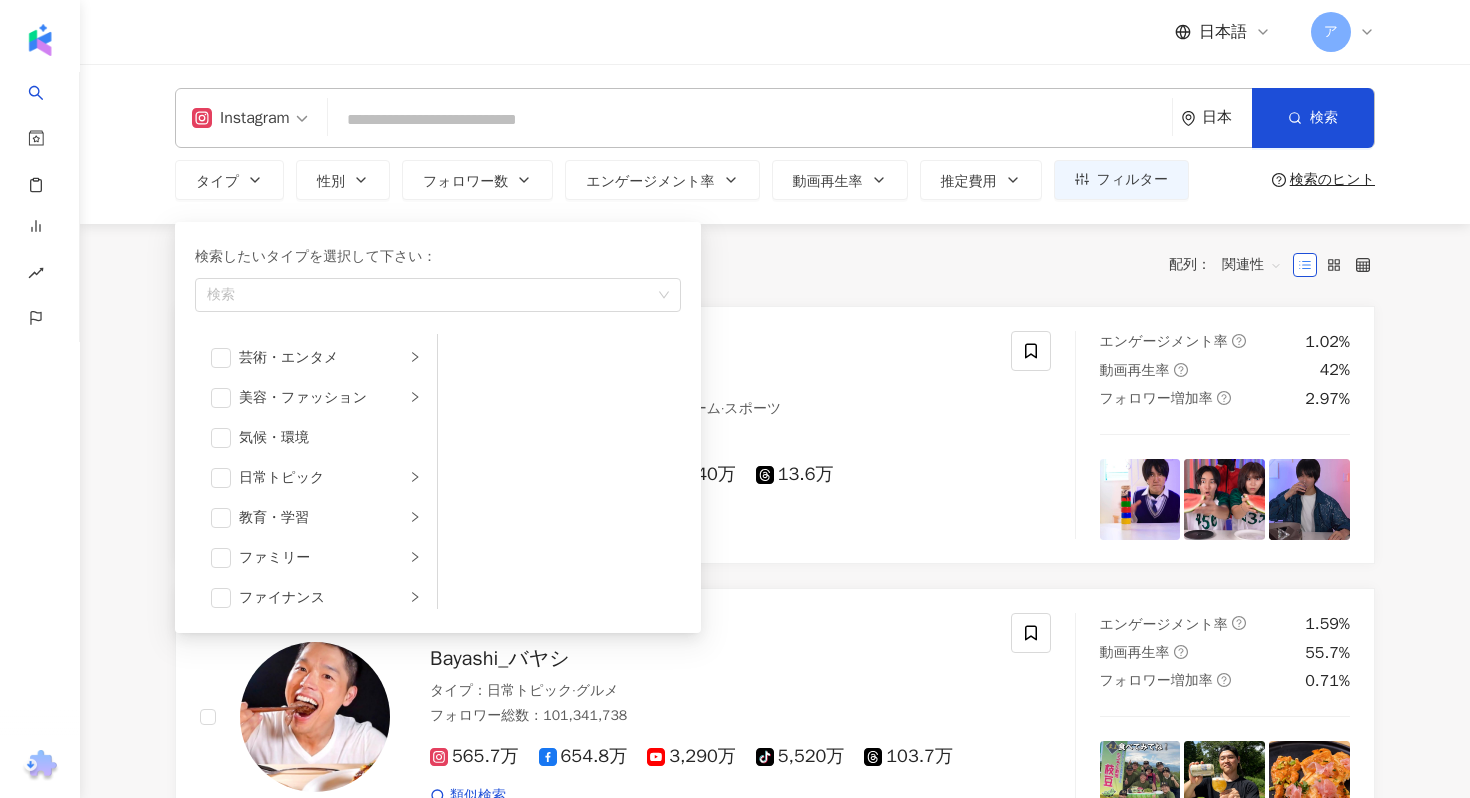 click at bounding box center (750, 120) 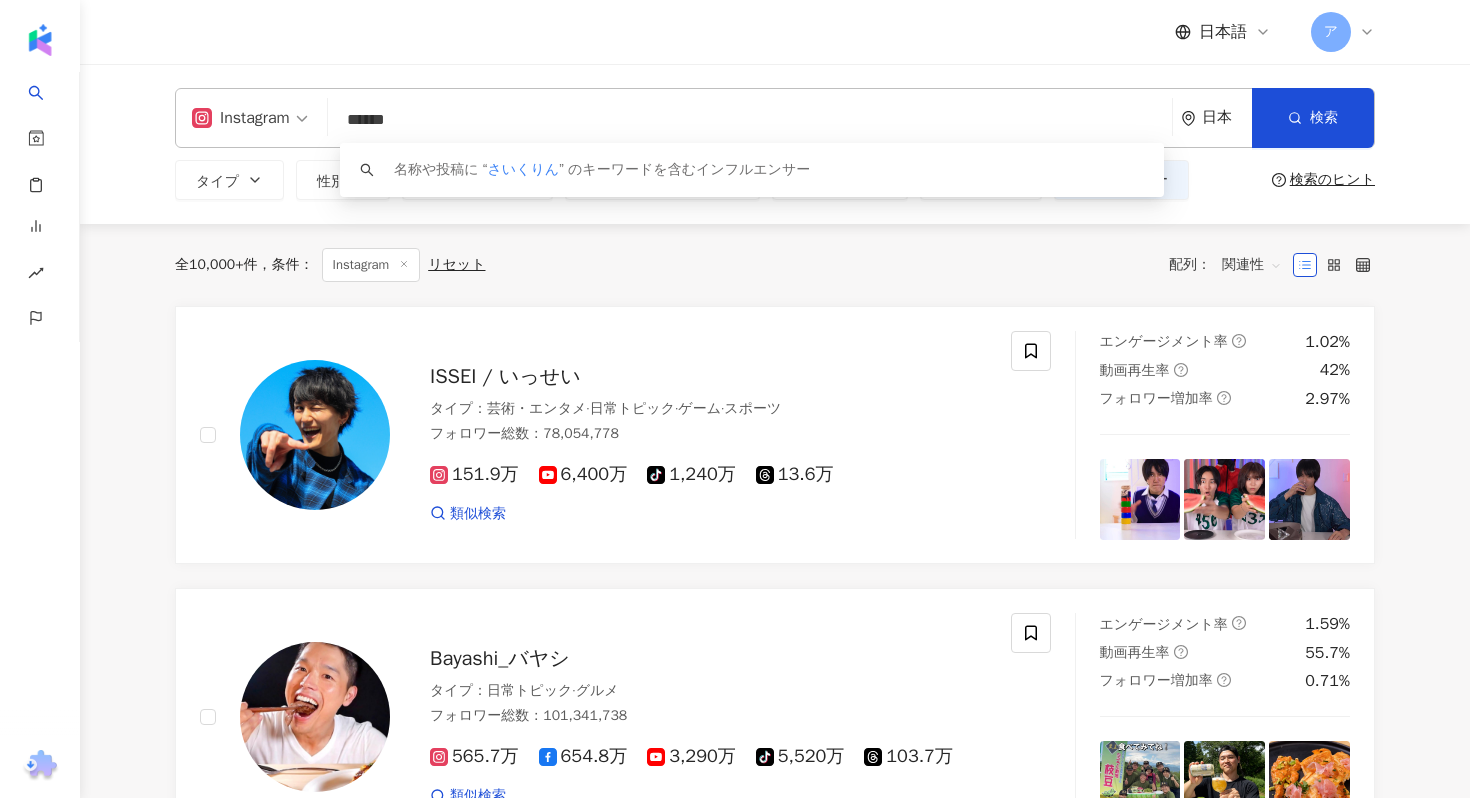type on "******" 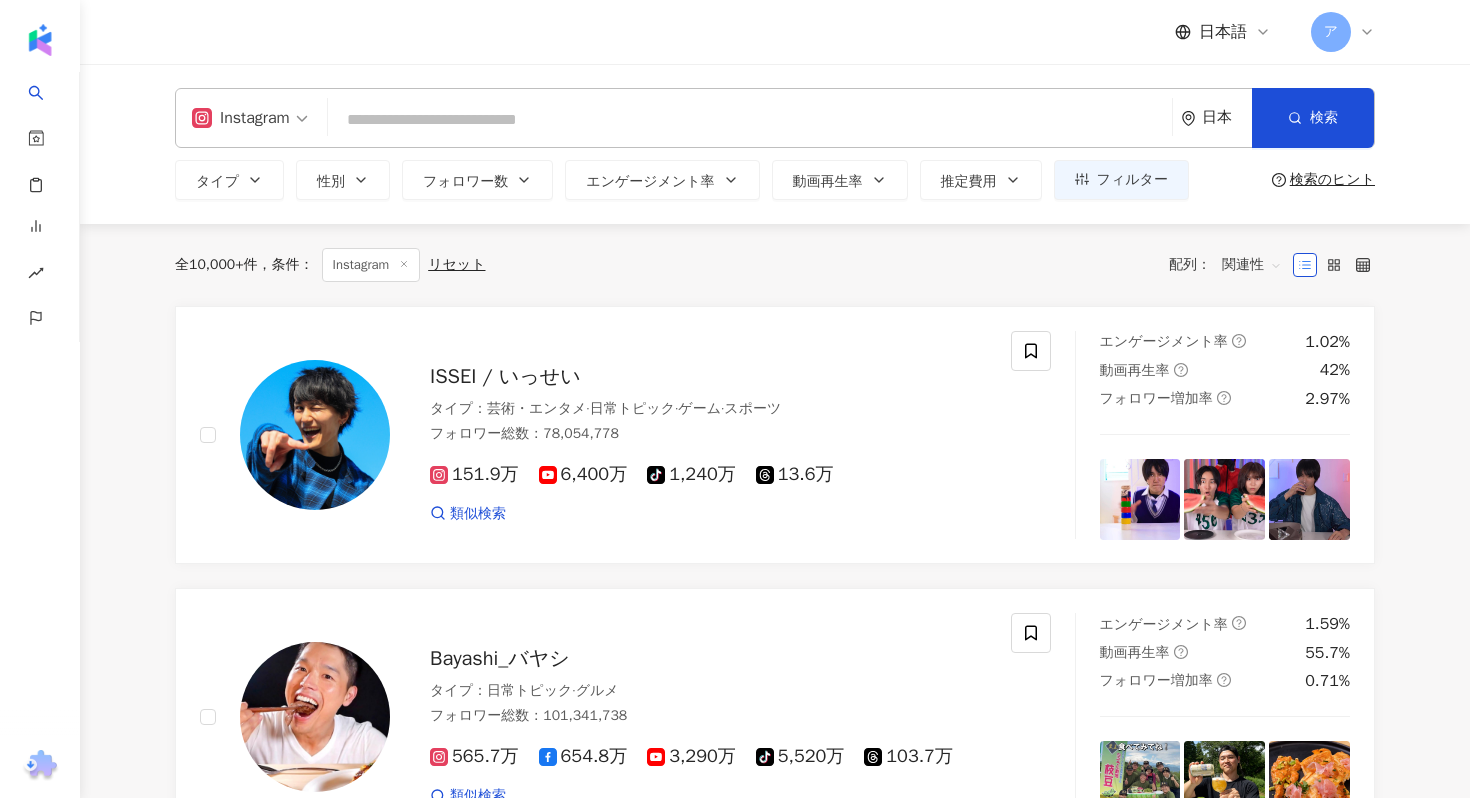 click at bounding box center (750, 120) 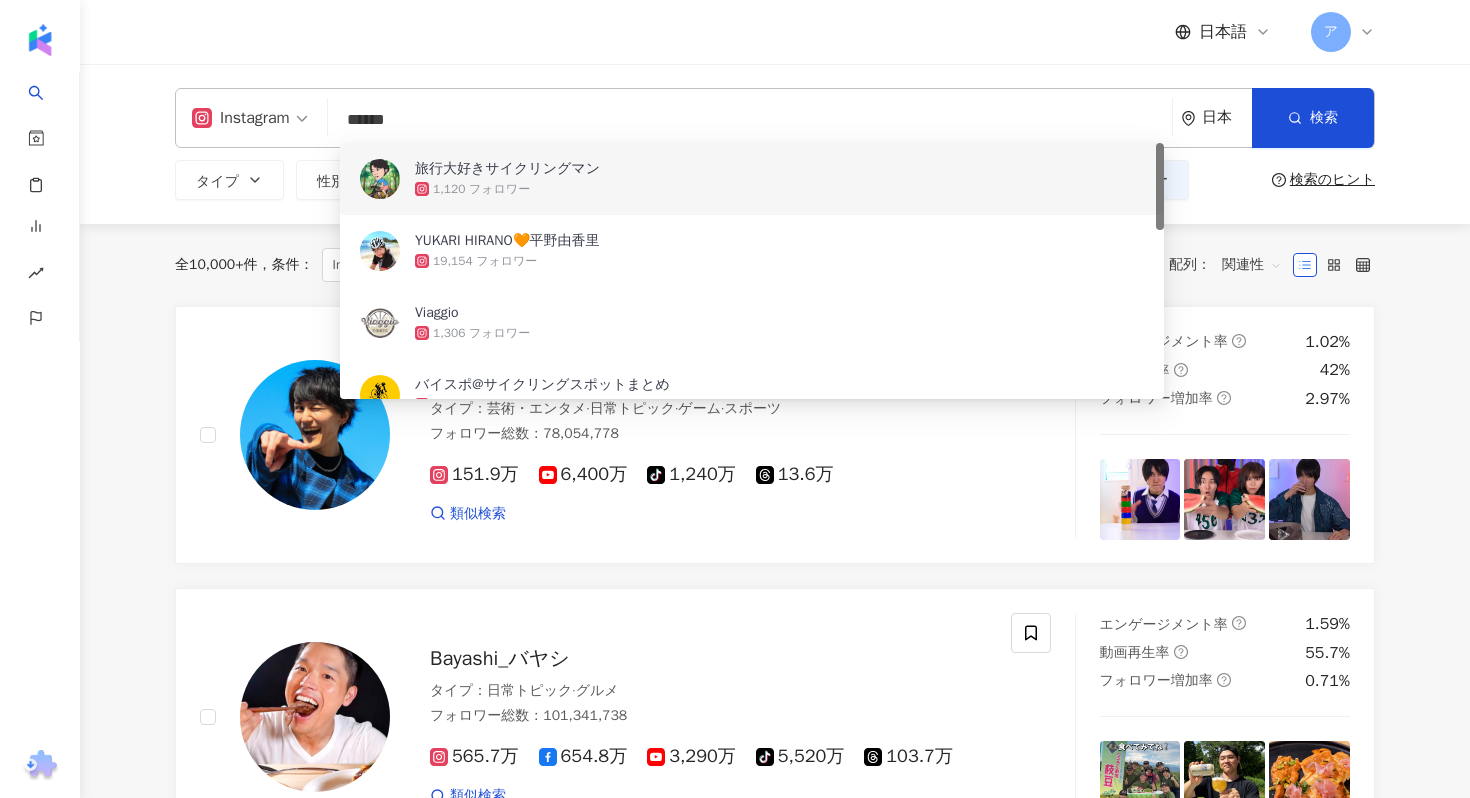 type on "******" 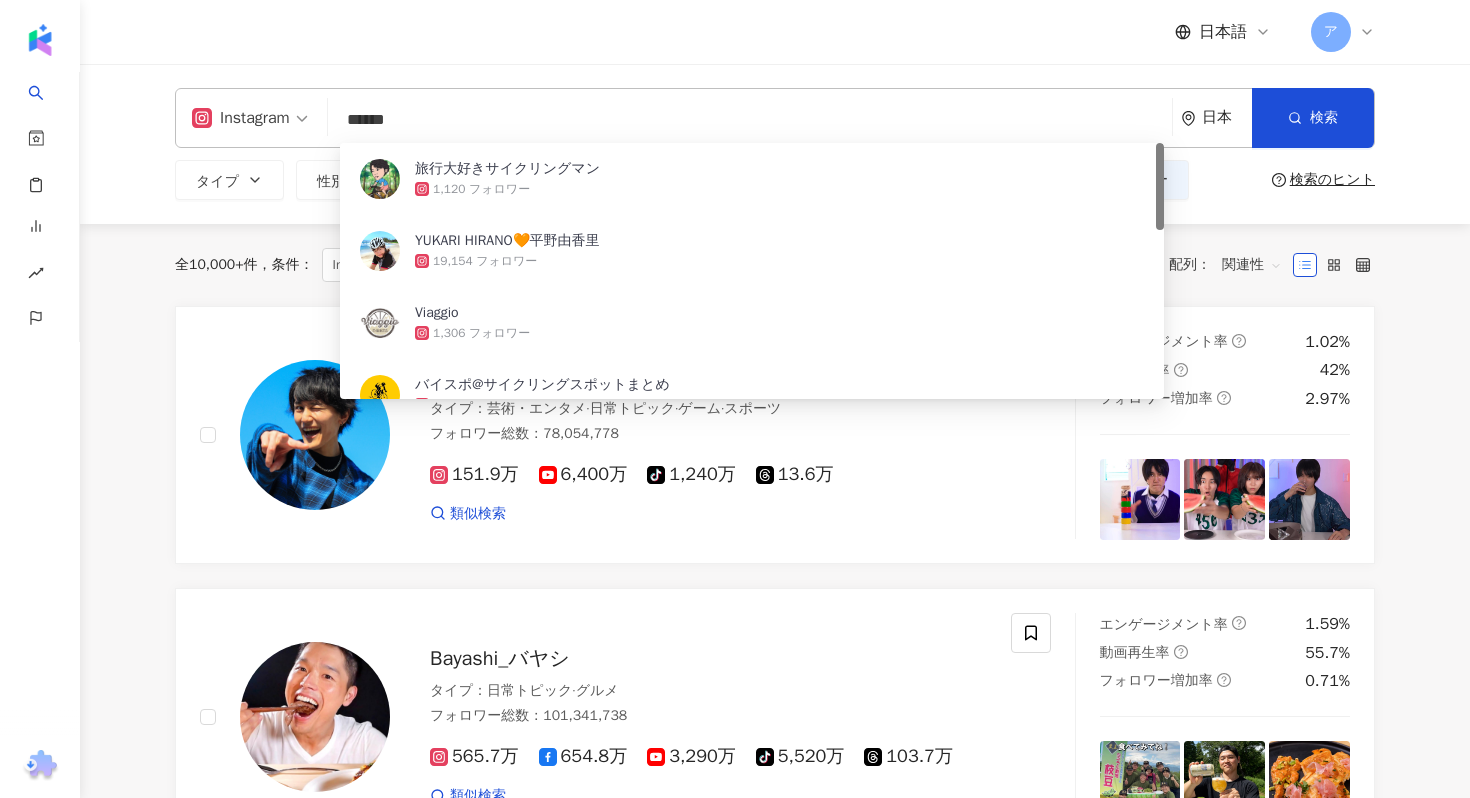 click on "全  10,000+  件 条件 ： Instagram リセット 配列： 関連性 ISSEI / いっせい タイプ ： 芸術・エンタメ  ·  日常トピック  ·  ゲーム  ·  スポーツ フォロワー総数 ： 78,054,778 151.9万 6,400万 tiktok-icon 1,240万 13.6万 類似検索 エンゲージメント率 1.02% 動画再生率 42% フォロワー増加率 2.97% Bayashi_バヤシ タイプ ： 日常トピック  ·  グルメ フォロワー総数 ： 101,341,738 565.7万 654.8万 3,290万 tiktok-icon 5,520万 103.7万 類似検索 エンゲージメント率 1.59% 動画再生率 55.7% フォロワー増加率 0.71% Junya1gou Junya1gouOfficial Junya/じゅんや Junya.じゅんや タイプ ： 法律・社会 フォロワー総数 ： 84,055,055 44.7万 100.8万 3,860万 tiktok-icon 4,400万 類似検索 エンゲージメント率 0.12% 動画再生率 3.82% フォロワー増加率 -2.65% Sagawa /さがわ タイプ ： 芸術・エンタメ  ·  スポーツ フォロワー総数 ： 40,391,847 0% 0%" at bounding box center (775, 2322) 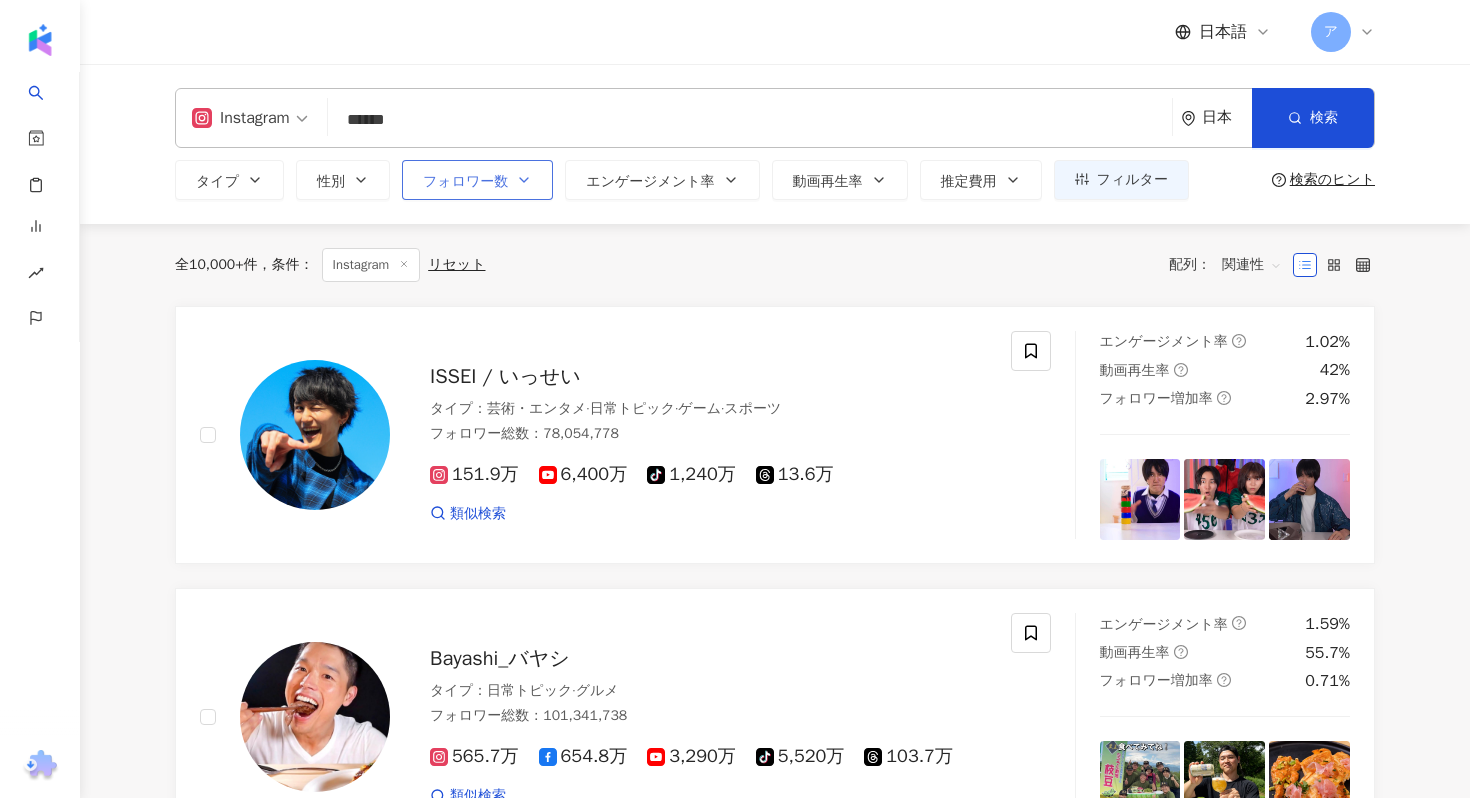 click on "フォロワー数" at bounding box center [465, 182] 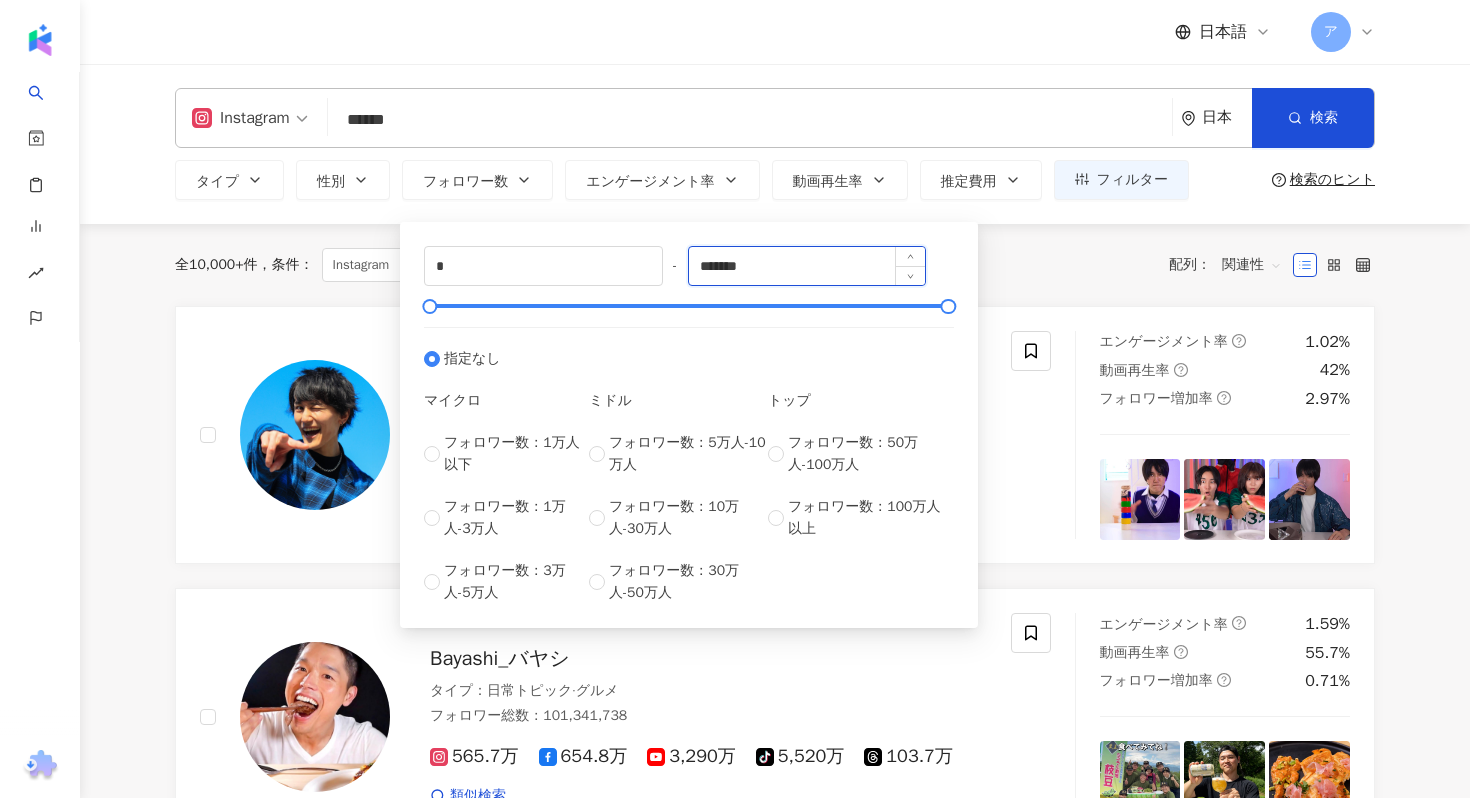 click on "*******" at bounding box center [807, 266] 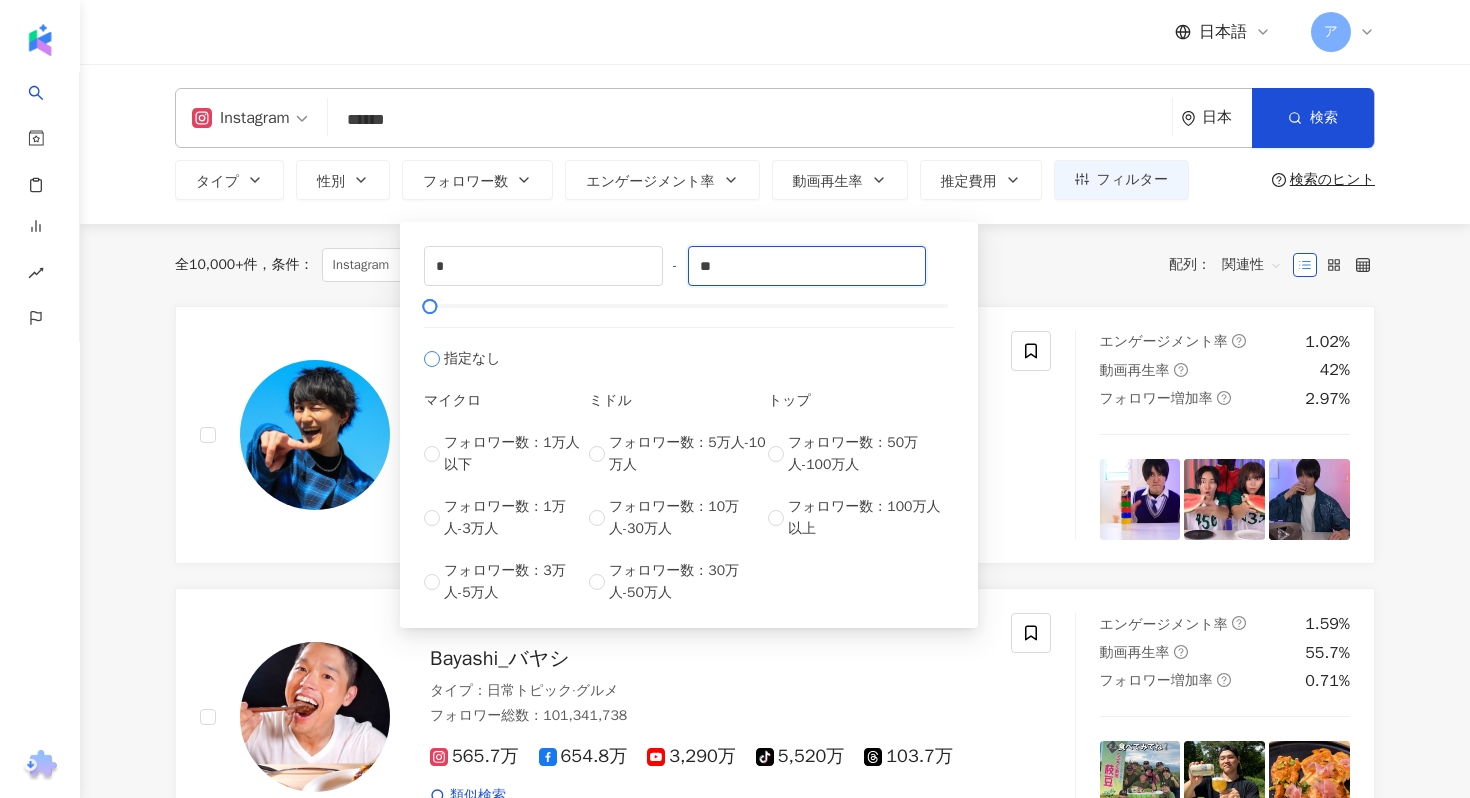 type on "*" 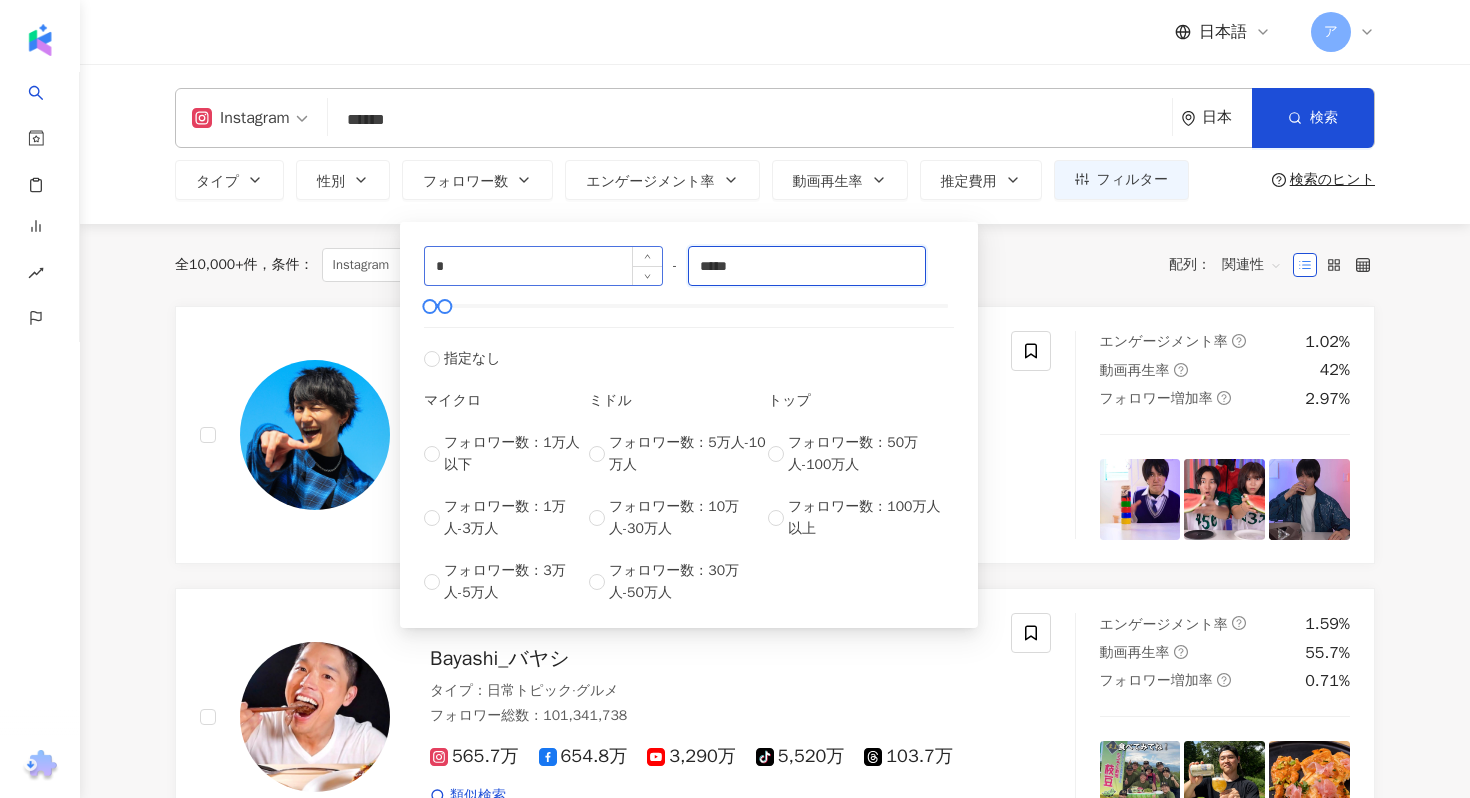 type on "*****" 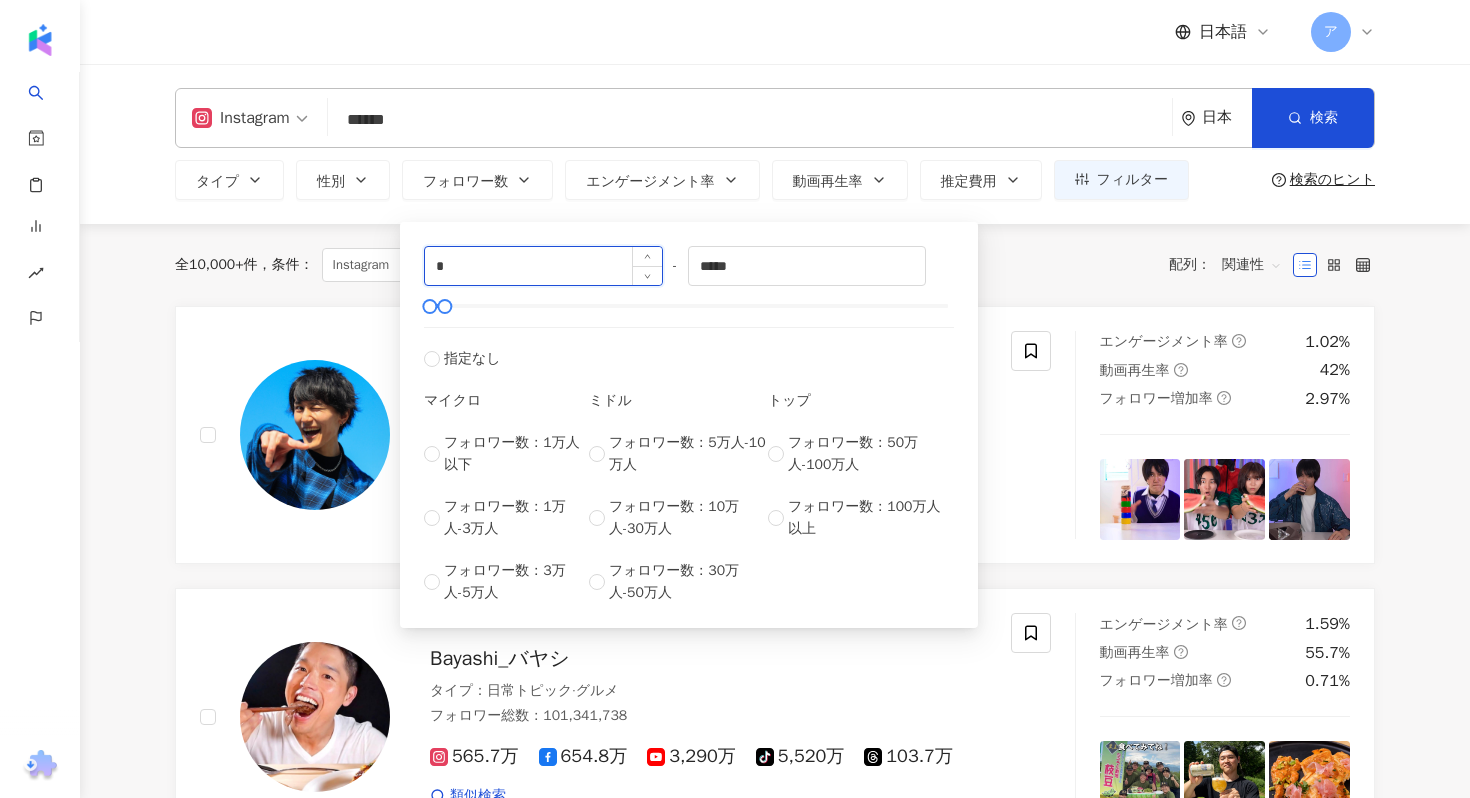 click on "*" at bounding box center [543, 266] 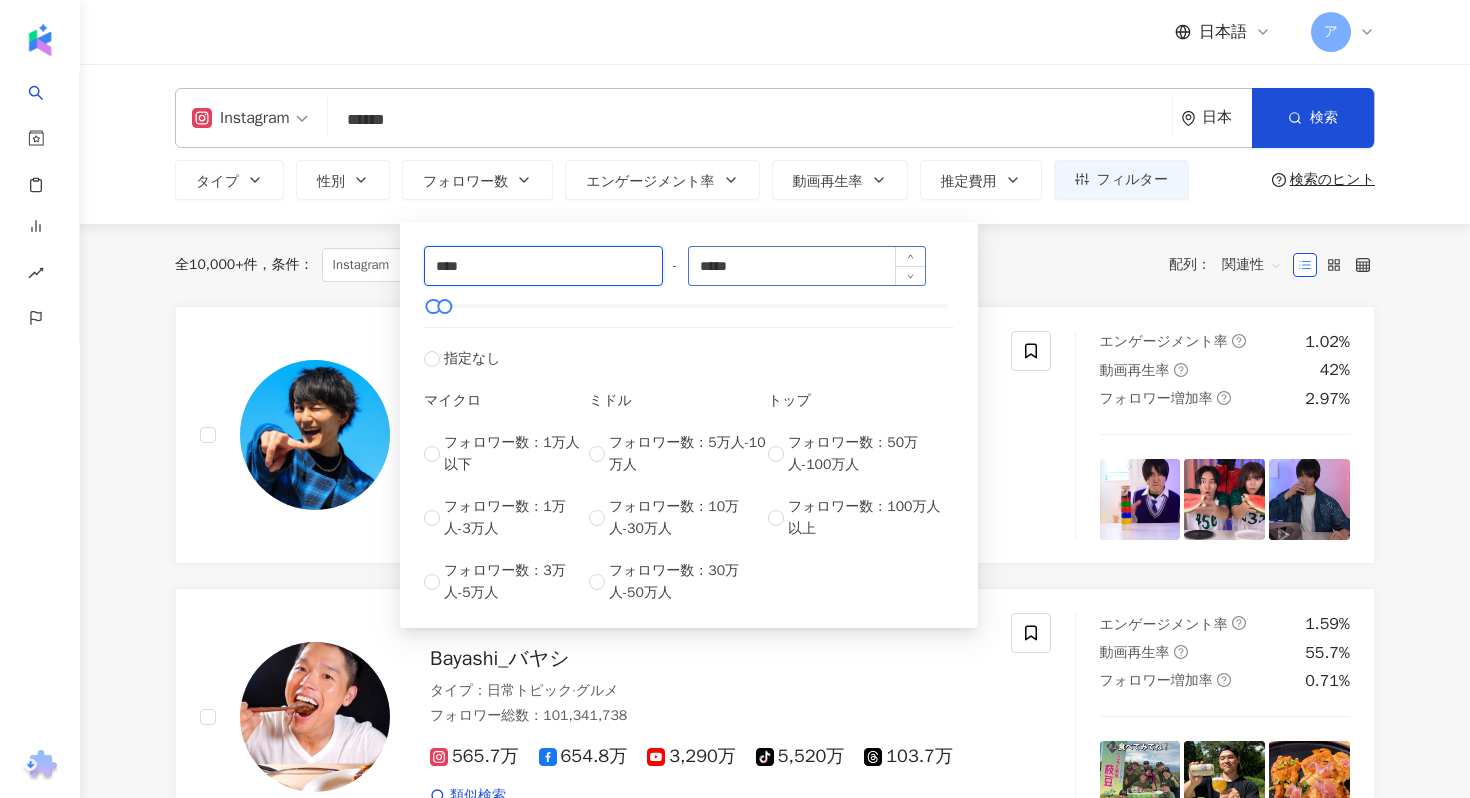 type on "****" 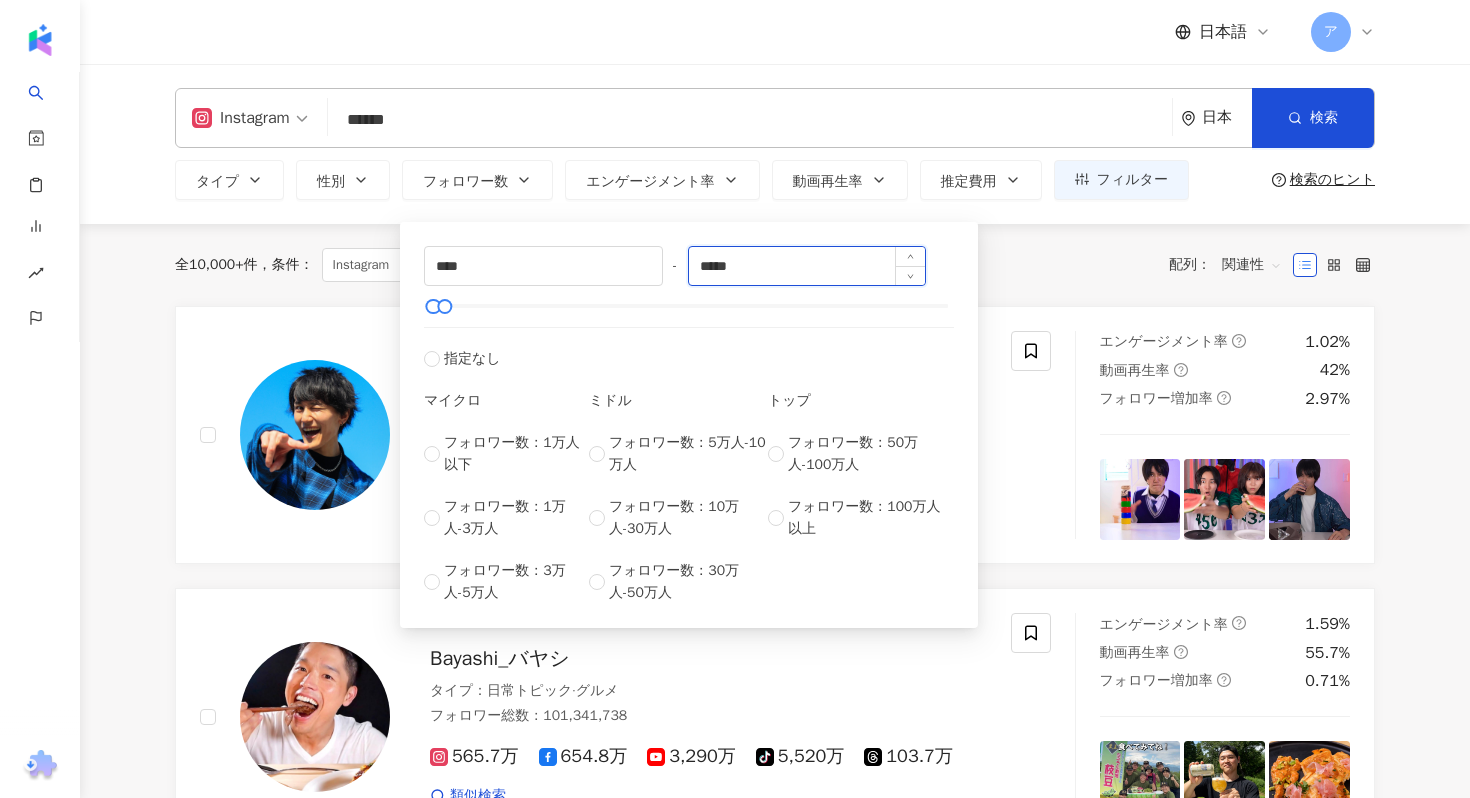 click on "*****" at bounding box center [807, 266] 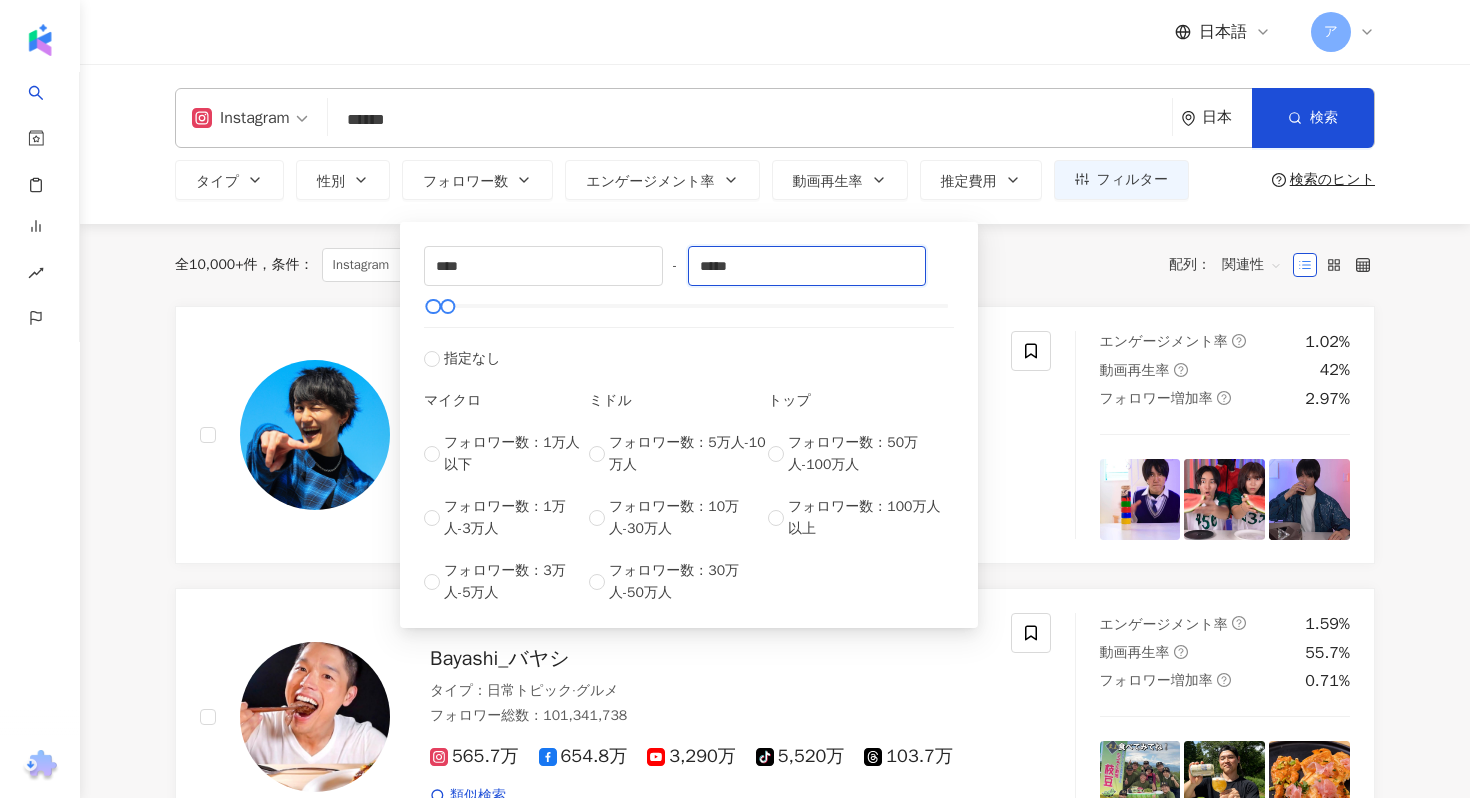 type on "*****" 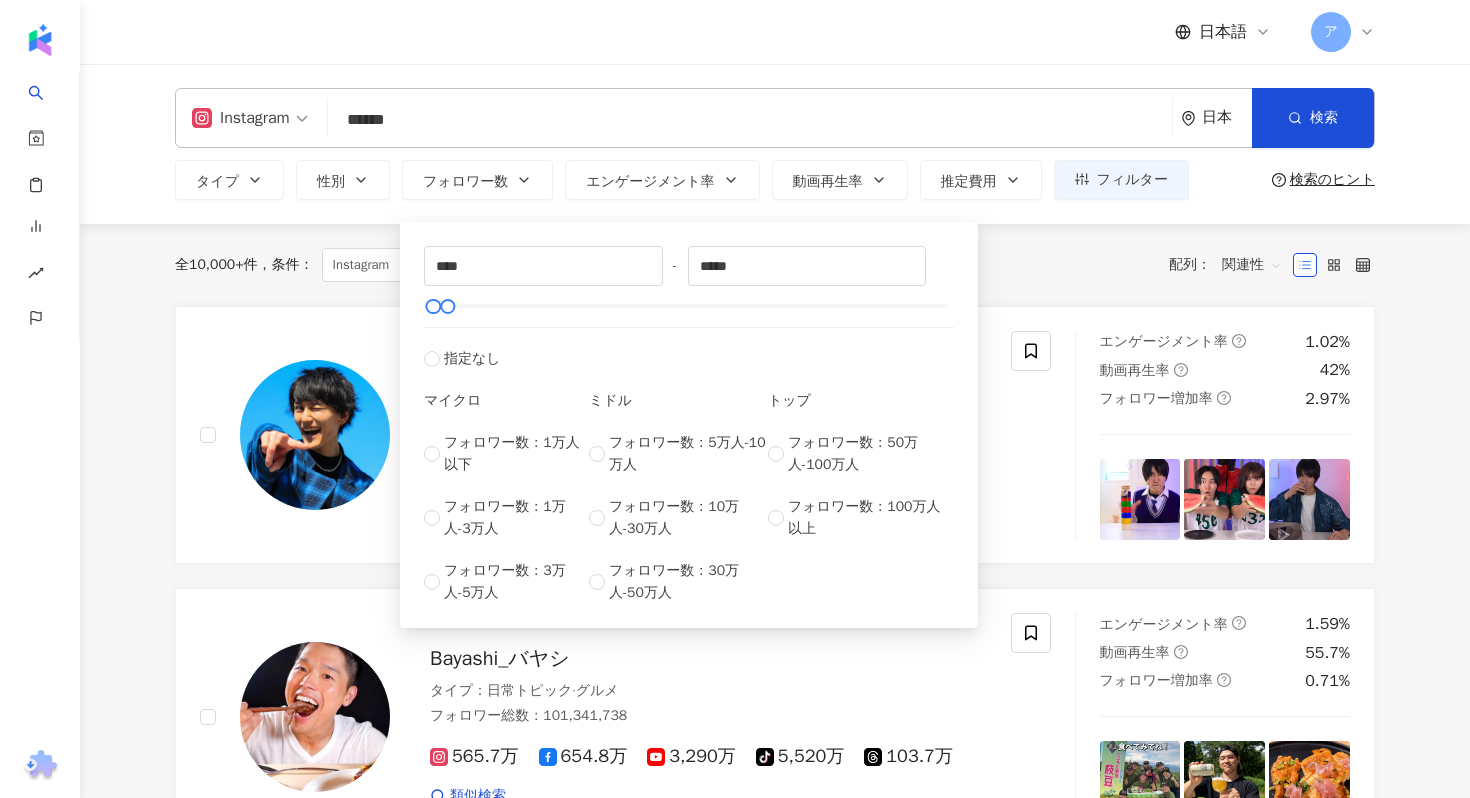 click on "全  10,000+  件 条件 ： Instagram リセット 配列： 関連性 ISSEI / いっせい タイプ ： 芸術・エンタメ  ·  日常トピック  ·  ゲーム  ·  スポーツ フォロワー総数 ： 78,054,778 151.9万 6,400万 tiktok-icon 1,240万 13.6万 類似検索 エンゲージメント率 1.02% 動画再生率 42% フォロワー増加率 2.97% Bayashi_バヤシ タイプ ： 日常トピック  ·  グルメ フォロワー総数 ： 101,341,738 565.7万 654.8万 3,290万 tiktok-icon 5,520万 103.7万 類似検索 エンゲージメント率 1.59% 動画再生率 55.7% フォロワー増加率 0.71% Junya1gou Junya1gouOfficial Junya/じゅんや Junya.じゅんや タイプ ： 法律・社会 フォロワー総数 ： 84,055,055 44.7万 100.8万 3,860万 tiktok-icon 4,400万 類似検索 エンゲージメント率 0.12% 動画再生率 3.82% フォロワー増加率 -2.65% Sagawa /さがわ タイプ ： 芸術・エンタメ  ·  スポーツ フォロワー総数 ： 40,391,847 0% 0%" at bounding box center [775, 2322] 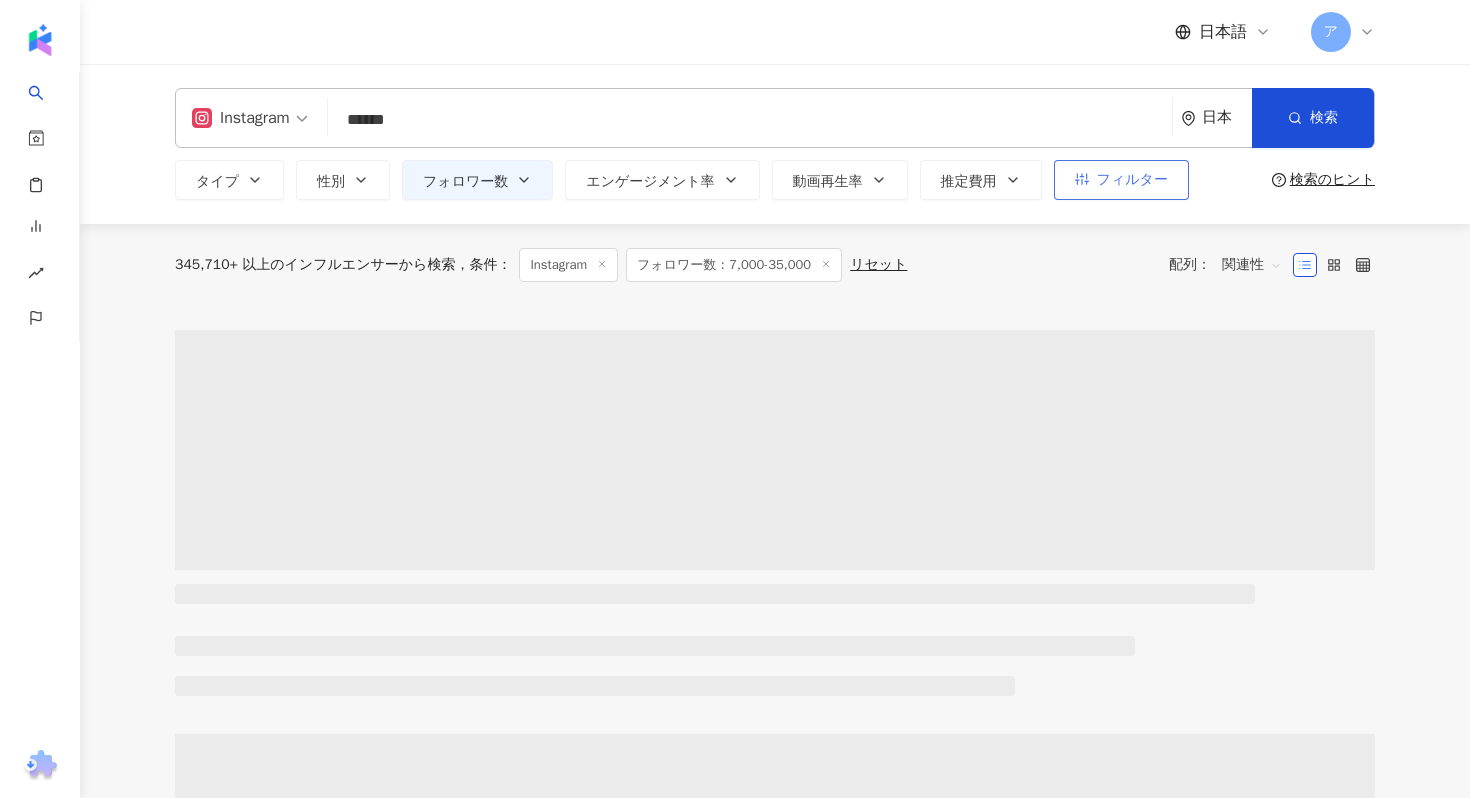 click on "フィルター" at bounding box center [1132, 180] 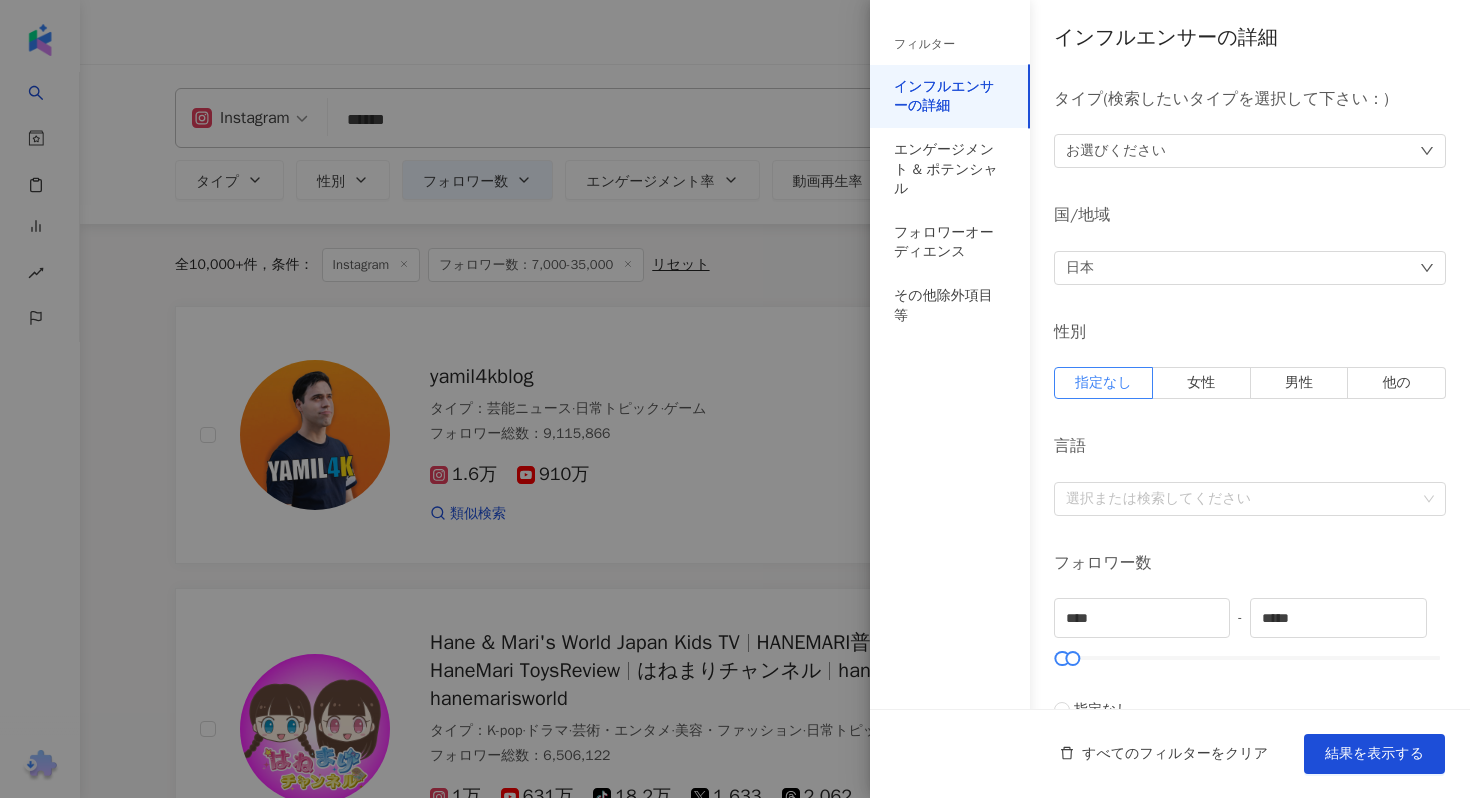click at bounding box center [735, 399] 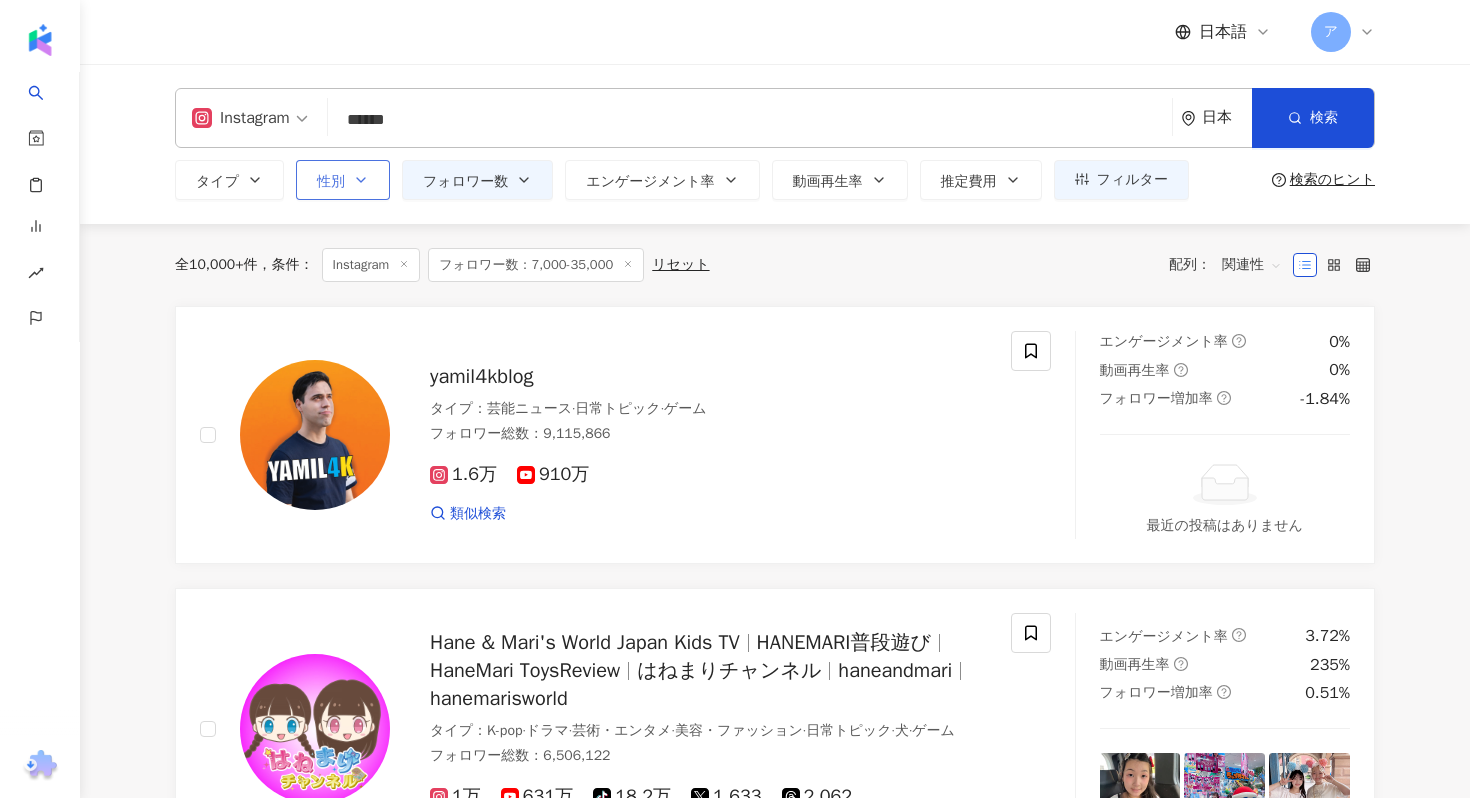 click on "性別" at bounding box center [331, 182] 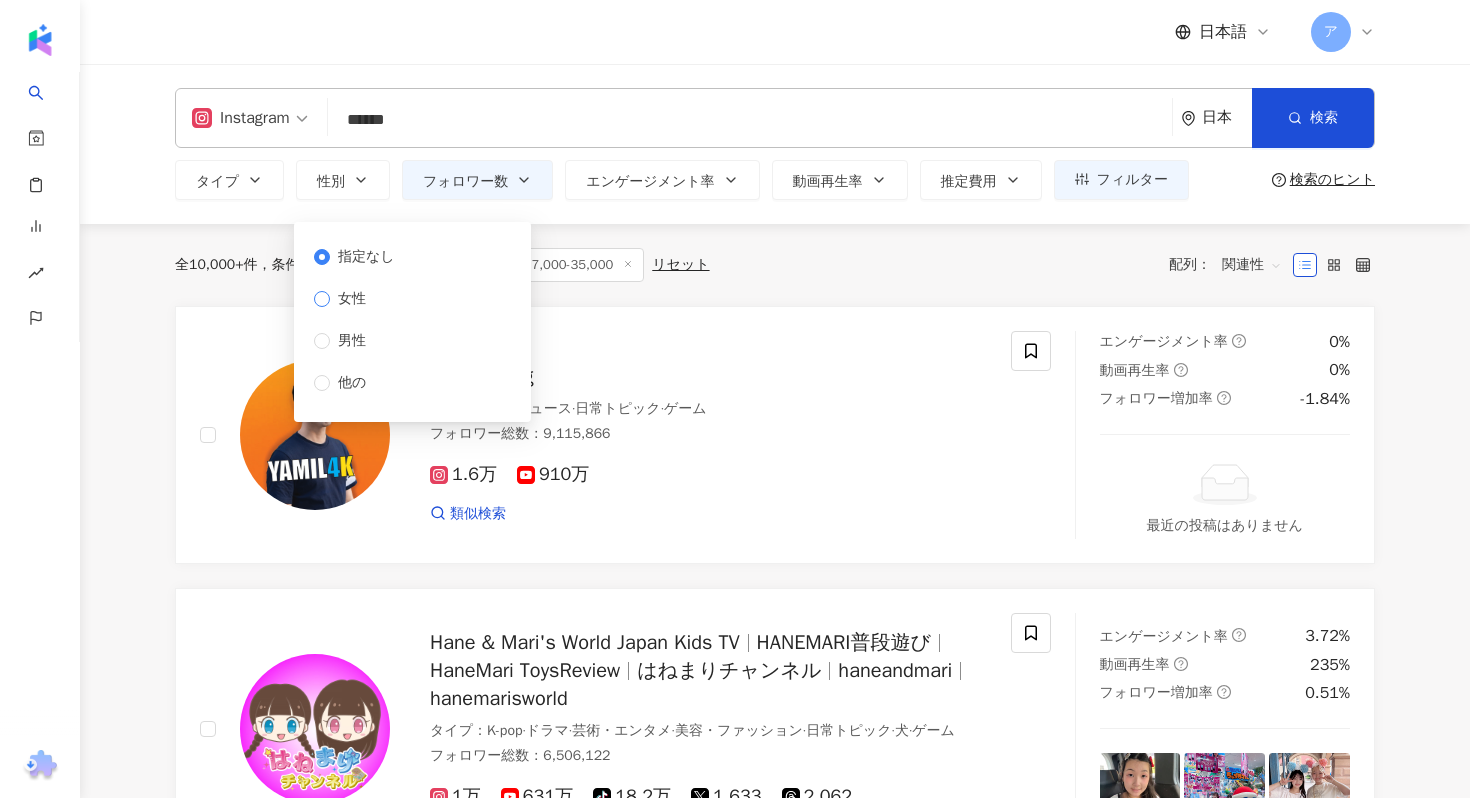 click on "女性" at bounding box center [352, 299] 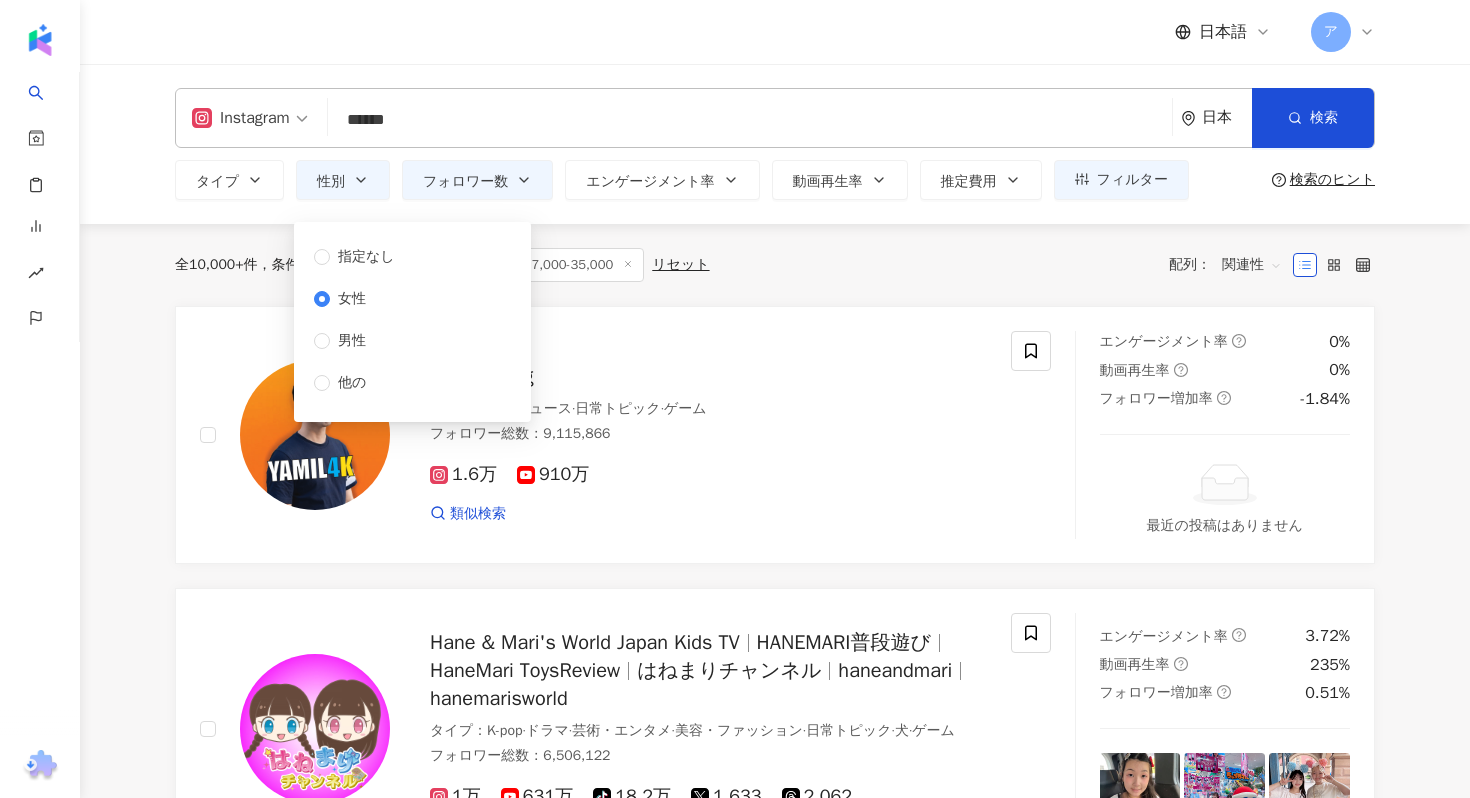 click on "全  10,000+  件 条件 ： Instagram フォロワー数：7,000-35,000 リセット 配列： 関連性" at bounding box center [775, 265] 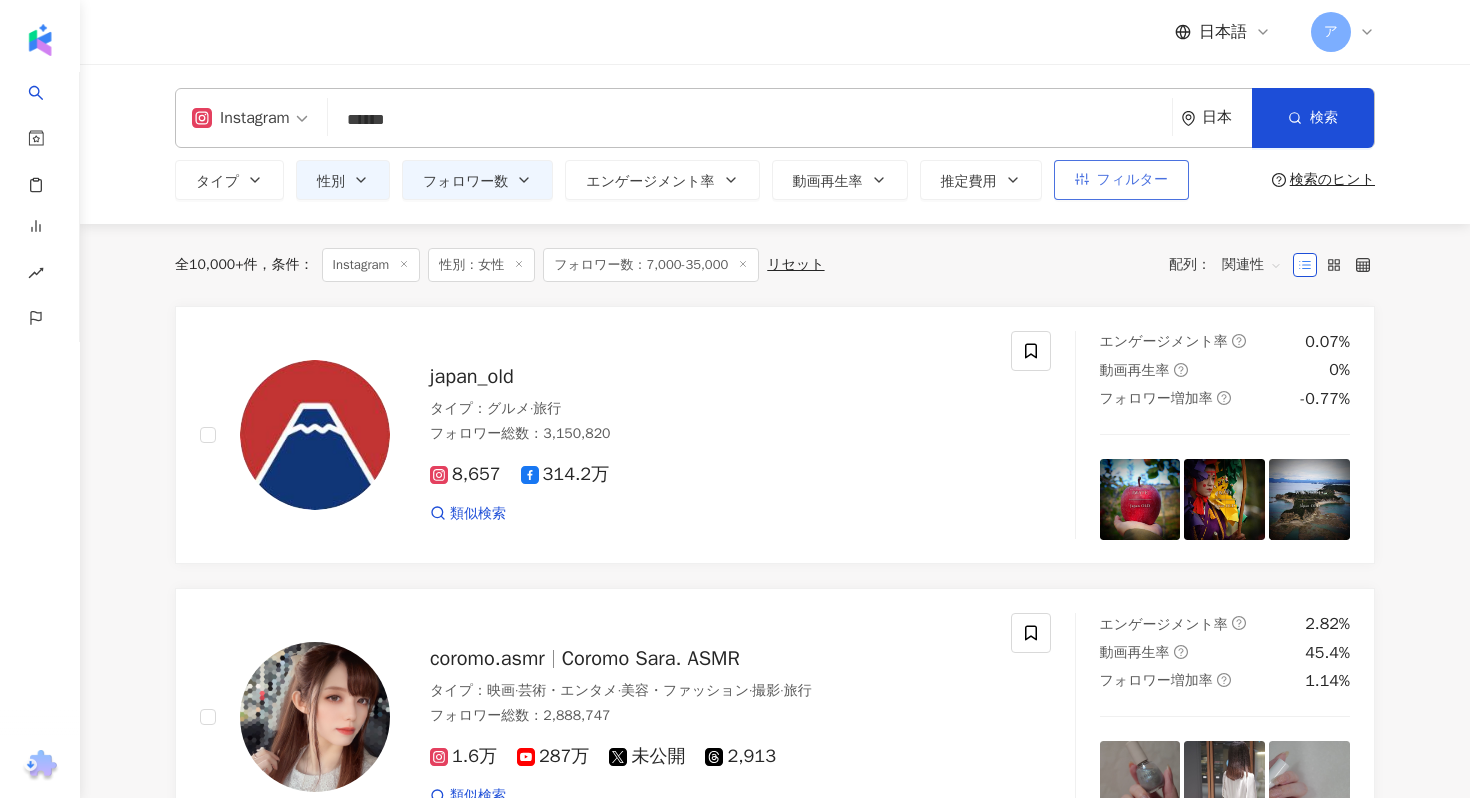 click on "フィルター" at bounding box center (1121, 180) 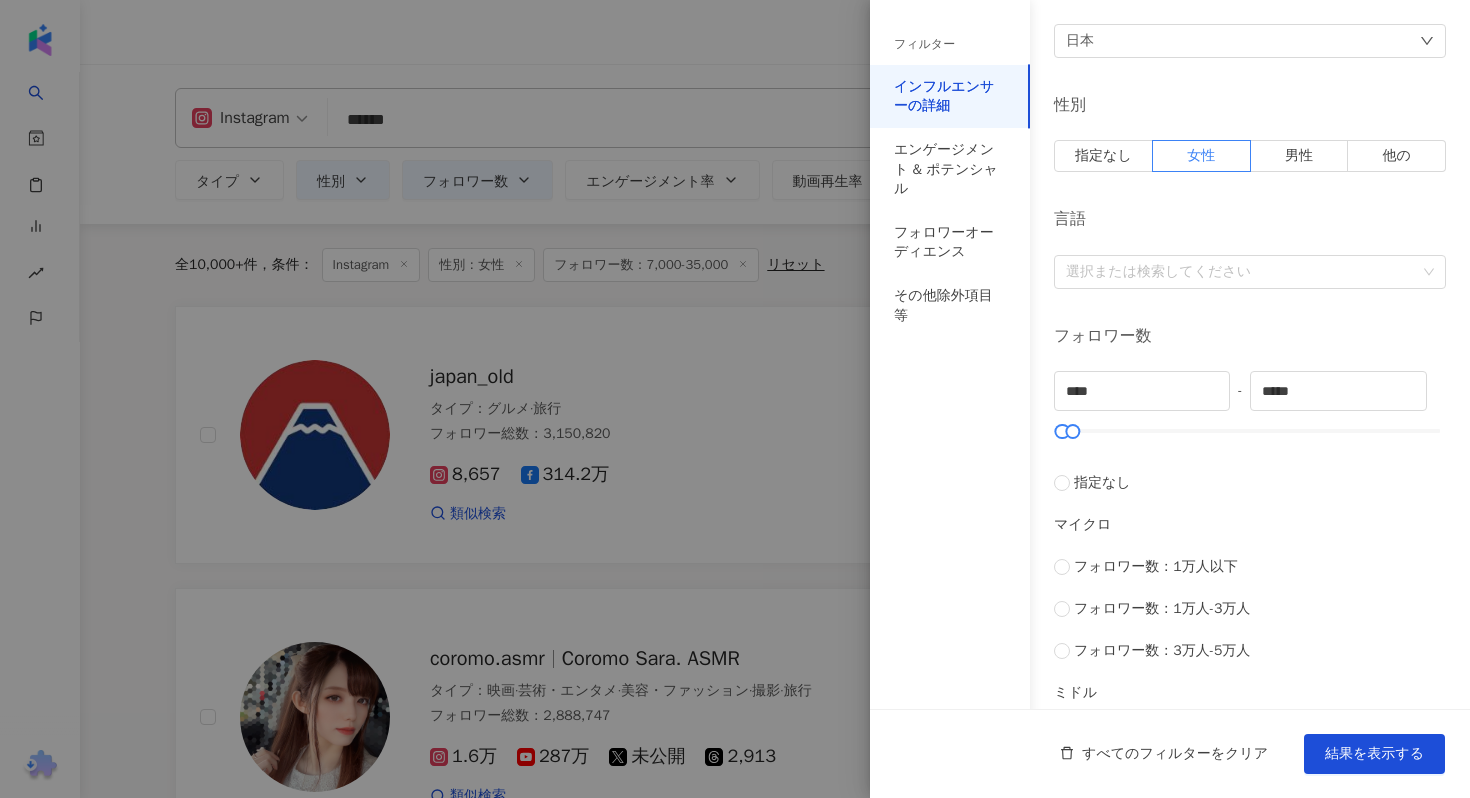 scroll, scrollTop: 0, scrollLeft: 0, axis: both 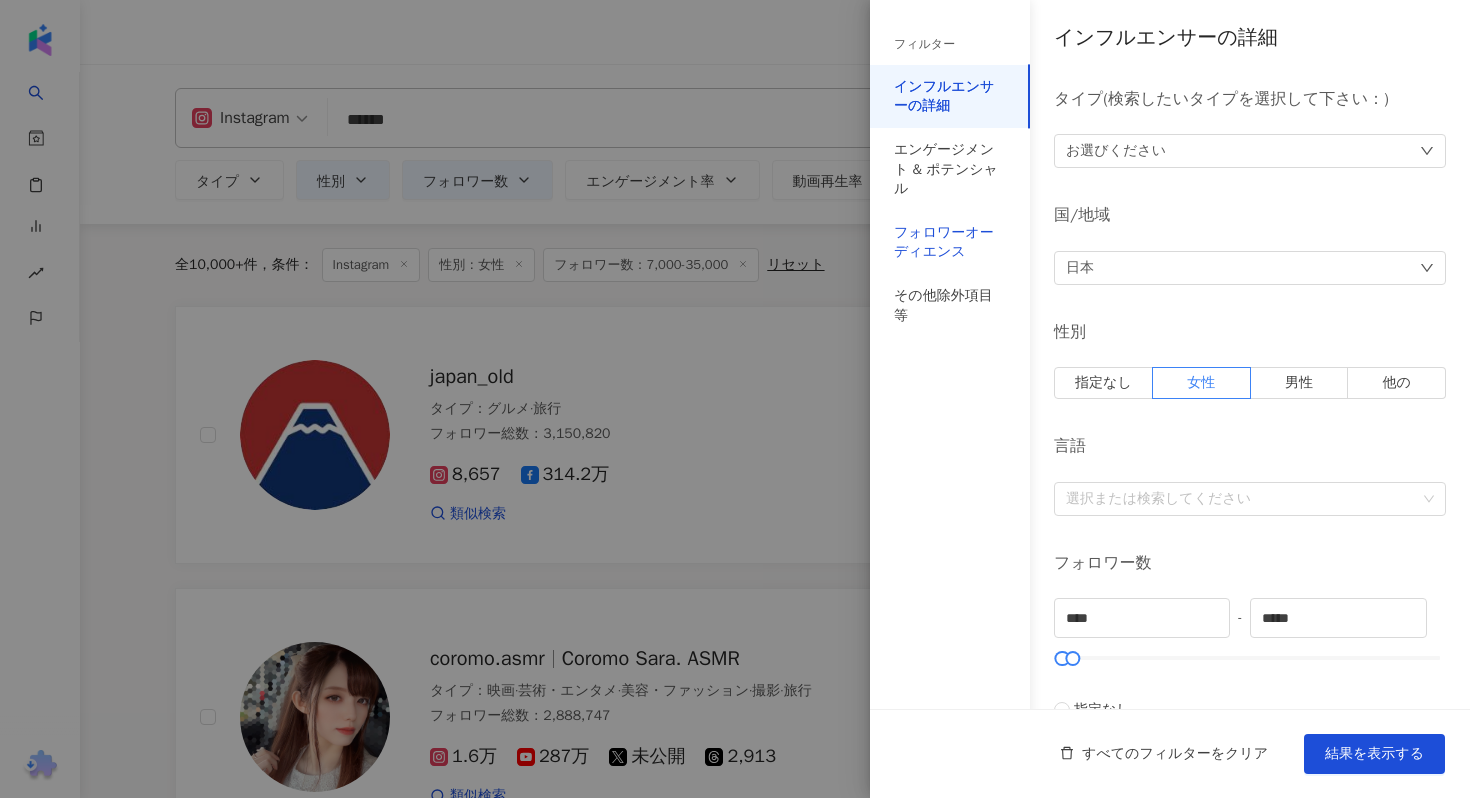 click on "フォロワーオーディエンス" at bounding box center [950, 242] 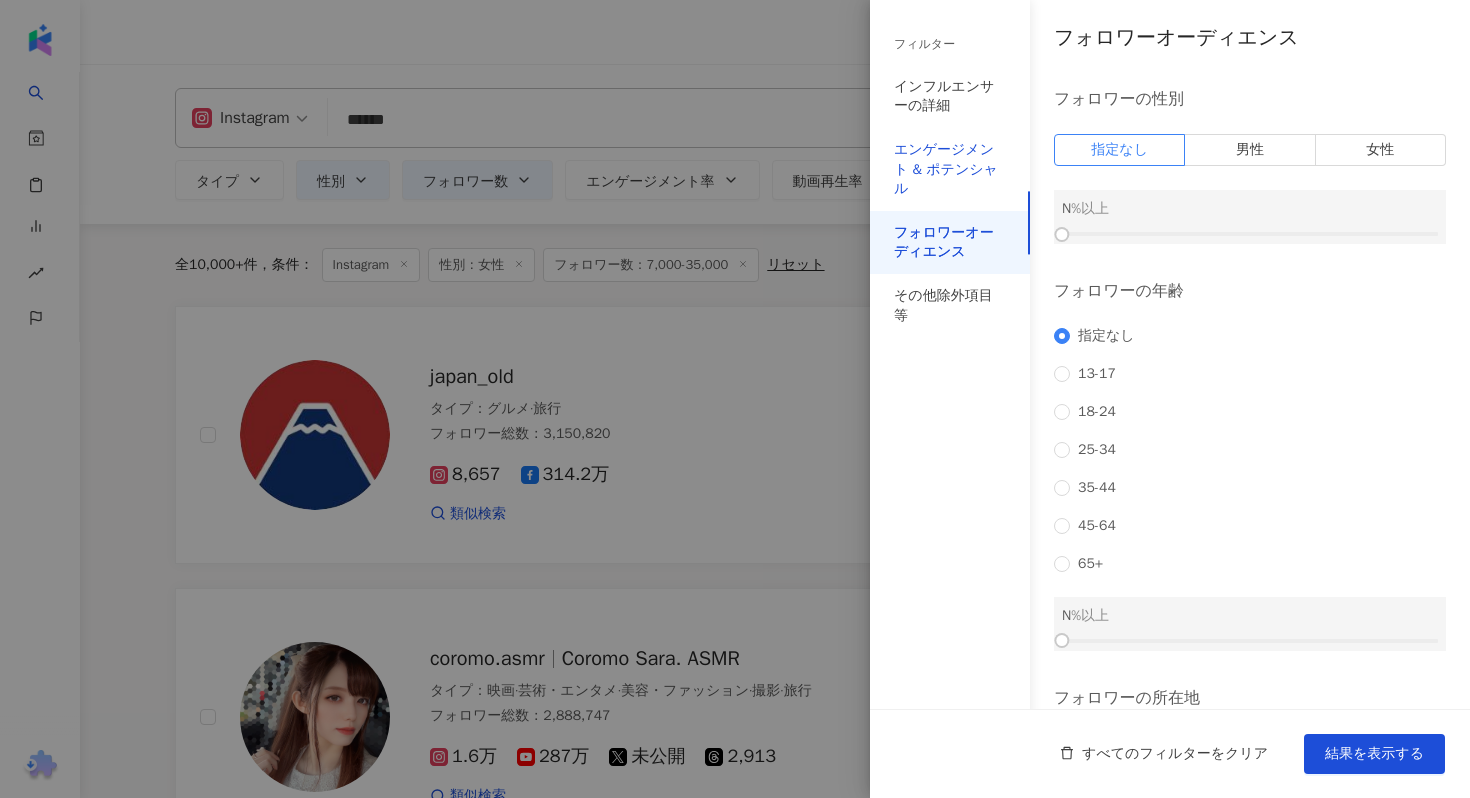 click on "エンゲージメント & ポテンシャル" at bounding box center [950, 169] 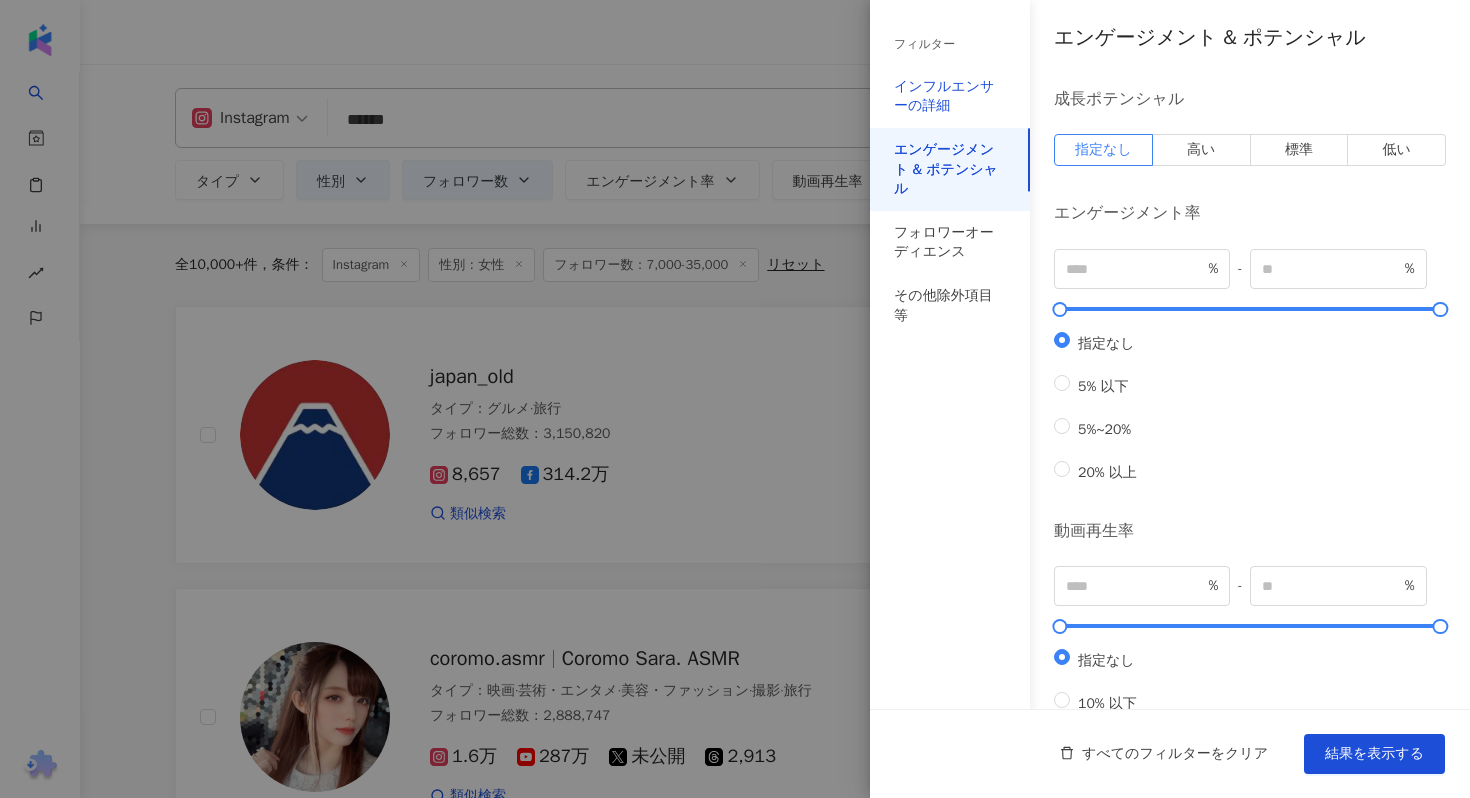 click on "インフルエンサーの詳細" at bounding box center (950, 96) 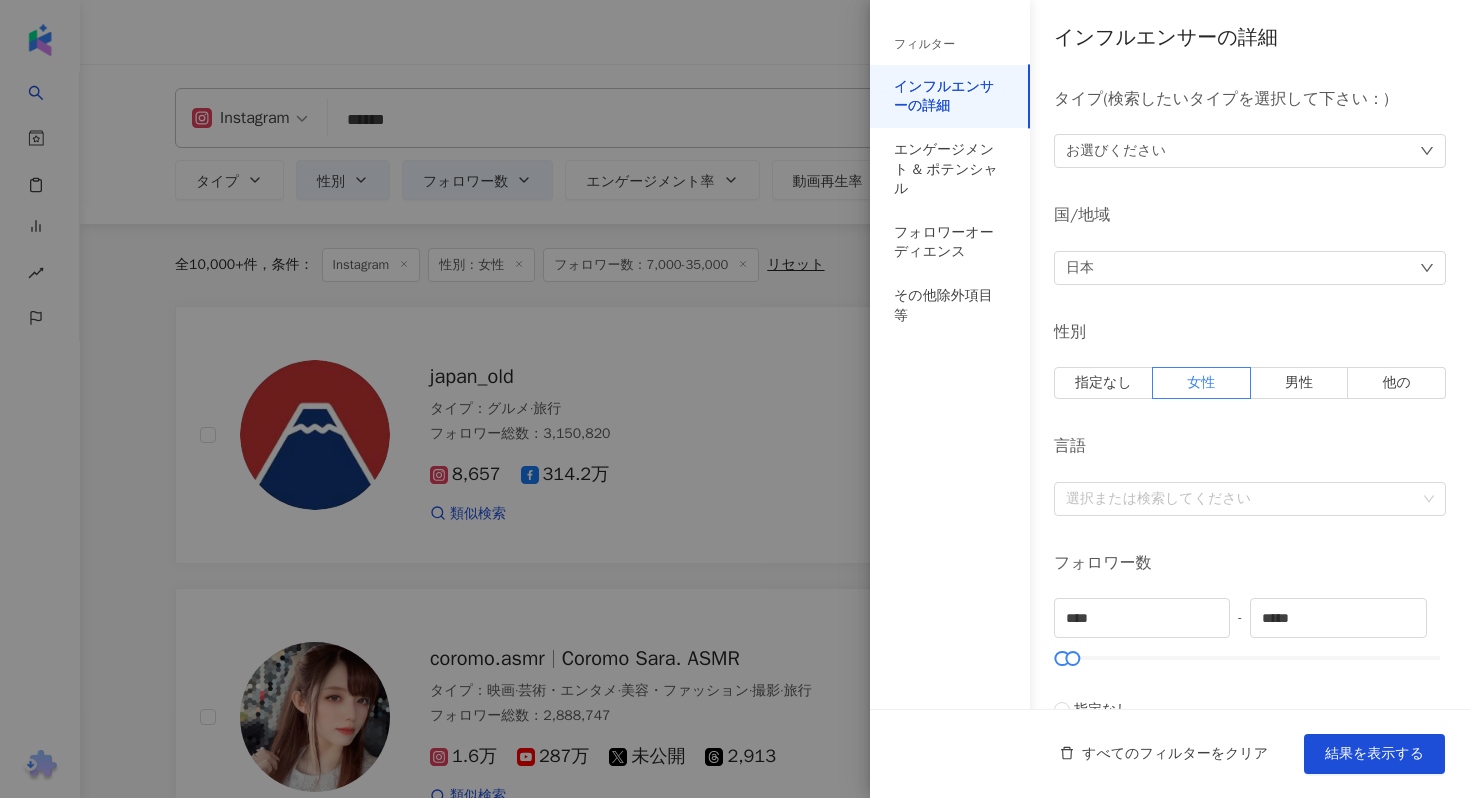 click on "日本" at bounding box center (1250, 268) 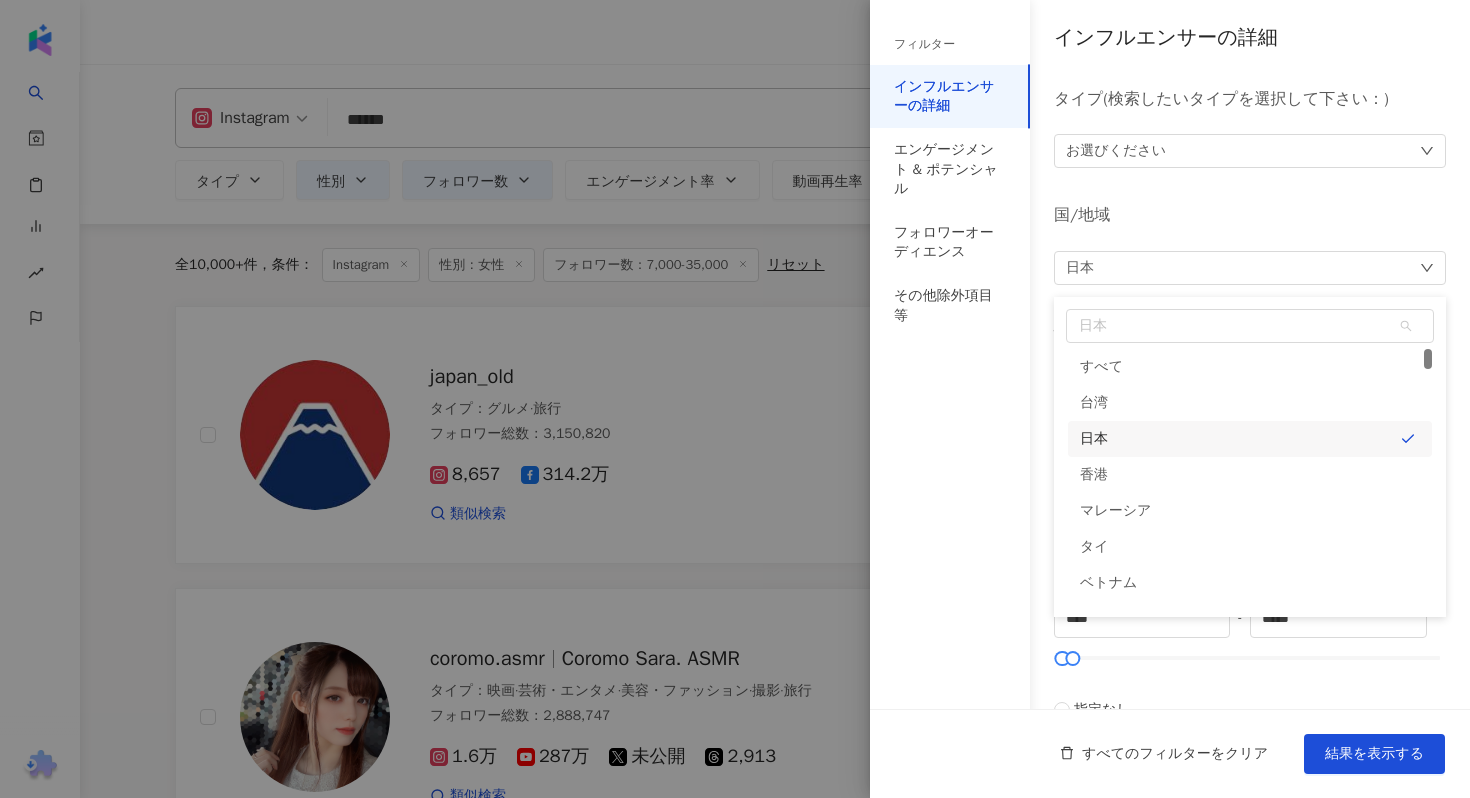 click on "日本 日本 tw jp hk すべて 台湾 日本 香港 マレーシア タイ ベトナム シンガポール" at bounding box center [1250, 268] 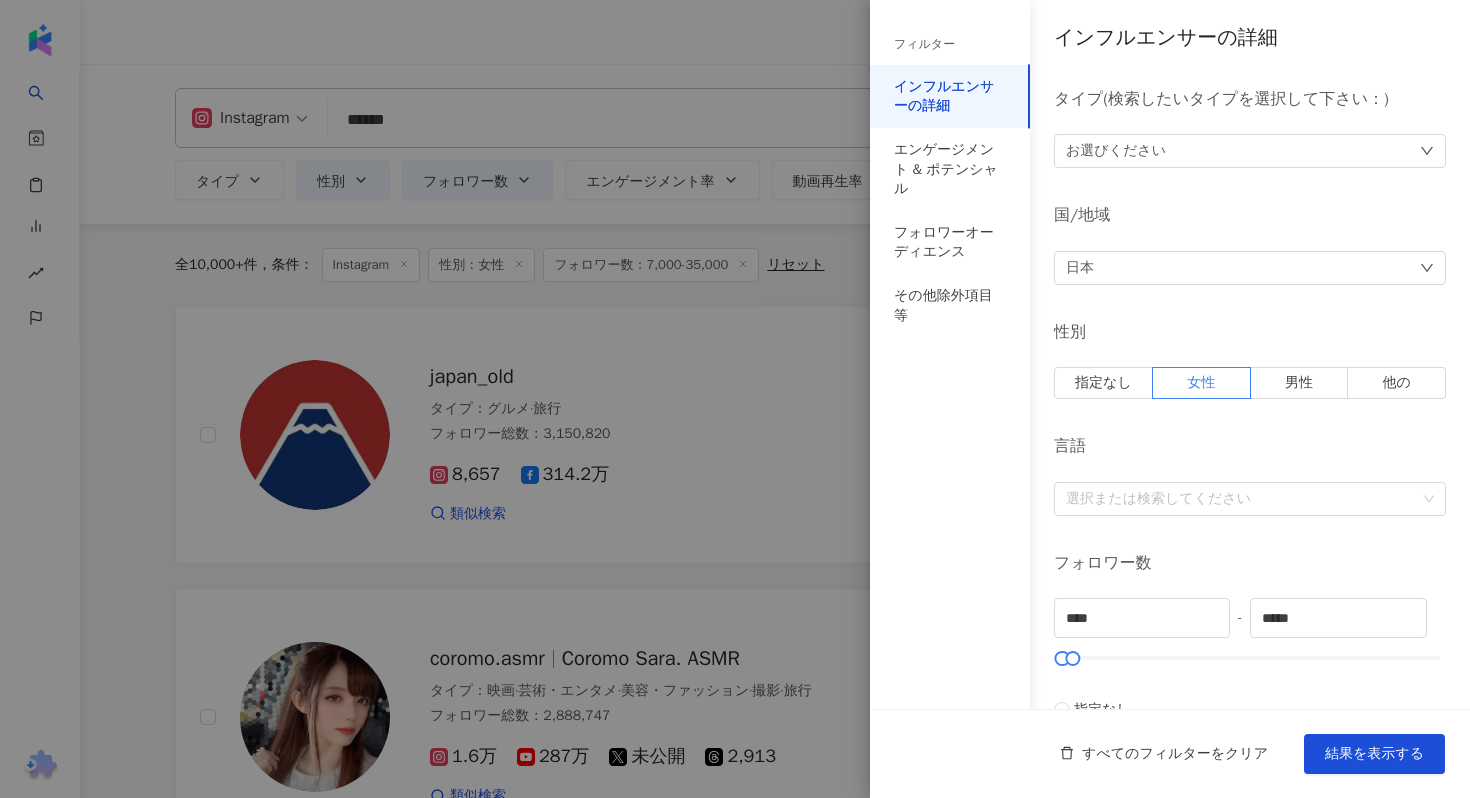 click on "日本" at bounding box center [1250, 268] 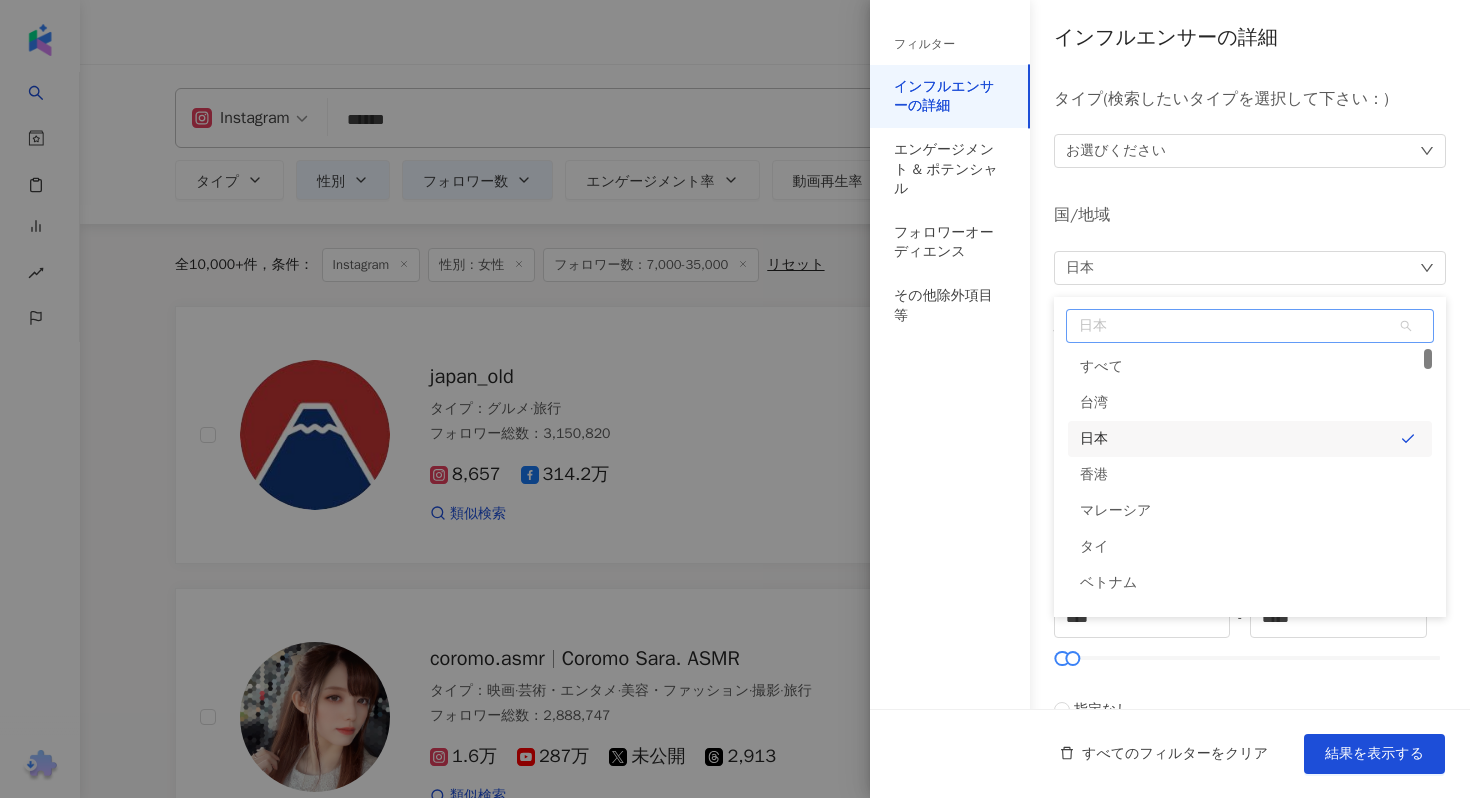 click on "日本" at bounding box center (1250, 326) 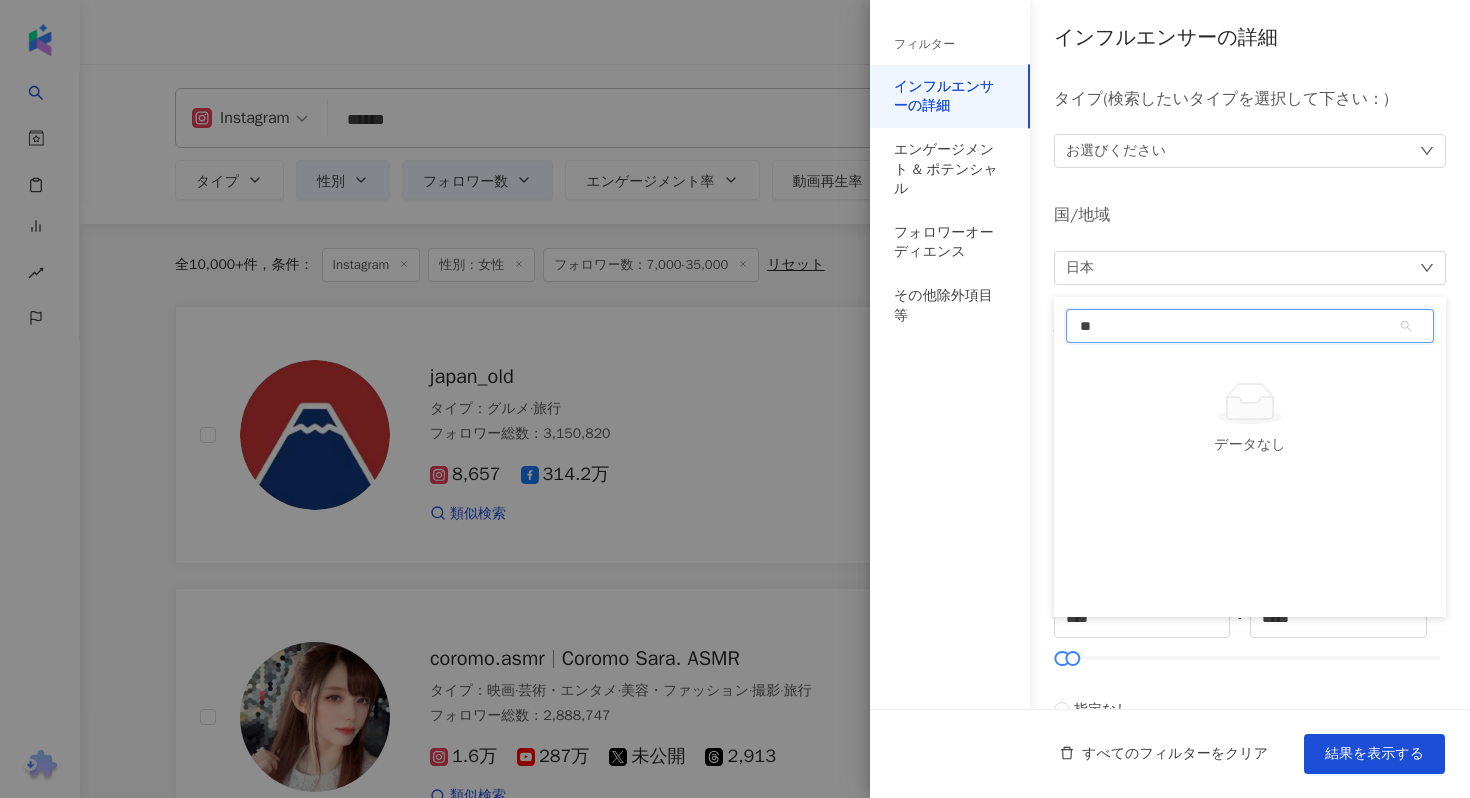type on "**" 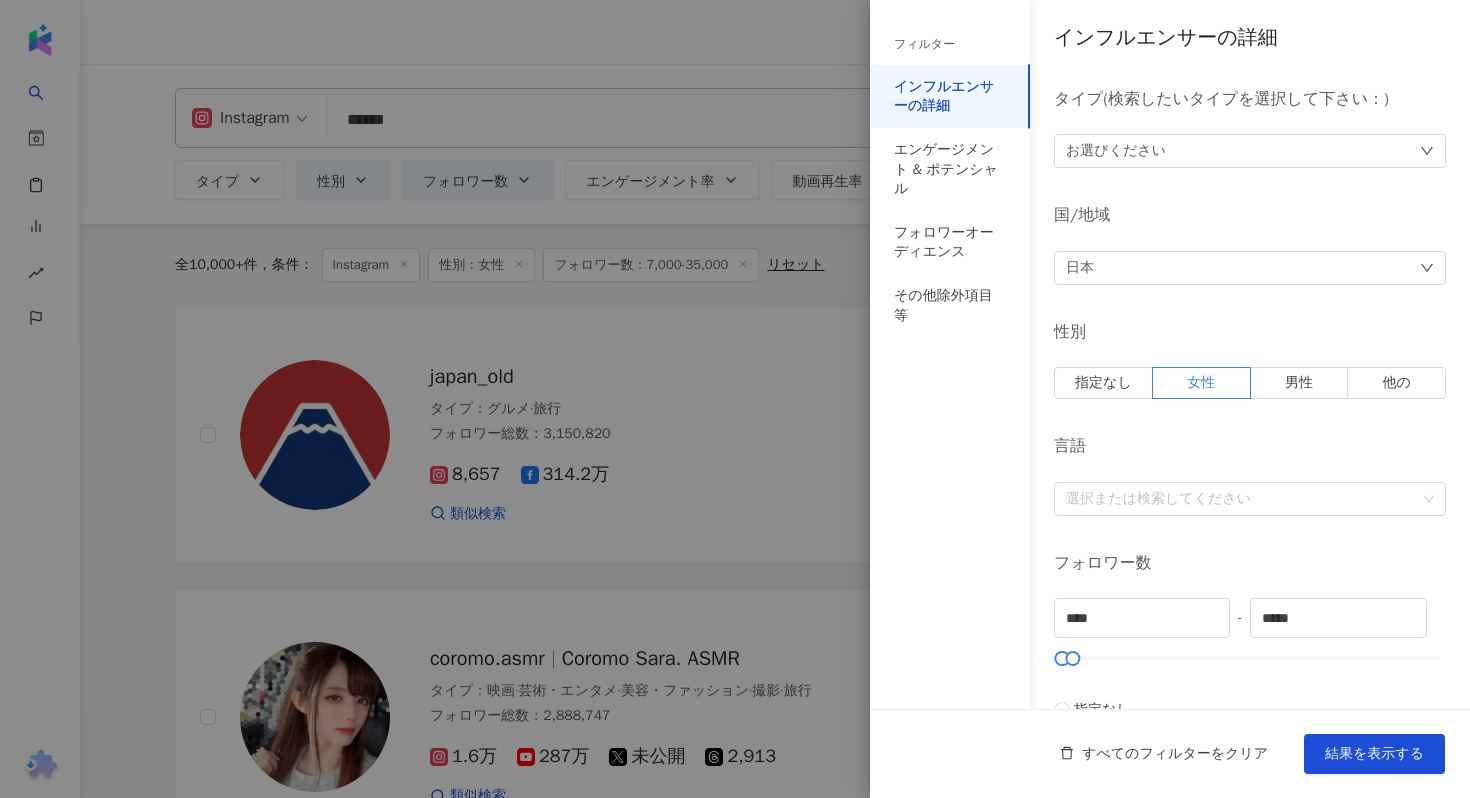 scroll, scrollTop: 80, scrollLeft: 0, axis: vertical 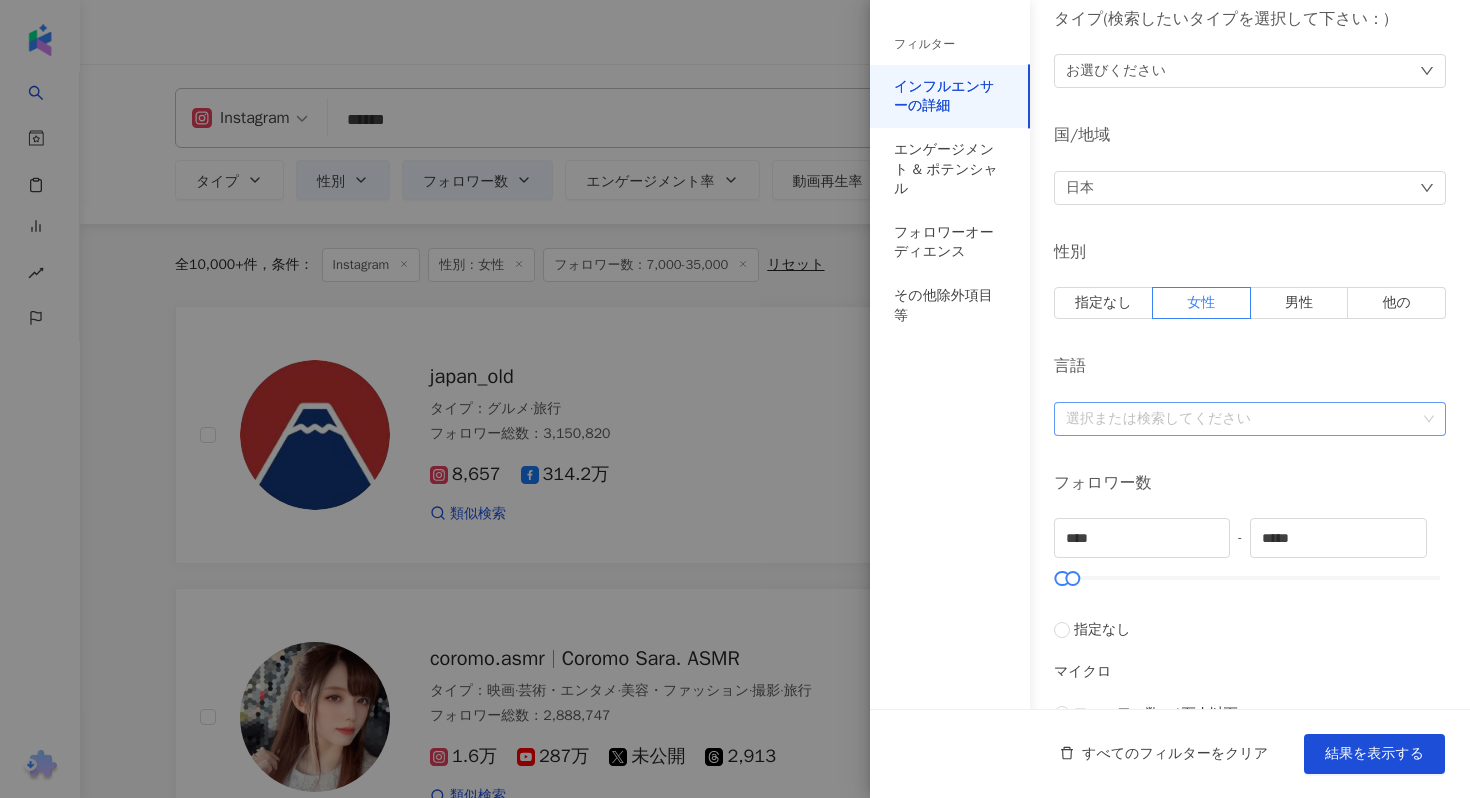 click at bounding box center [1239, 418] 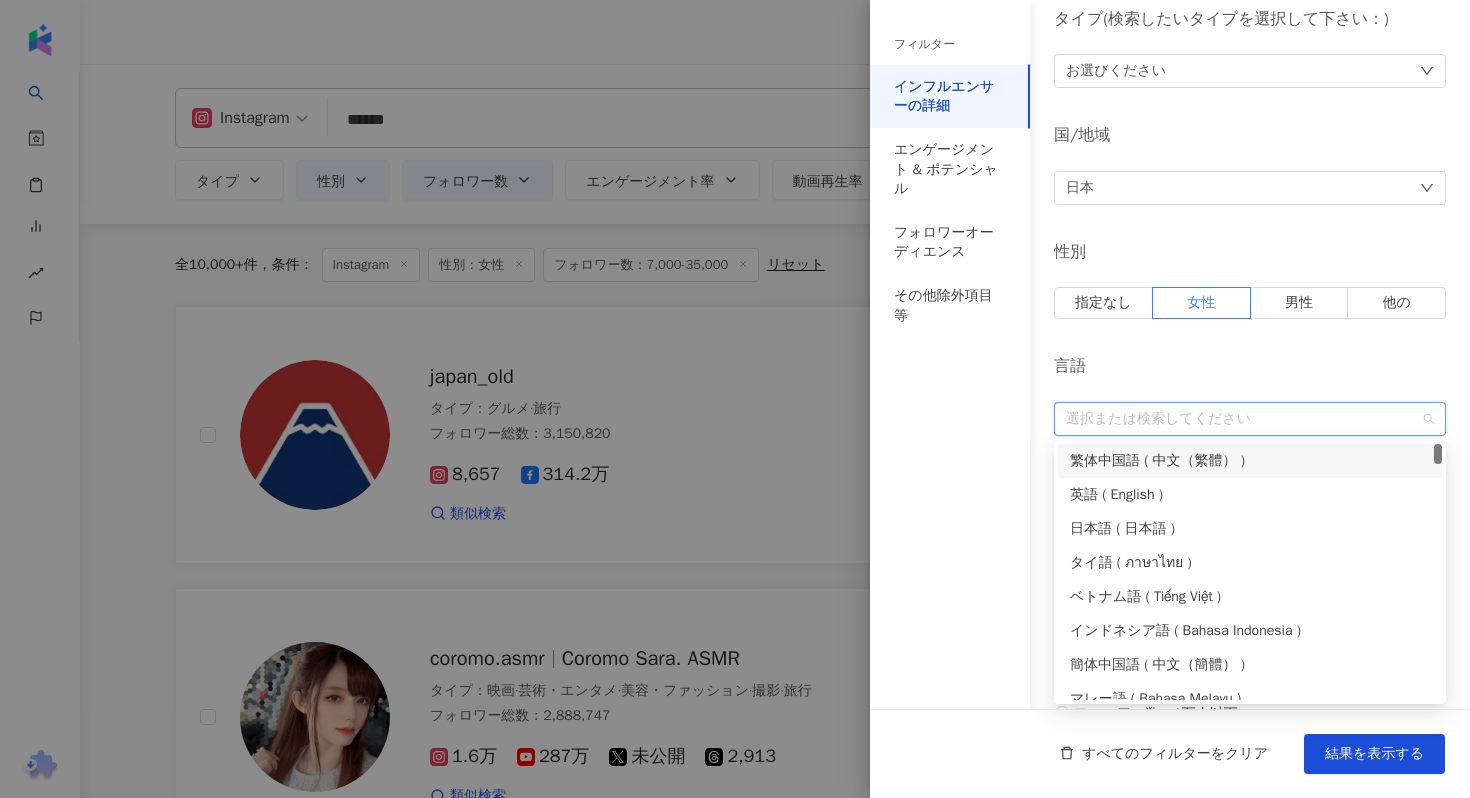 click on "言語     選択または検索してください" at bounding box center (1250, 395) 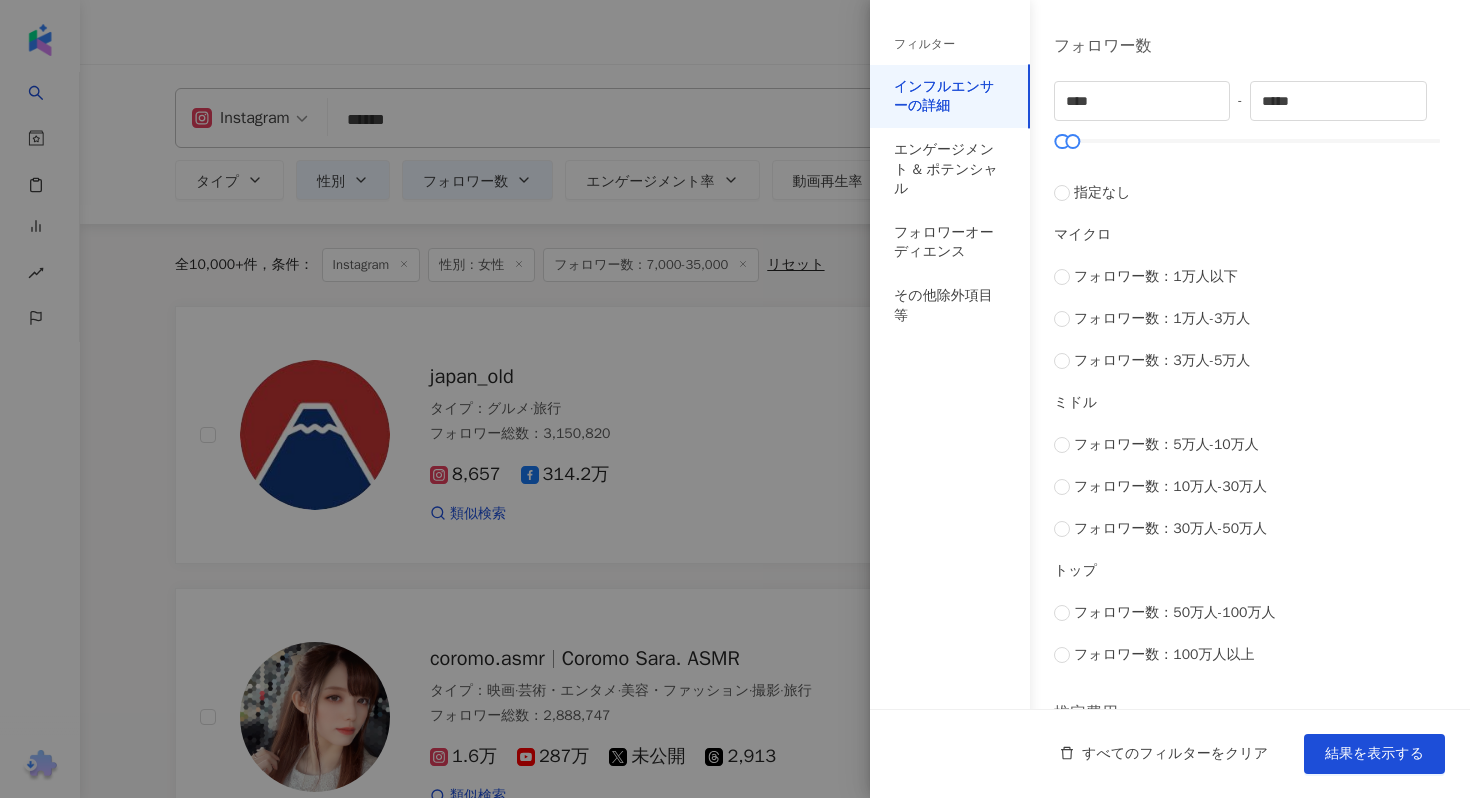 scroll, scrollTop: 712, scrollLeft: 0, axis: vertical 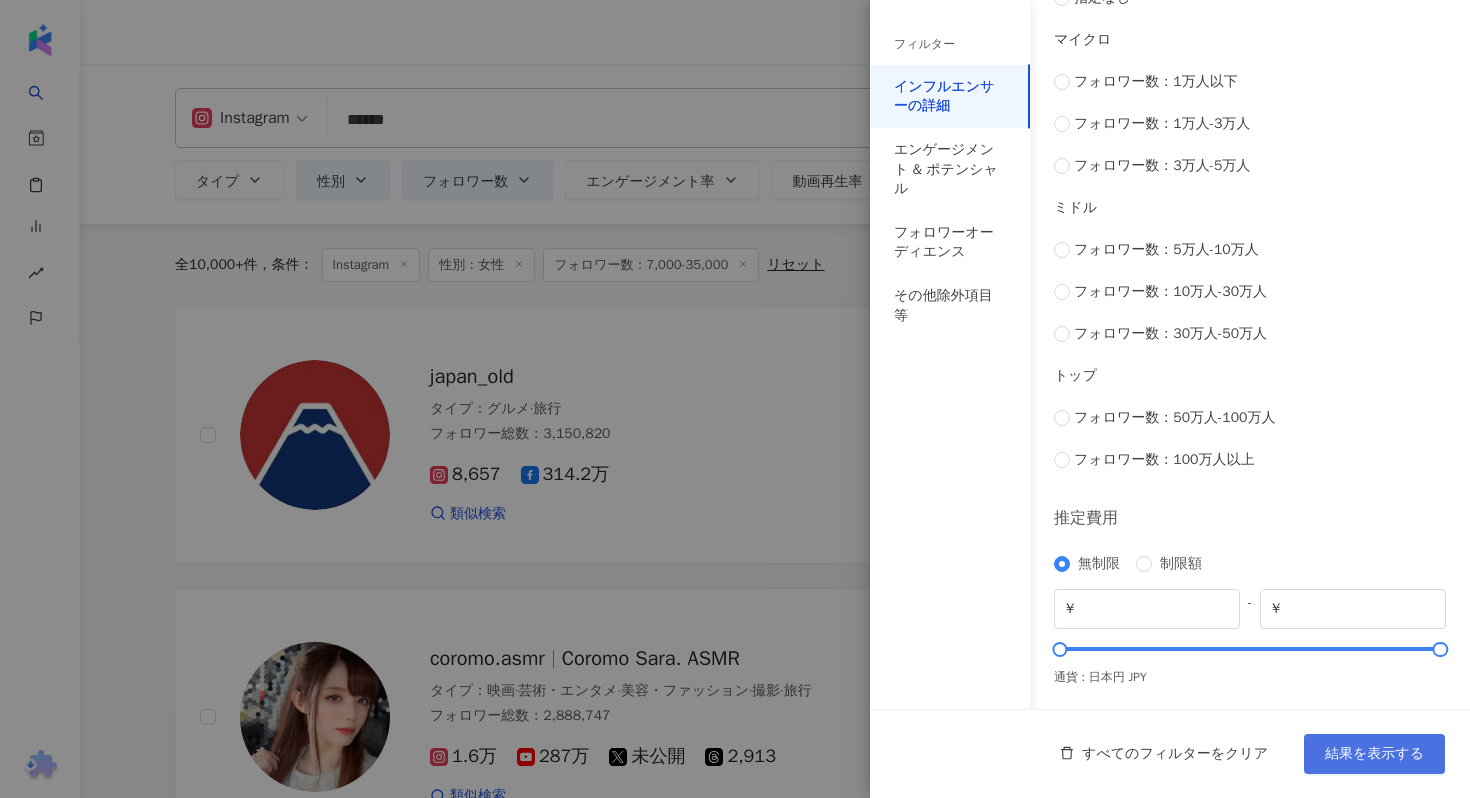 click on "結果を表示する" at bounding box center [1374, 754] 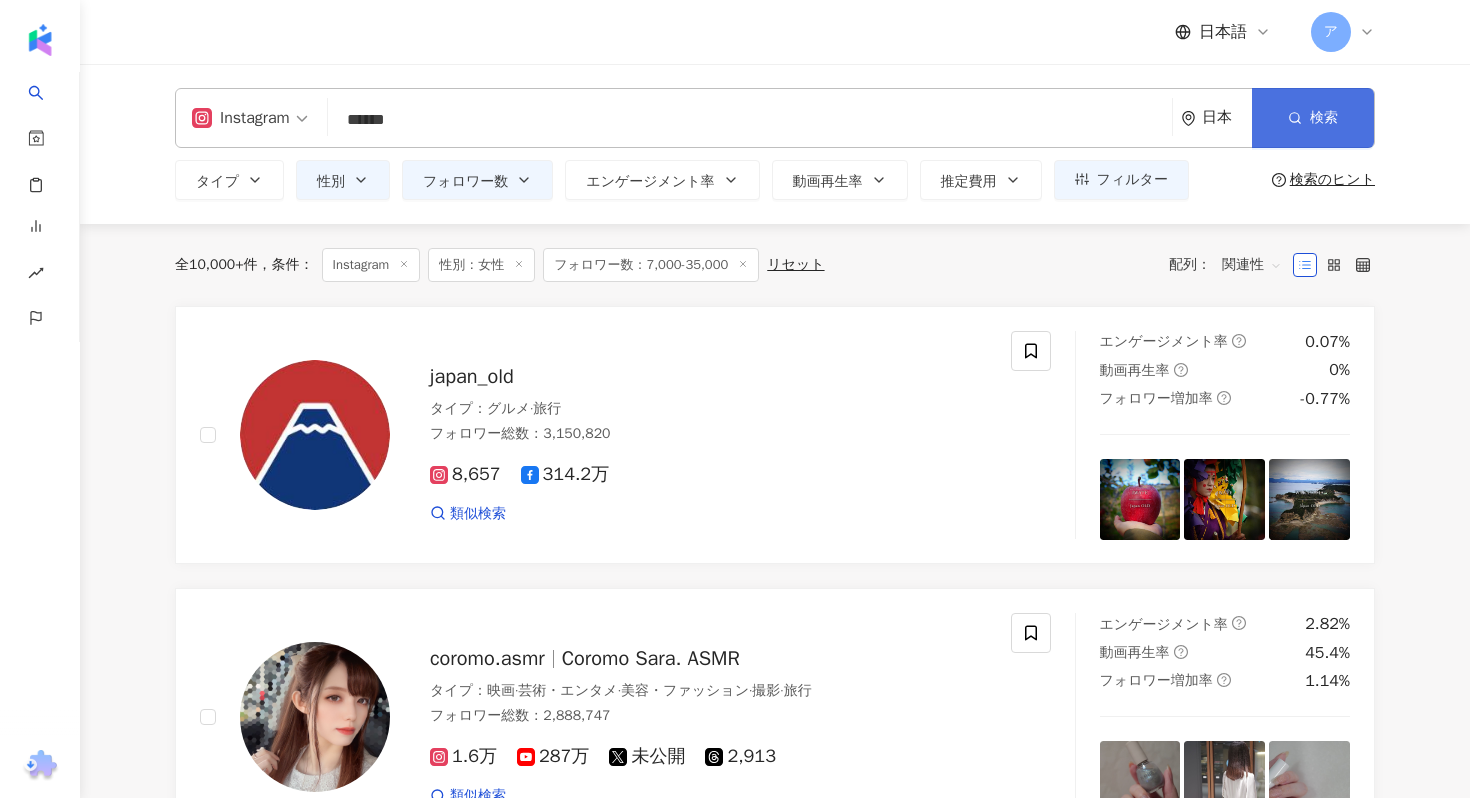 click on "検索" at bounding box center (1313, 118) 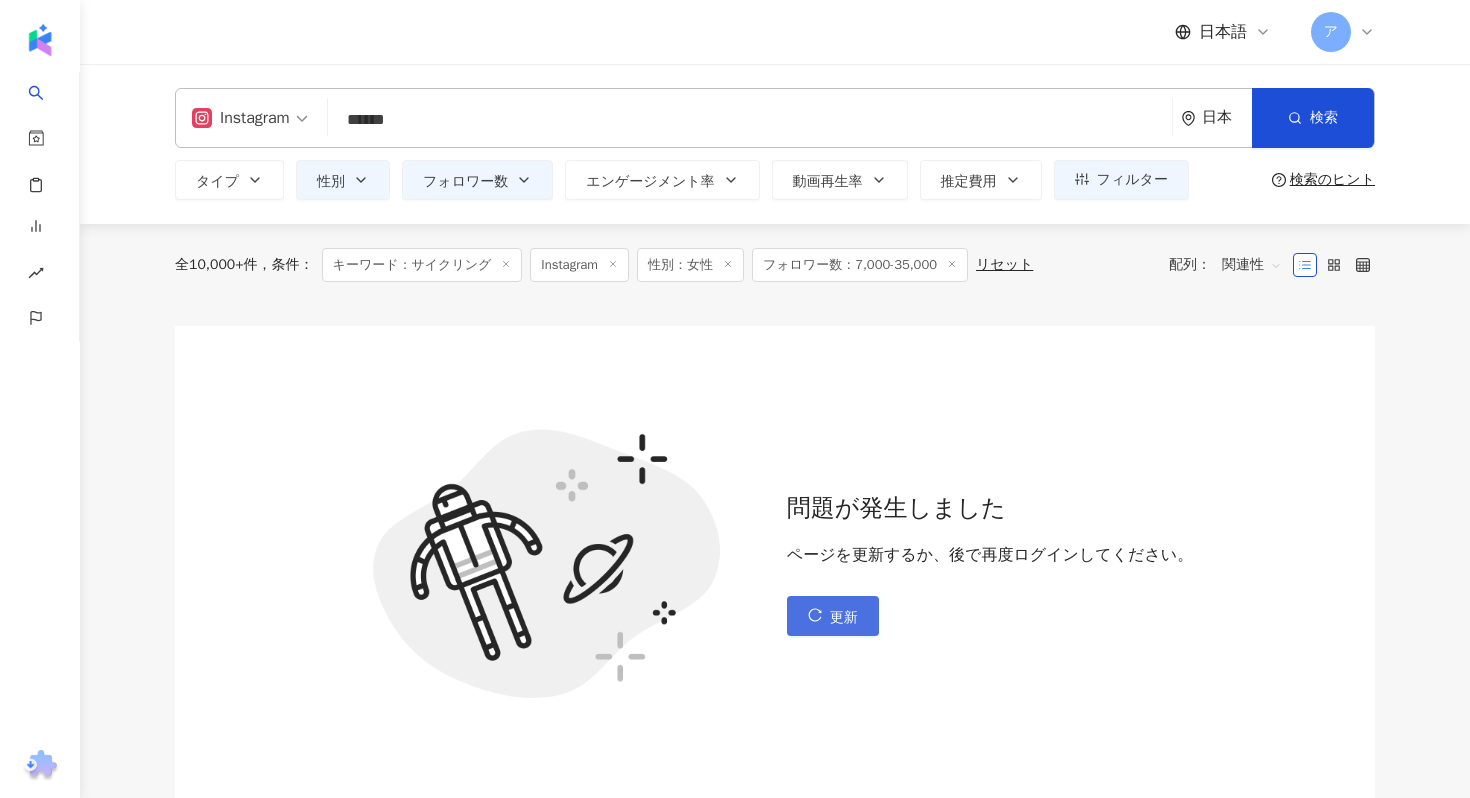 click on "更新" at bounding box center (833, 616) 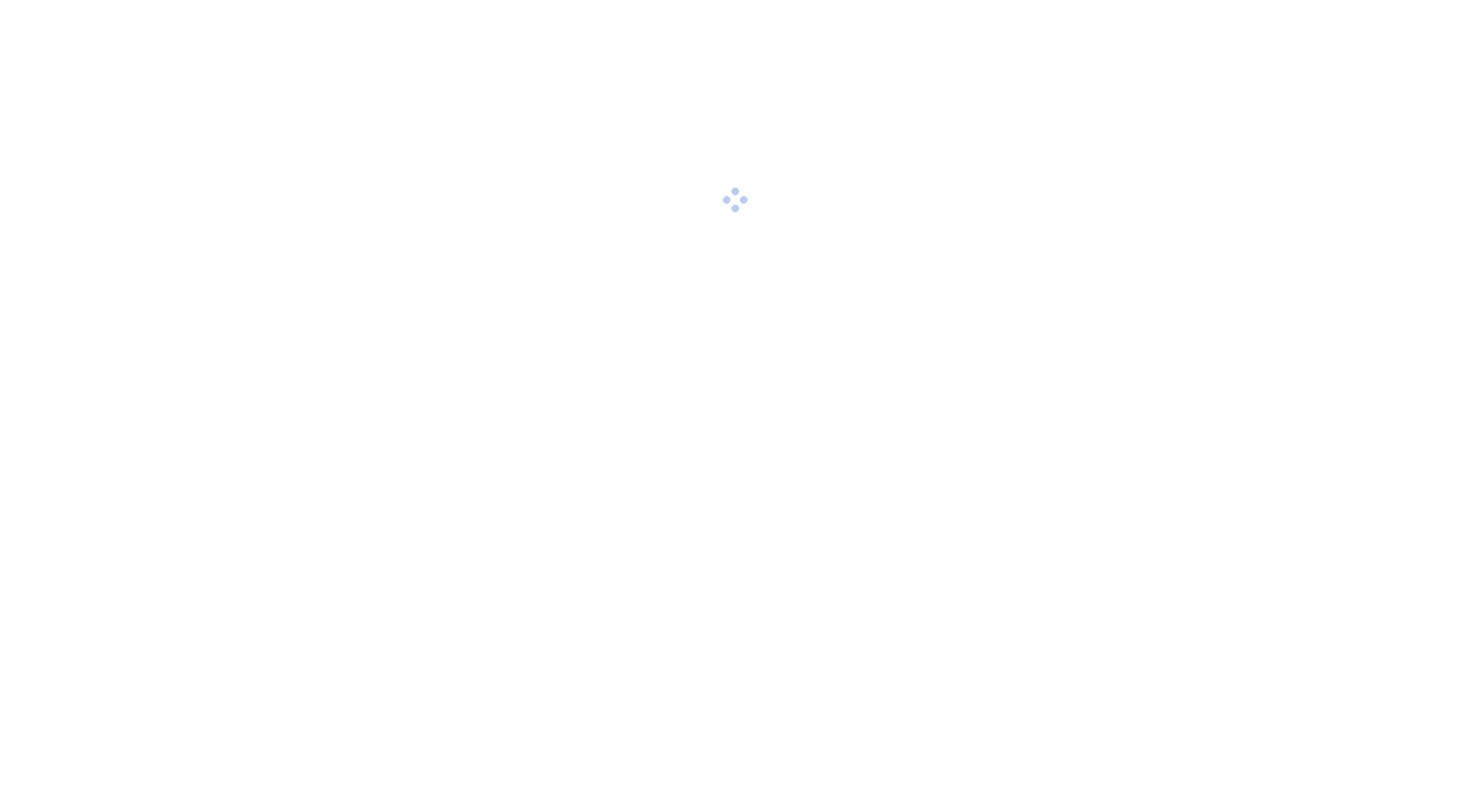 scroll, scrollTop: 0, scrollLeft: 0, axis: both 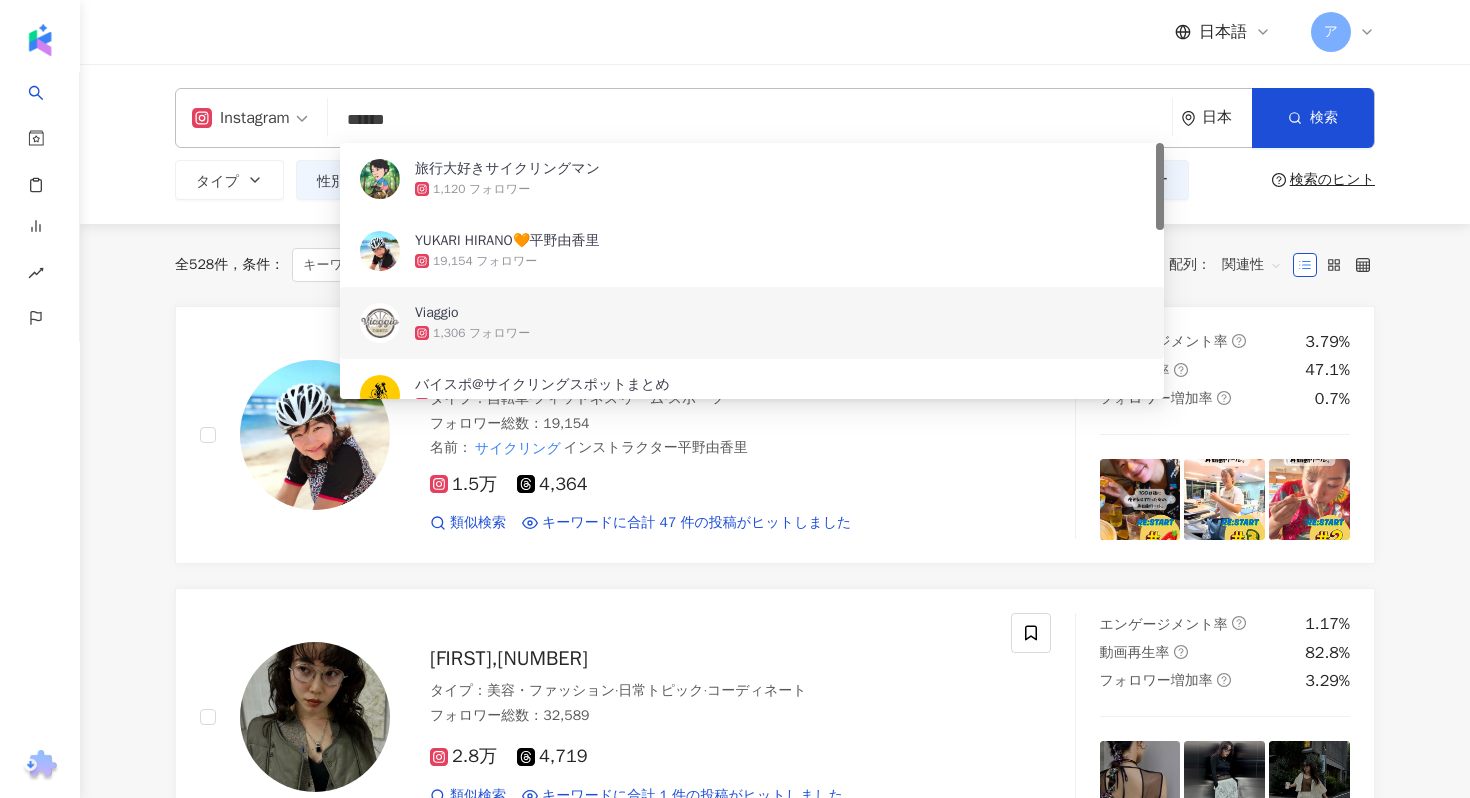 click on "全  528  件 条件 ： キーワード：サイクリング Instagram 性別：女性 フォロワー数：7,000-35,000 リセット 配列： 関連性 YUKARI HIRANO?平野由香里 タイプ ： 自転車  ·  フィットネス  ·  ゲーム  ·  スポーツ フォロワー総数 ： 19,154 名前 ： サイクリング インストラクター平野由香里 1.5万 4,364 類似検索 キーワードに合計 47 件の投稿がヒットしました エンゲージメント率 3.79% 動画再生率 47.1% フォロワー増加率 0.7% SHIORI,661782312 タイプ ： 美容・ファッション  ·  日常トピック  ·  コーディネート フォロワー総数 ： 32,589 2.8万 4,719 類似検索 キーワードに合計 1 件の投稿がヒットしました エンゲージメント率 1.17% 動画再生率 82.8% フォロワー増加率 3.29% Mai shimoya maishimoya タイプ ： 美容・ファッション  ·  ドリンク  ·  日常トピック  ·  グルメ  ·  占い  ·  医療・健康 ：" at bounding box center (775, 2322) 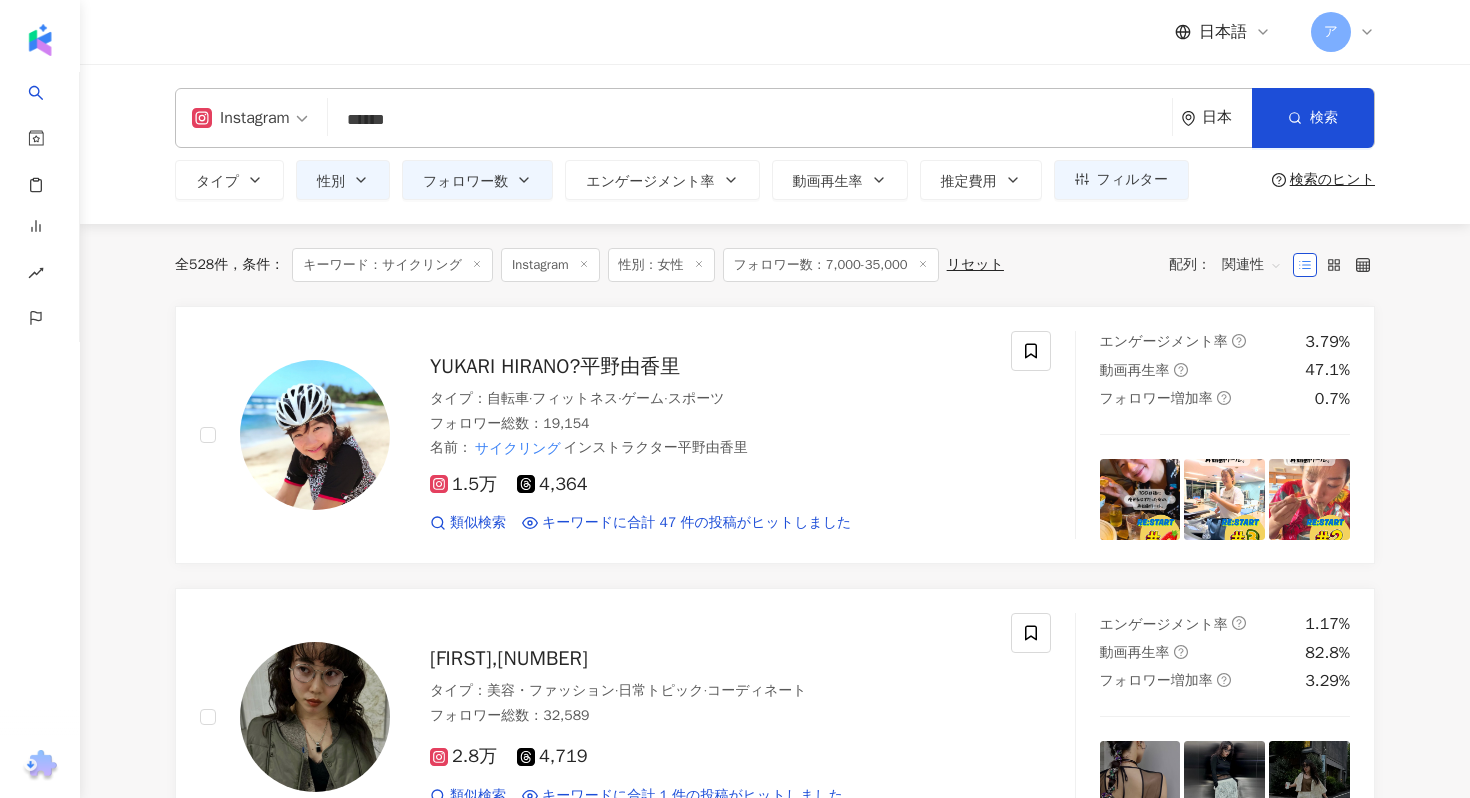 click on "******" at bounding box center (750, 120) 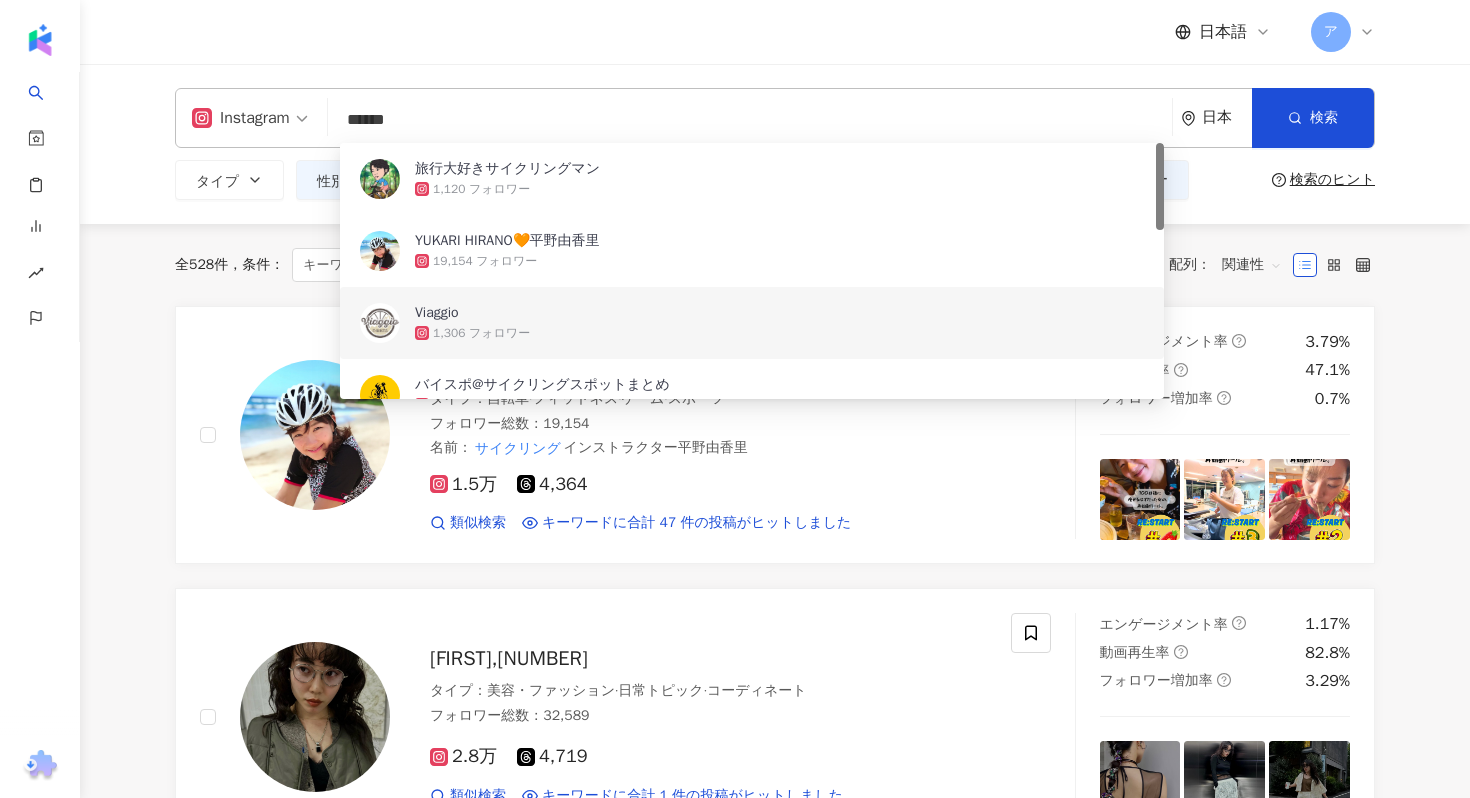 click on "******" at bounding box center [750, 120] 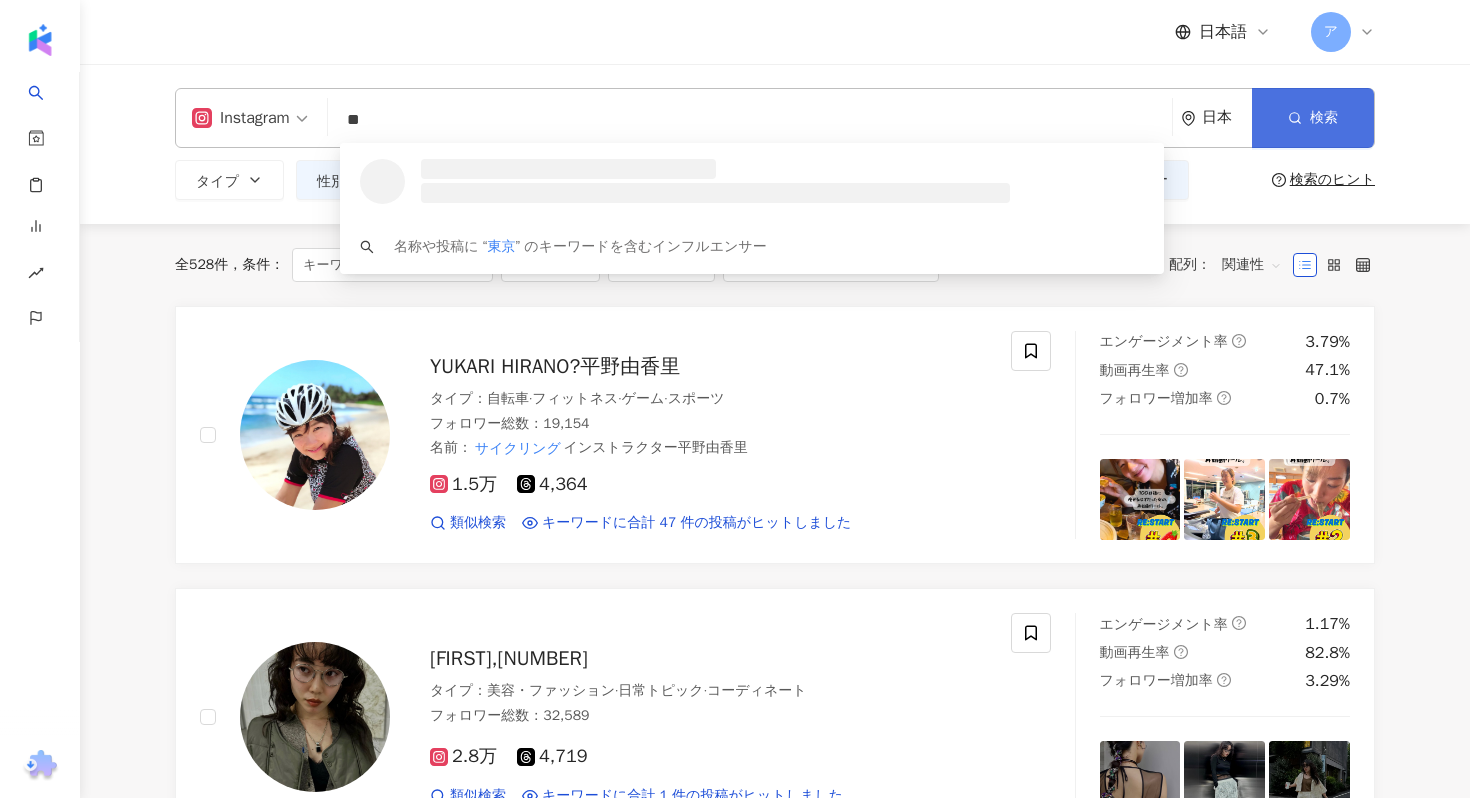 type on "**" 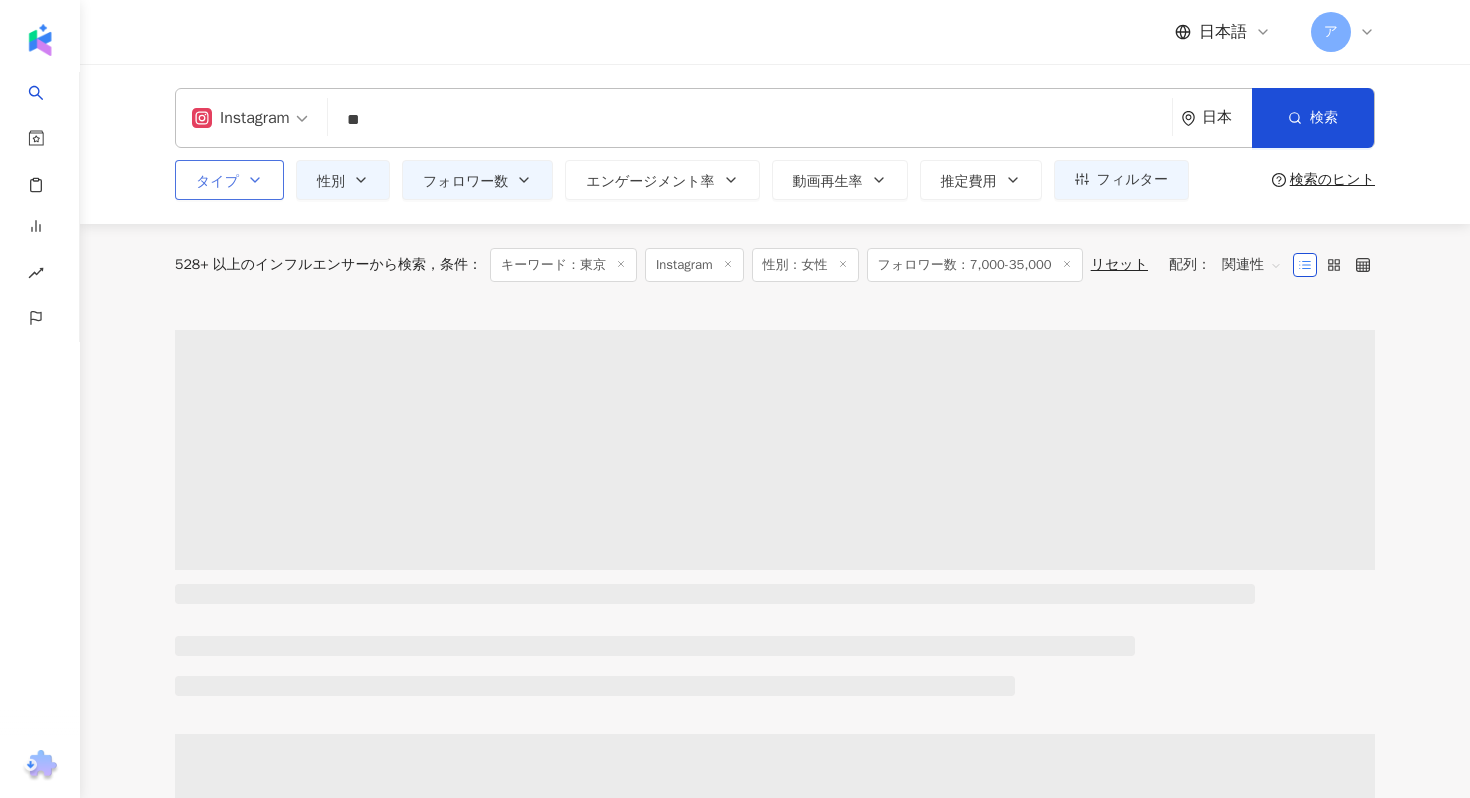 click on "タイプ" at bounding box center (217, 182) 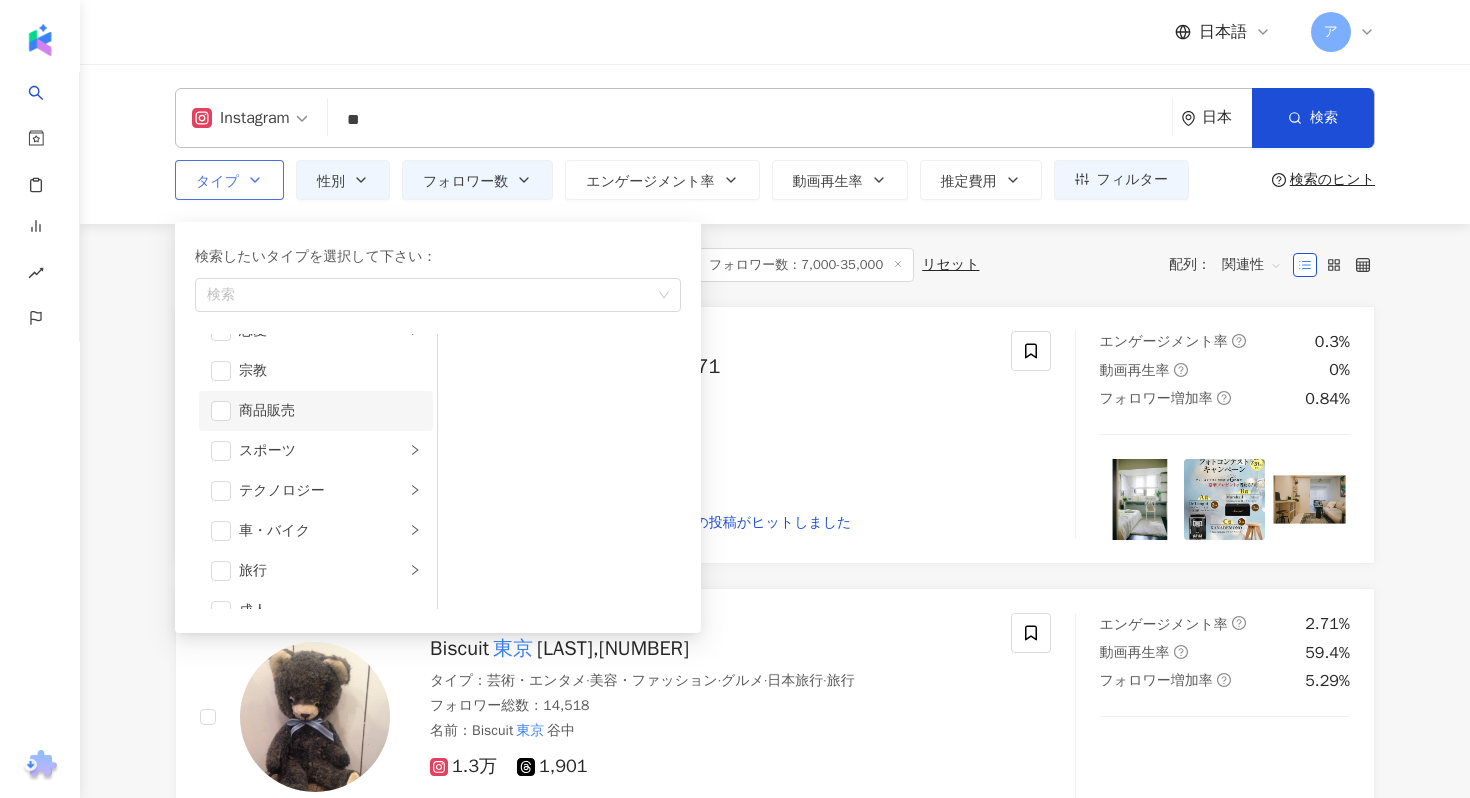 scroll, scrollTop: 693, scrollLeft: 0, axis: vertical 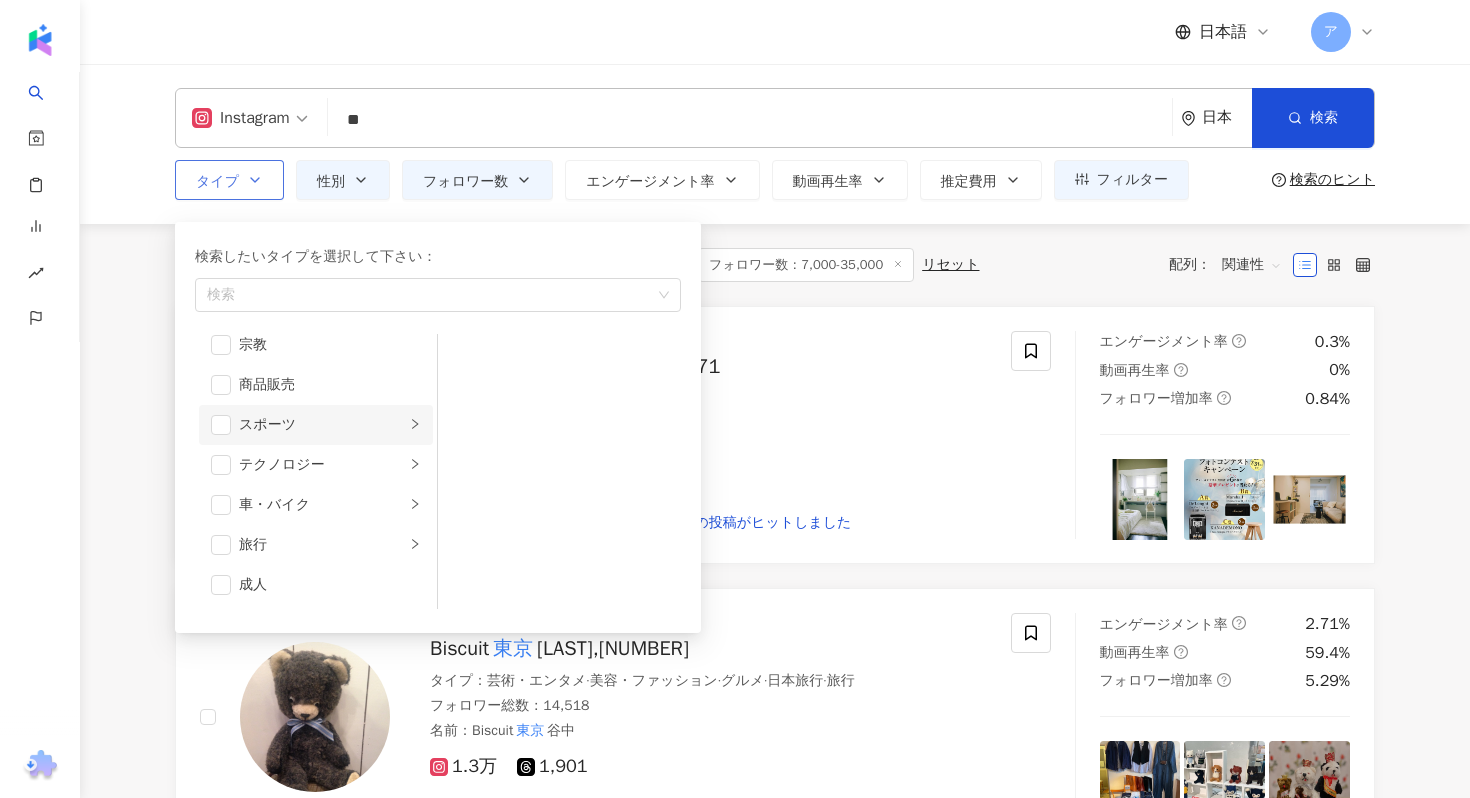 click on "スポーツ" at bounding box center [322, 425] 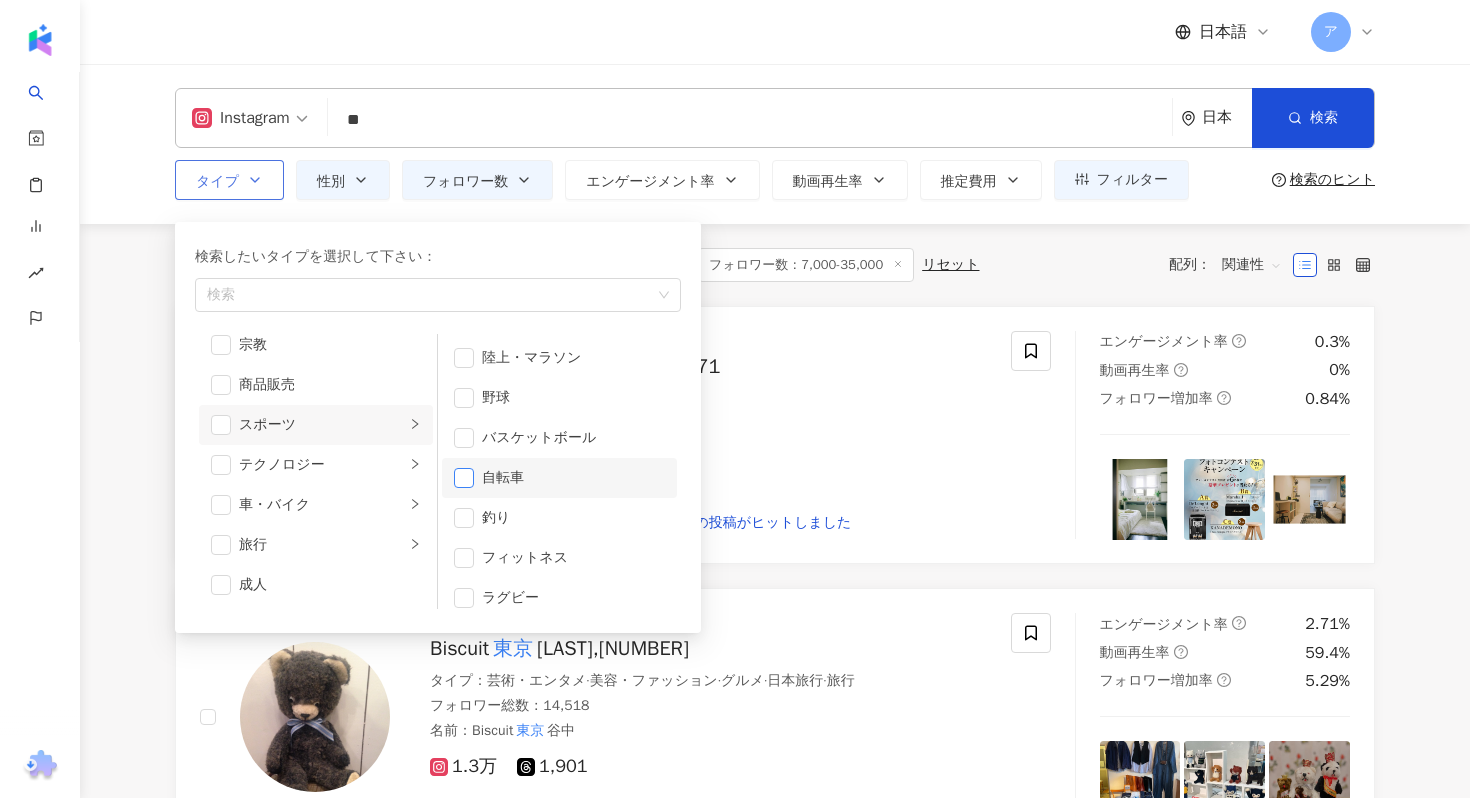 click at bounding box center [464, 478] 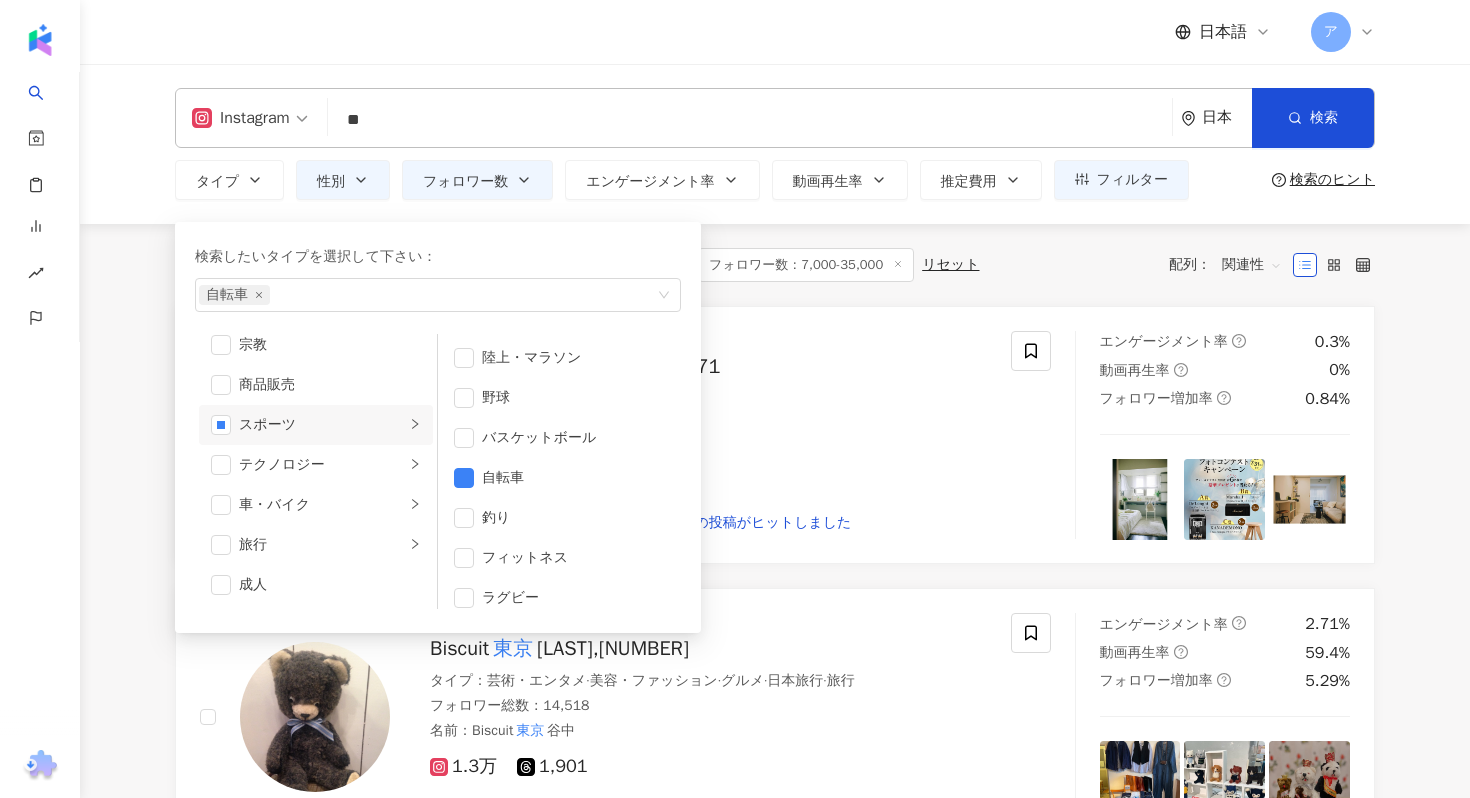 click on "全  10,000+  件 条件 ： キーワード：東京 Instagram 性別：女性 フォロワー数：7,000-35,000 リセット 配列： 関連性 東京 建物 Bloomoi,3925057771 タイプ ： 掃除  ·  グルメ  ·  ライフスタイル フォロワー総数 ： 32,763 名前 ： 東京 建物 bloomoi 3.3万 類似検索 キーワードに合計 76 件の投稿がヒットしました エンゲージメント率 0.3% 動画再生率 0% フォロワー増加率 0.84% Biscuit 東京 谷中,441713017 タイプ ： 芸術・エンタメ  ·  美容・ファッション  ·  グルメ  ·  日本旅行  ·  旅行 フォロワー総数 ： 14,518 名前 ： Biscuit 東京 谷中 1.3万 1,901 類似検索 キーワードに合計 54 件の投稿がヒットしました エンゲージメント率 2.71% 動画再生率 59.4% フォロワー増加率 5.29% 肉姫《 東京 焼肉》 タイプ ： 韓国旅行  ·  麺類  ·  グルメ  ·  旅行 フォロワー総数 ： 18,013 名前 ： 肉姫《 東京 ：" at bounding box center (775, 2314) 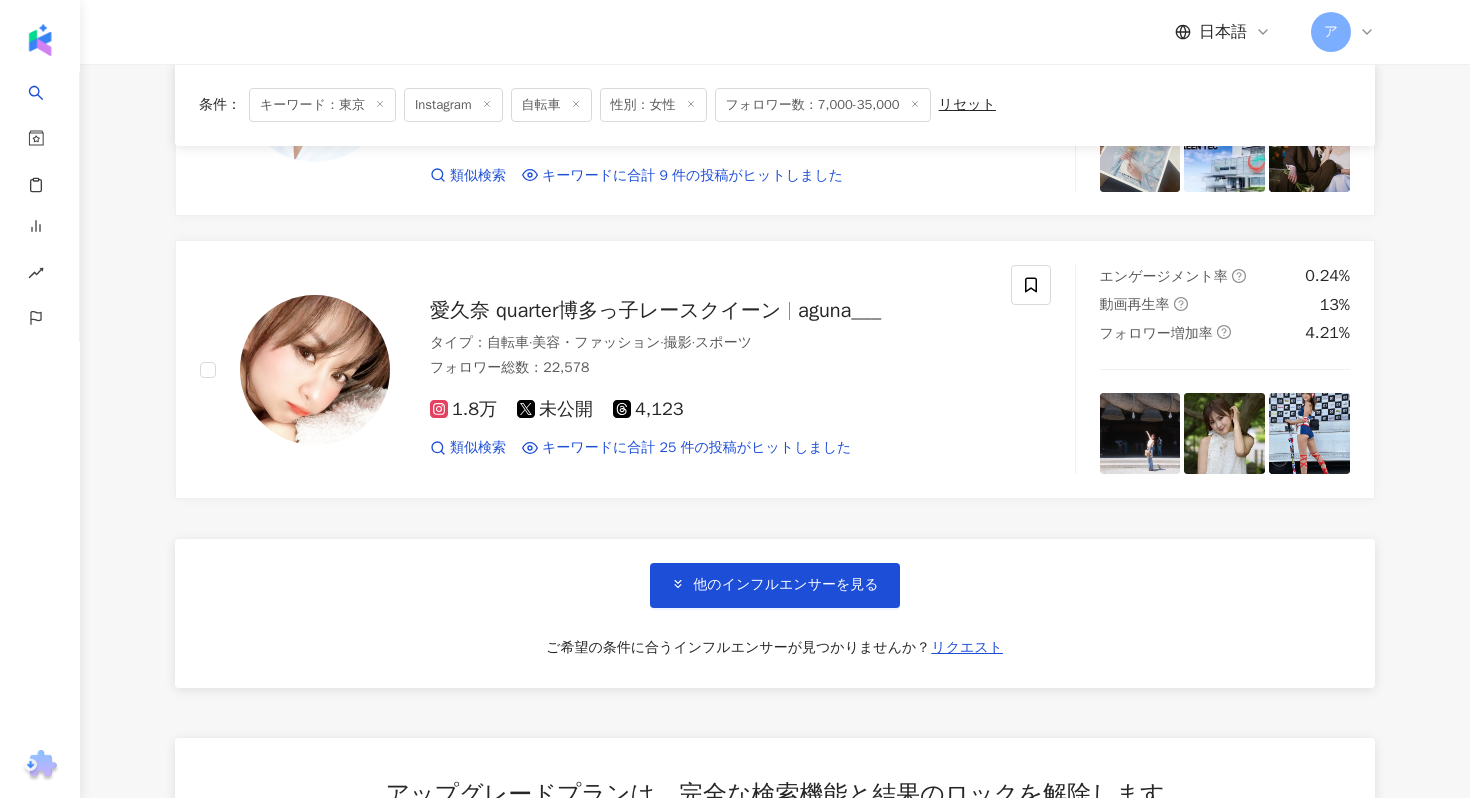 scroll, scrollTop: 3171, scrollLeft: 0, axis: vertical 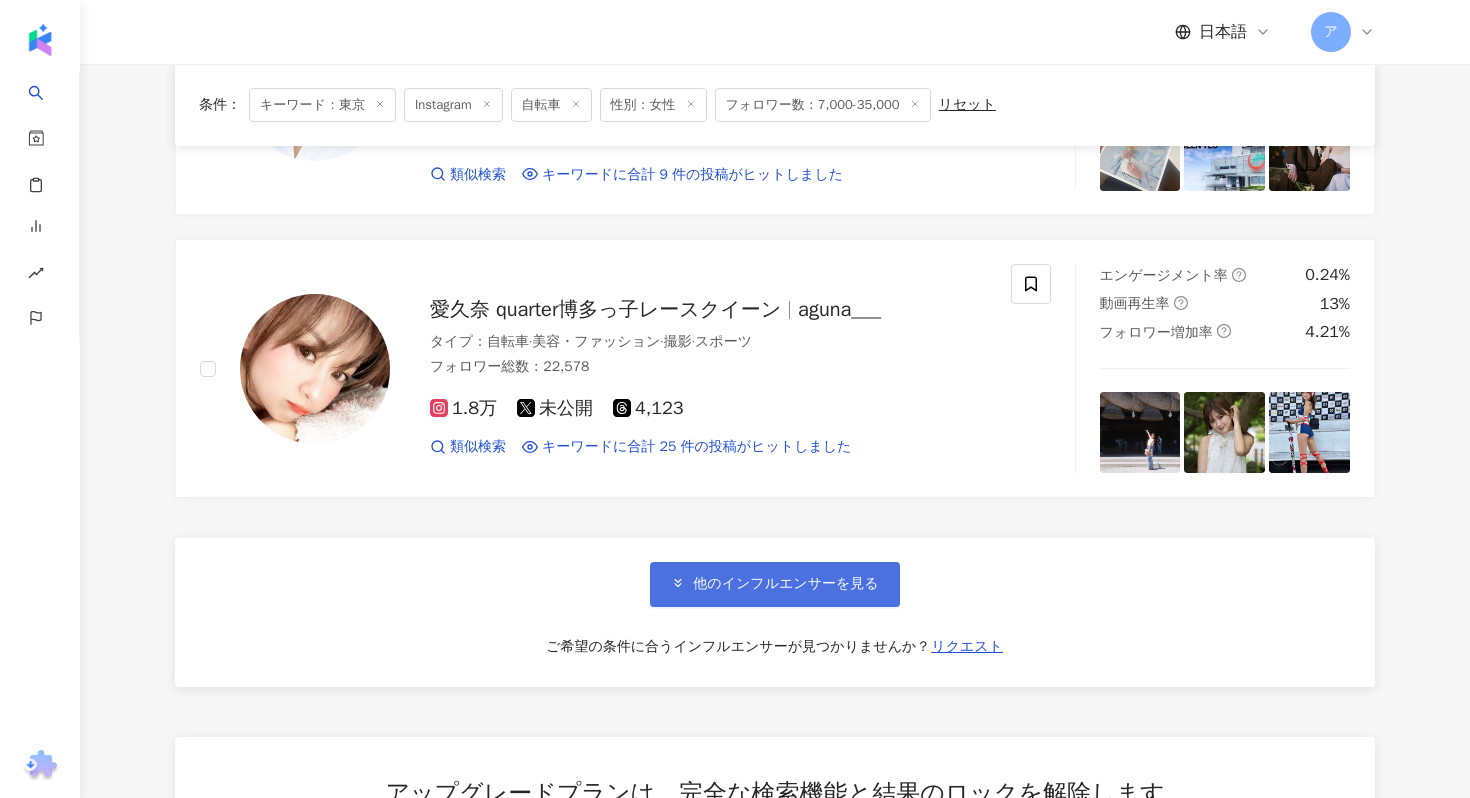 click on "他のインフルエンサーを見る" at bounding box center (774, 584) 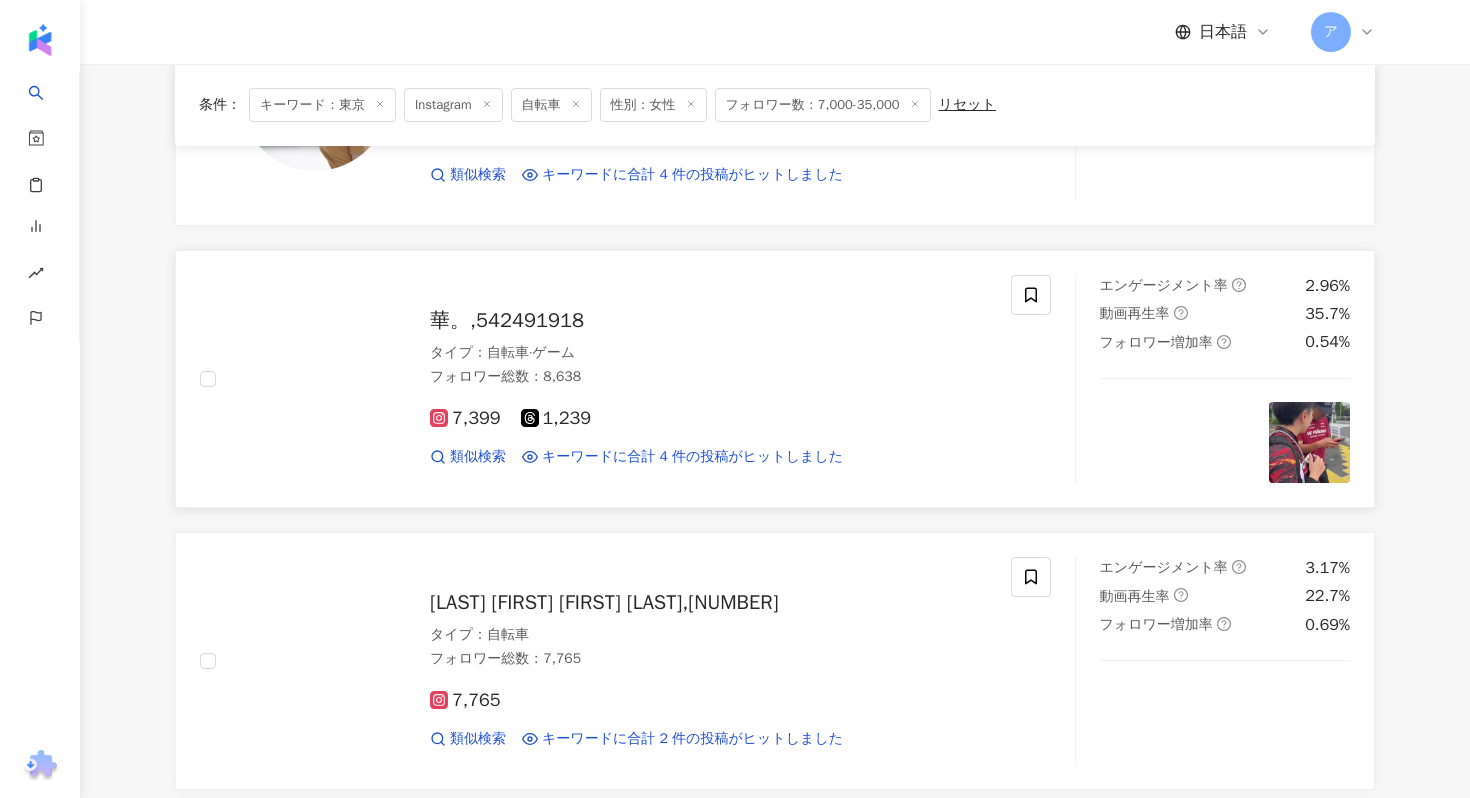 scroll, scrollTop: 5985, scrollLeft: 0, axis: vertical 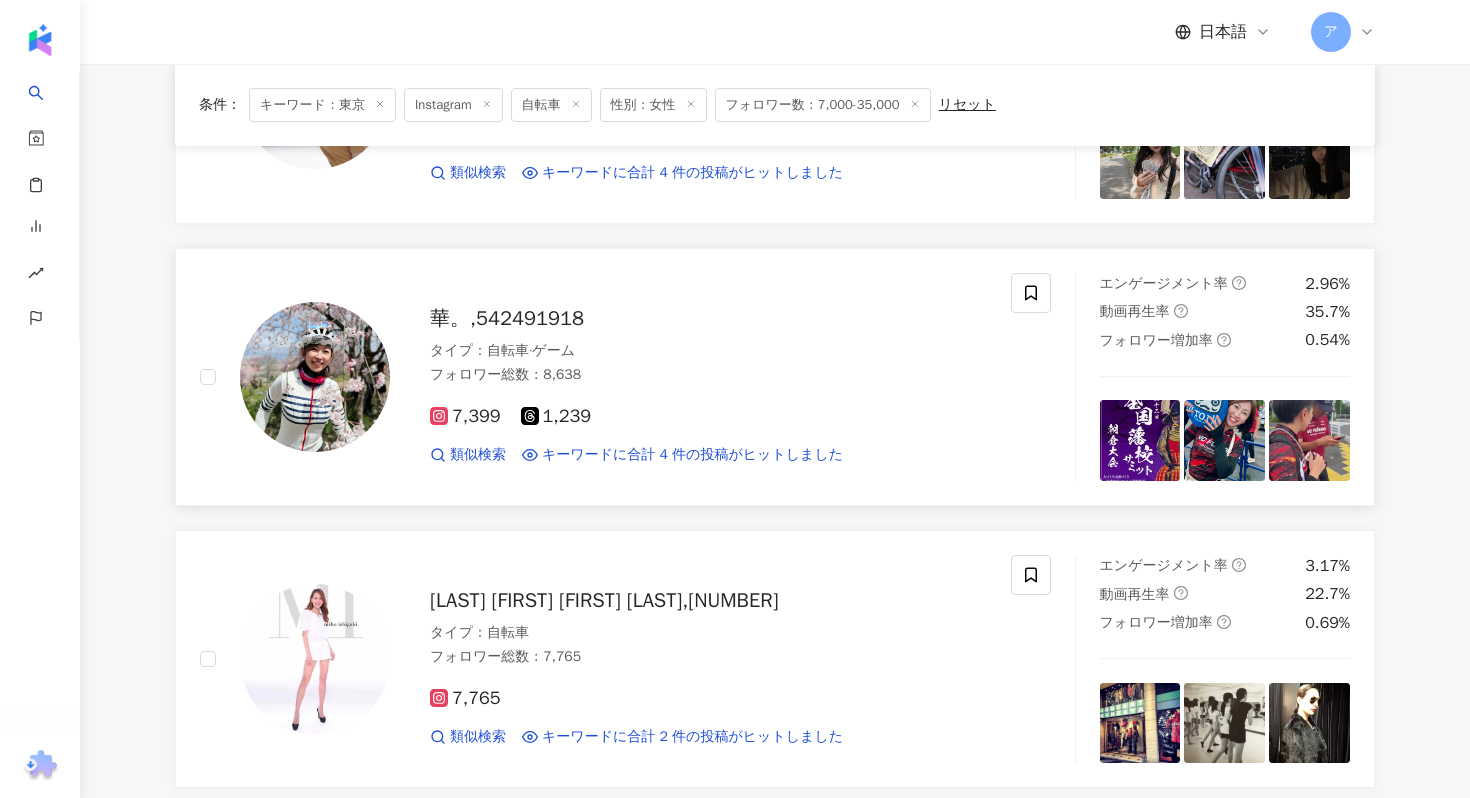 click on "華。,542491918" at bounding box center (507, 318) 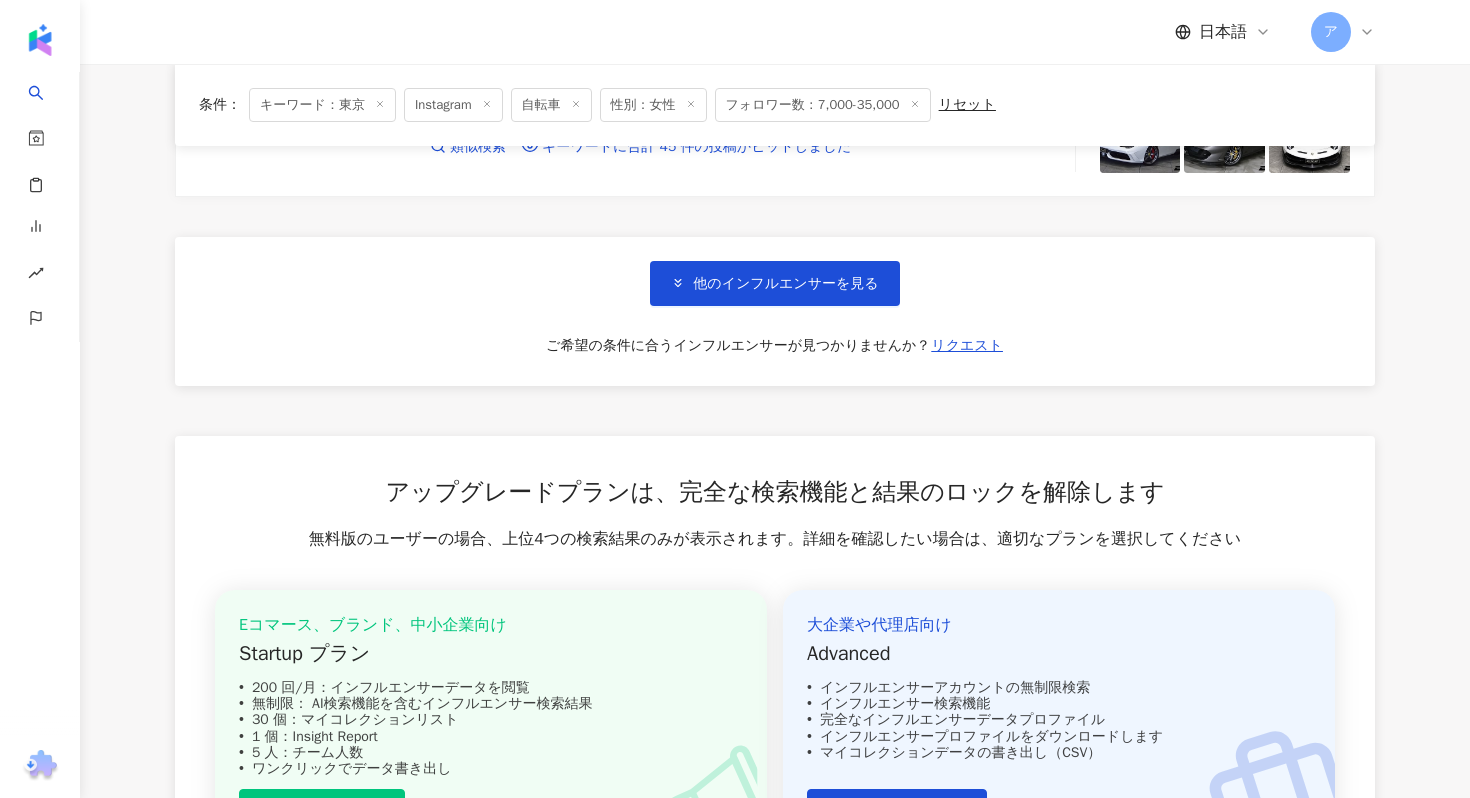 scroll, scrollTop: 6848, scrollLeft: 0, axis: vertical 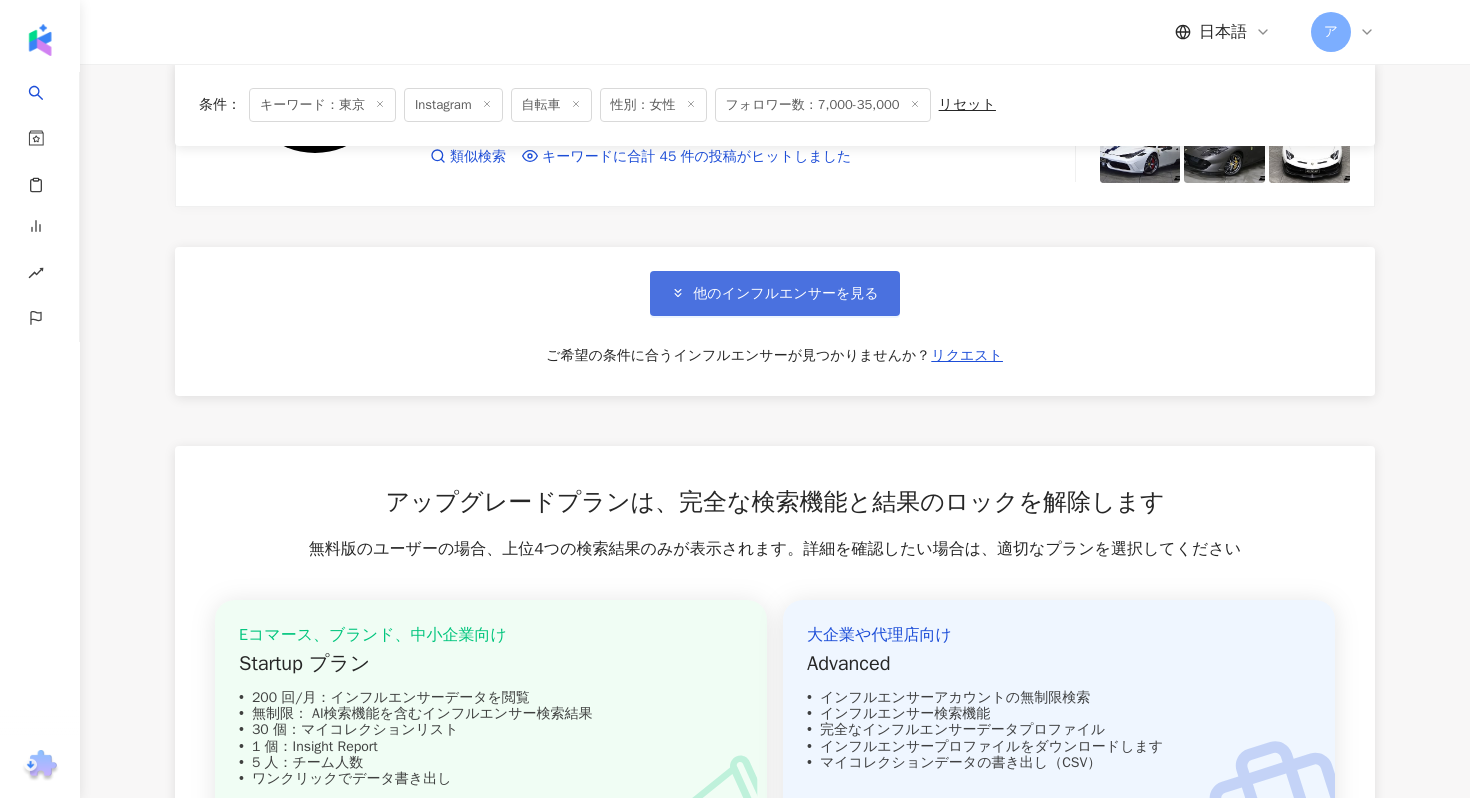 click on "他のインフルエンサーを見る" at bounding box center [785, 294] 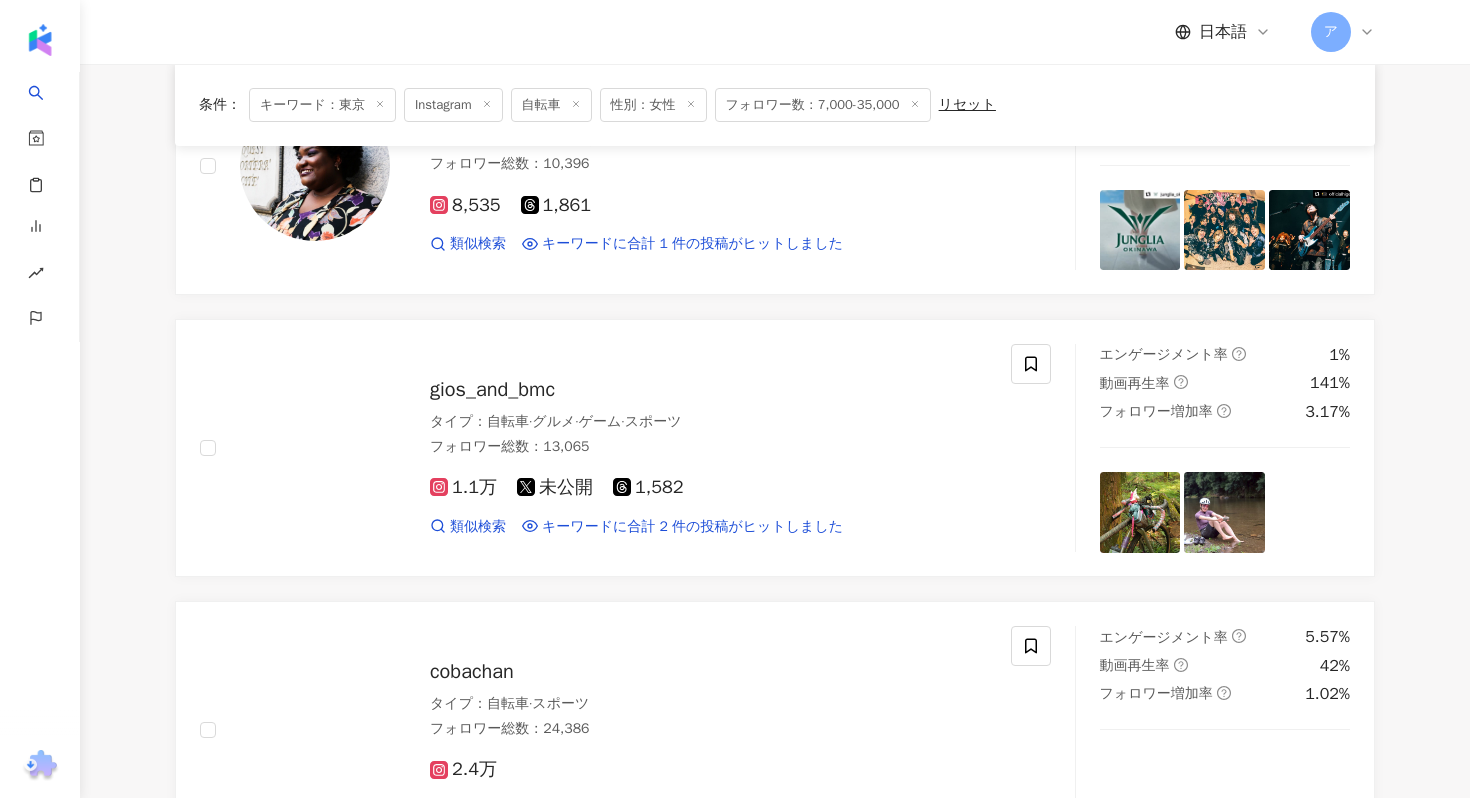 scroll, scrollTop: 7611, scrollLeft: 0, axis: vertical 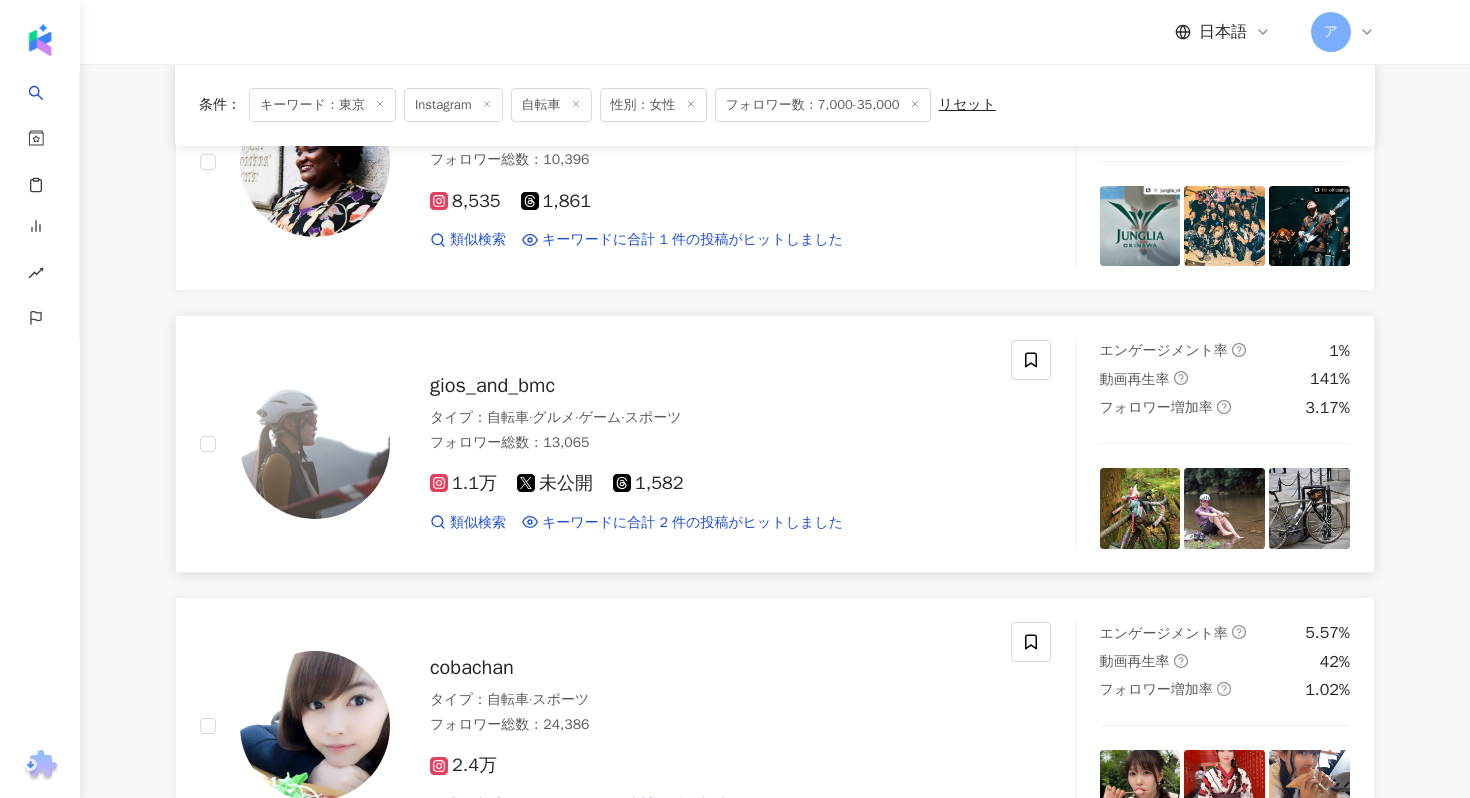 click on "gios_and_bmc" at bounding box center [492, 385] 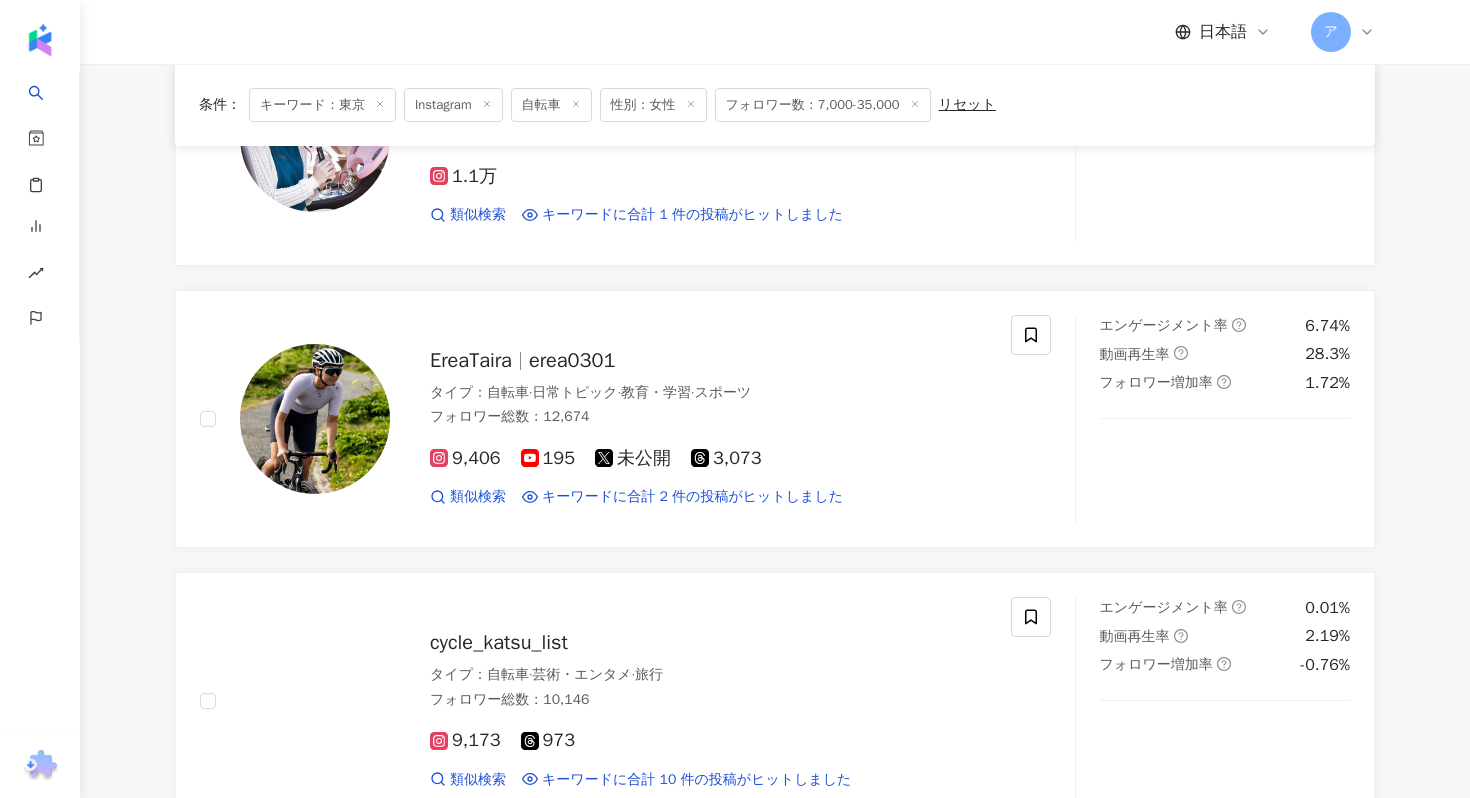 scroll, scrollTop: 8808, scrollLeft: 0, axis: vertical 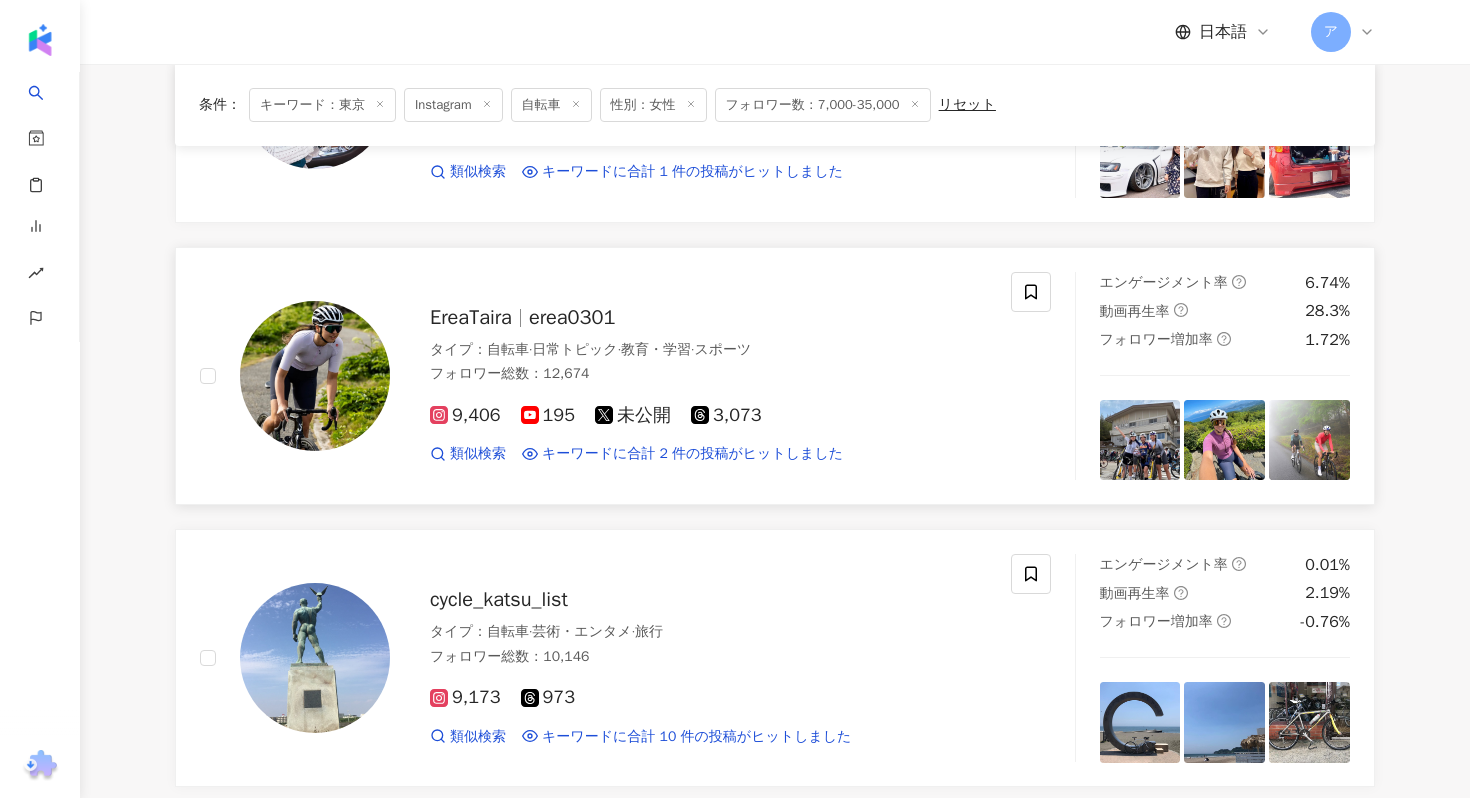 click on "EreaTaira" at bounding box center [471, 317] 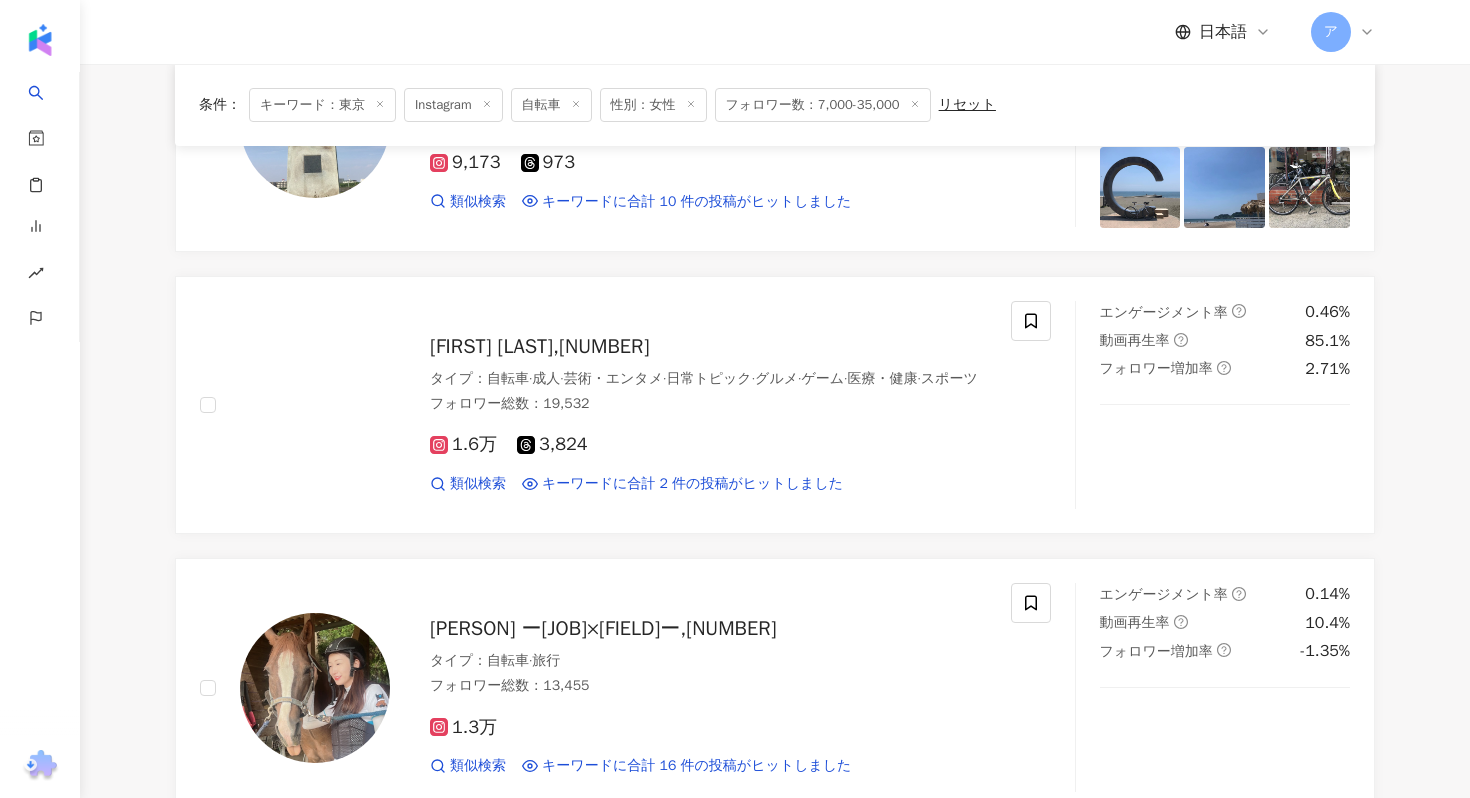 scroll, scrollTop: 9335, scrollLeft: 0, axis: vertical 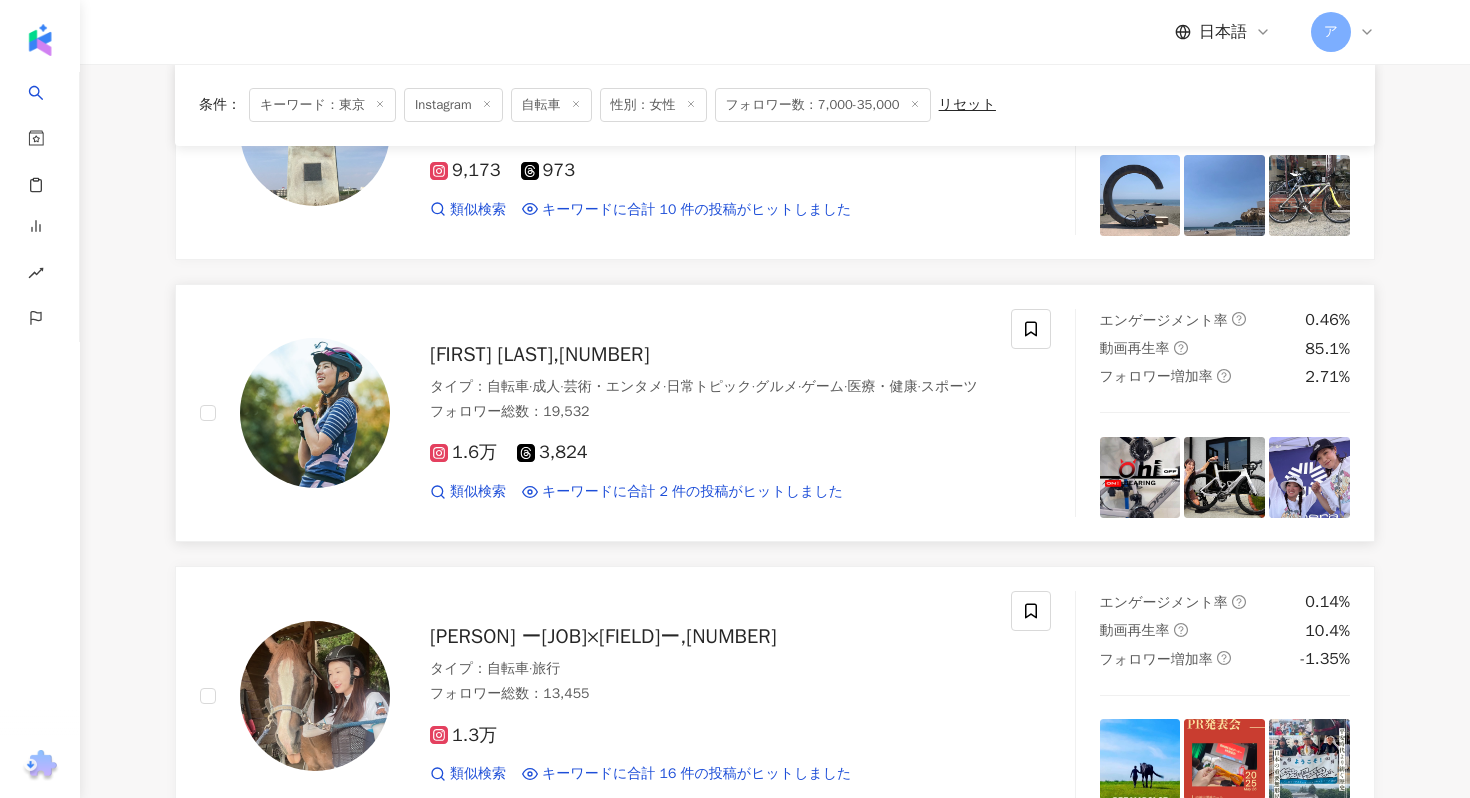click on "Hidemi Naito,2250188302" at bounding box center (539, 354) 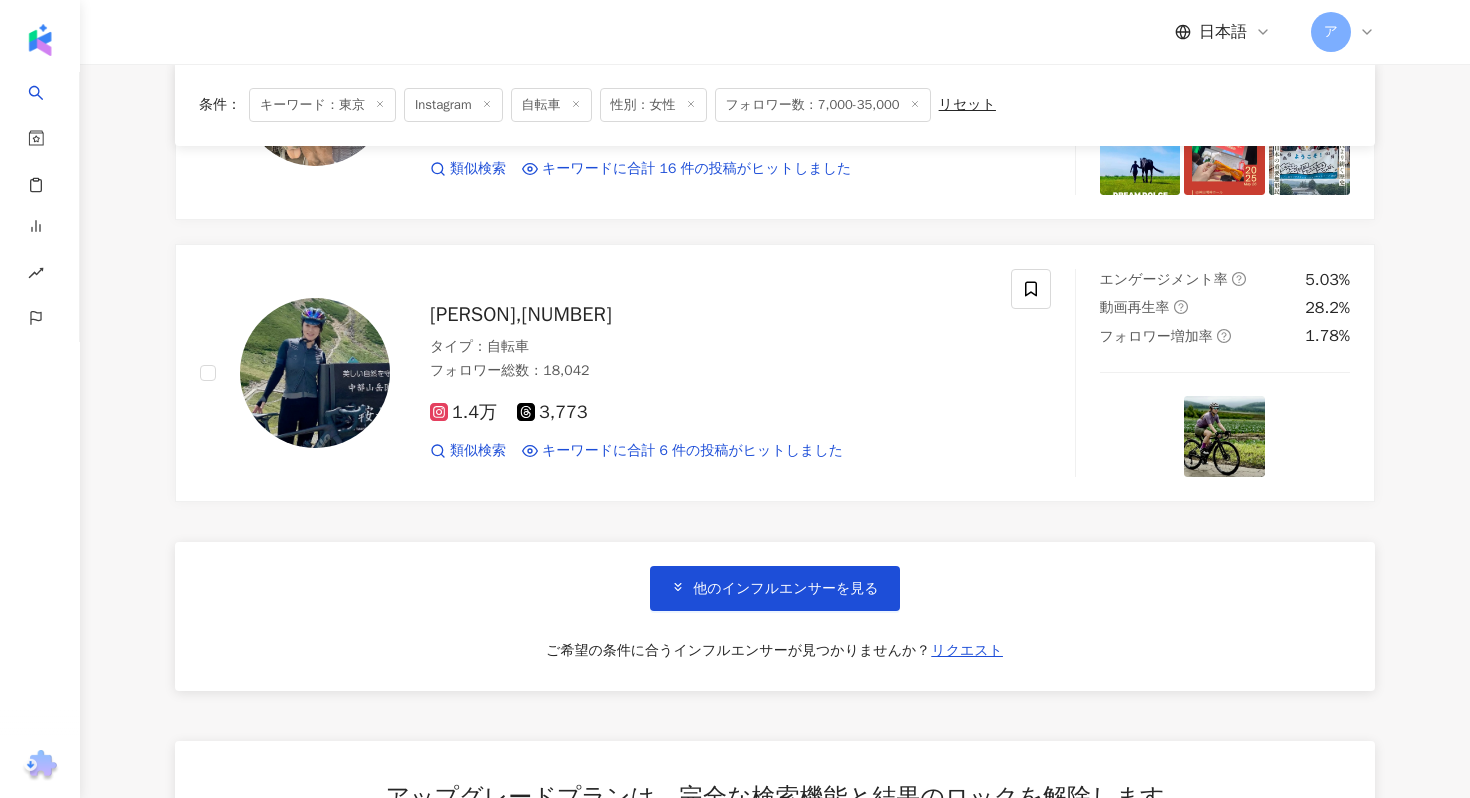 scroll, scrollTop: 9938, scrollLeft: 0, axis: vertical 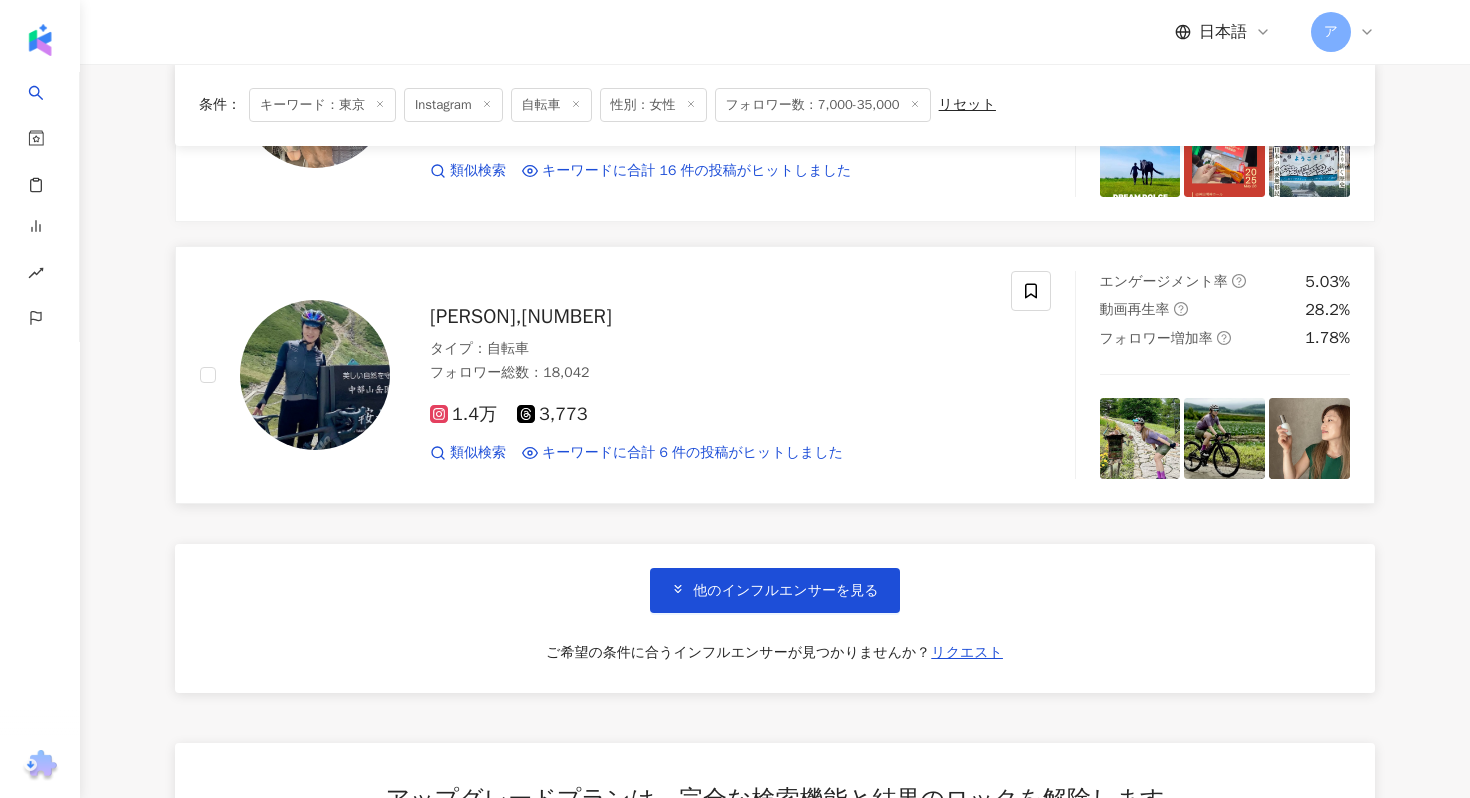 click on "✨coco✨,2313771476" at bounding box center [521, 316] 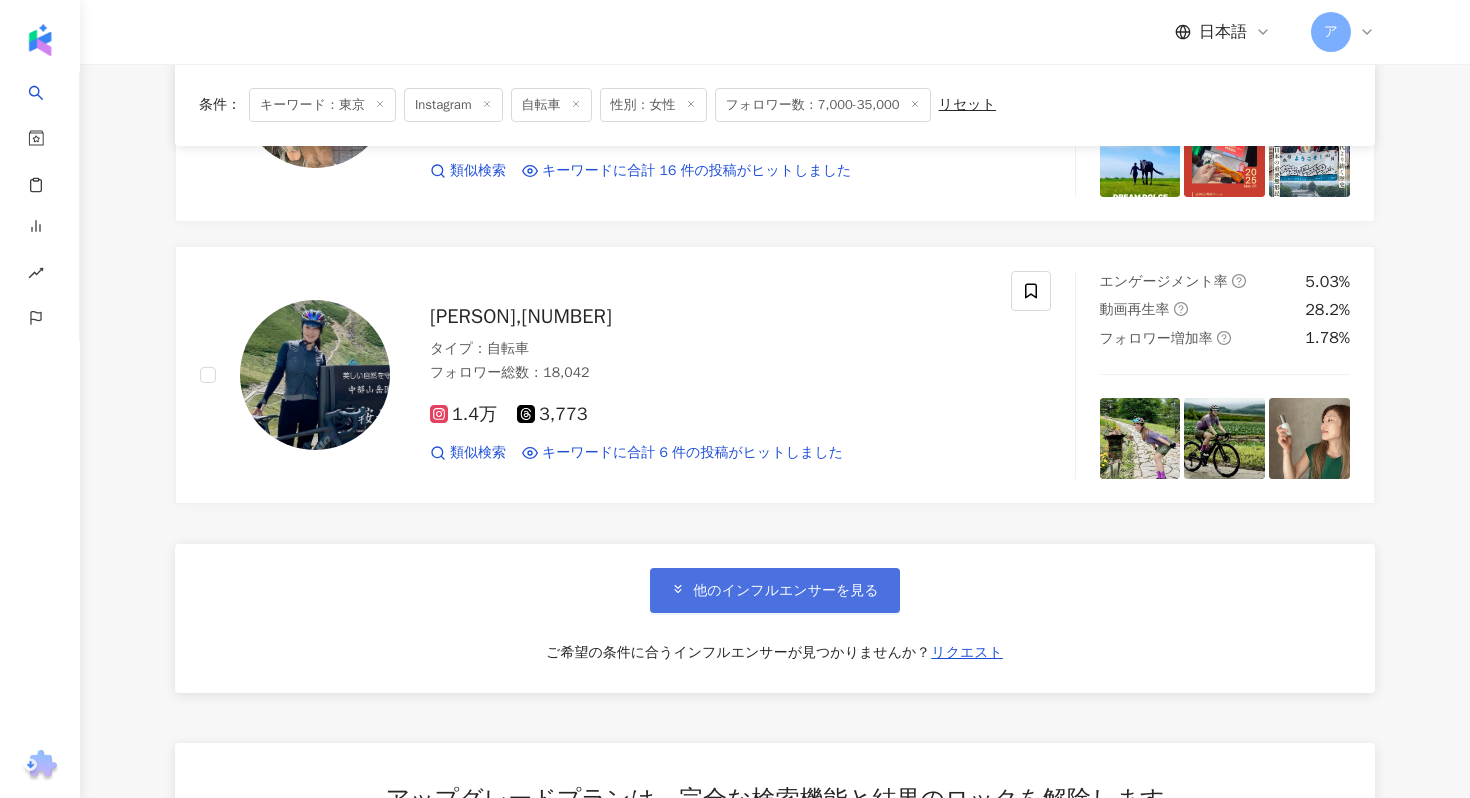 click on "他のインフルエンサーを見る" at bounding box center (785, 591) 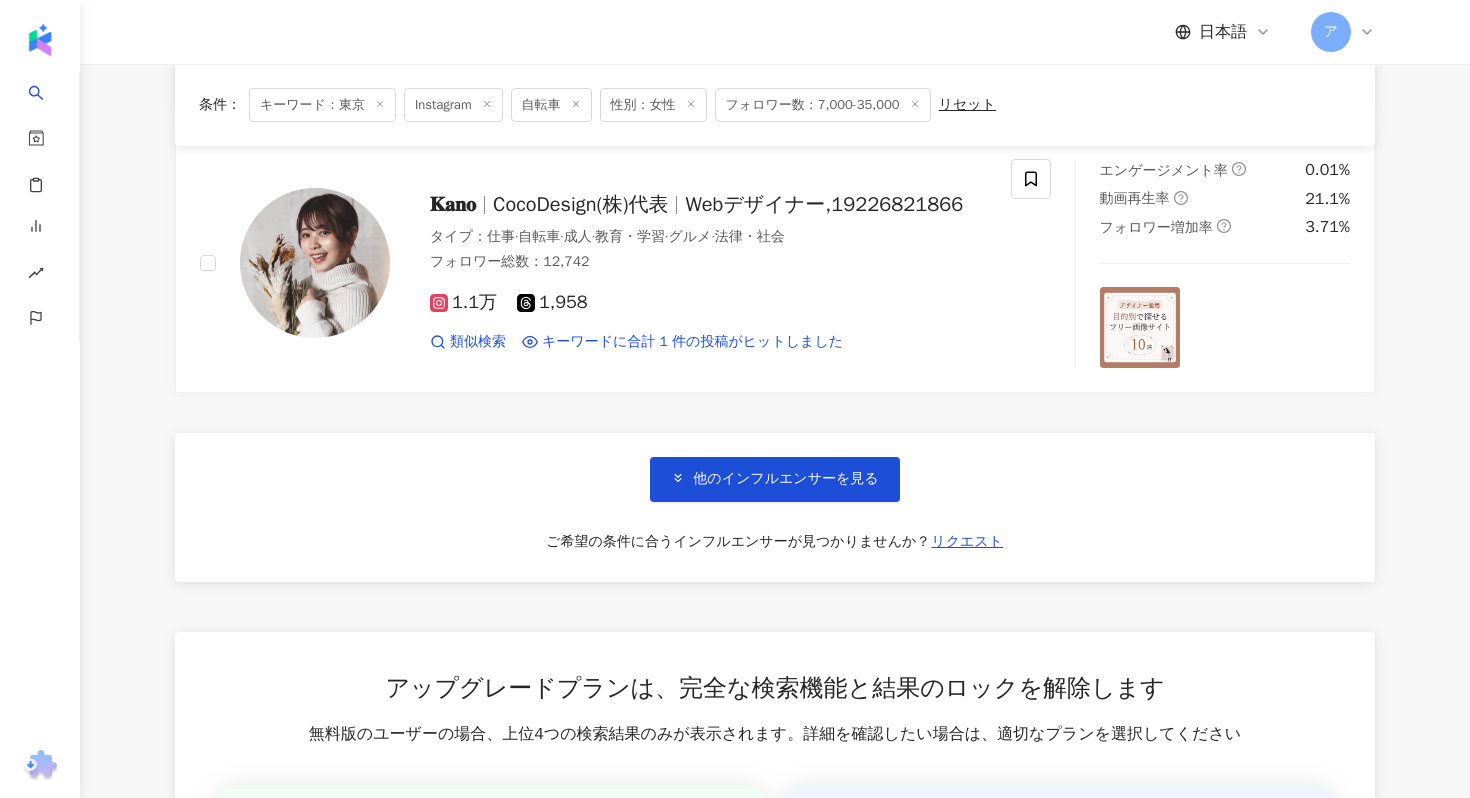 scroll, scrollTop: 13435, scrollLeft: 0, axis: vertical 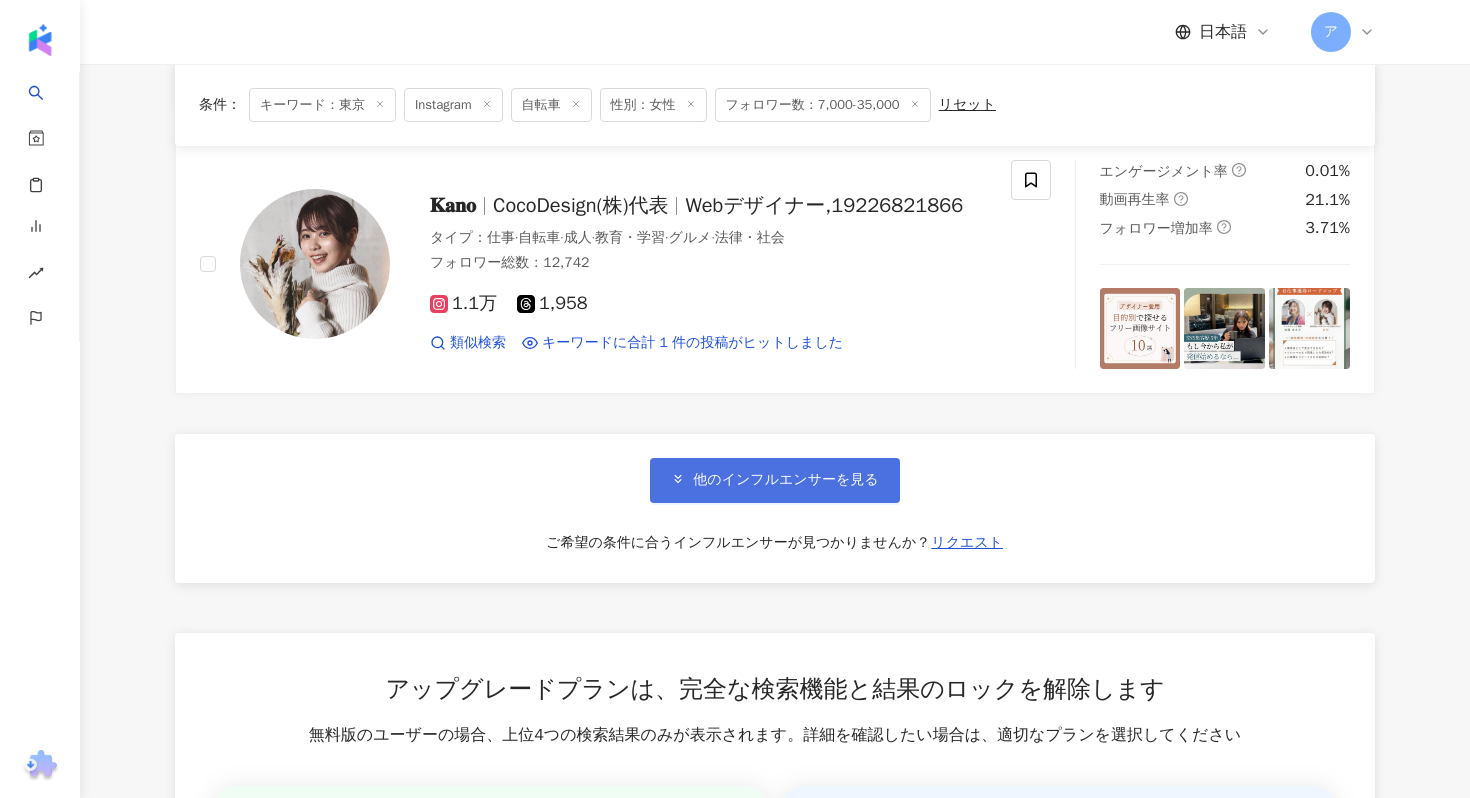click on "他のインフルエンサーを見る" at bounding box center [774, 480] 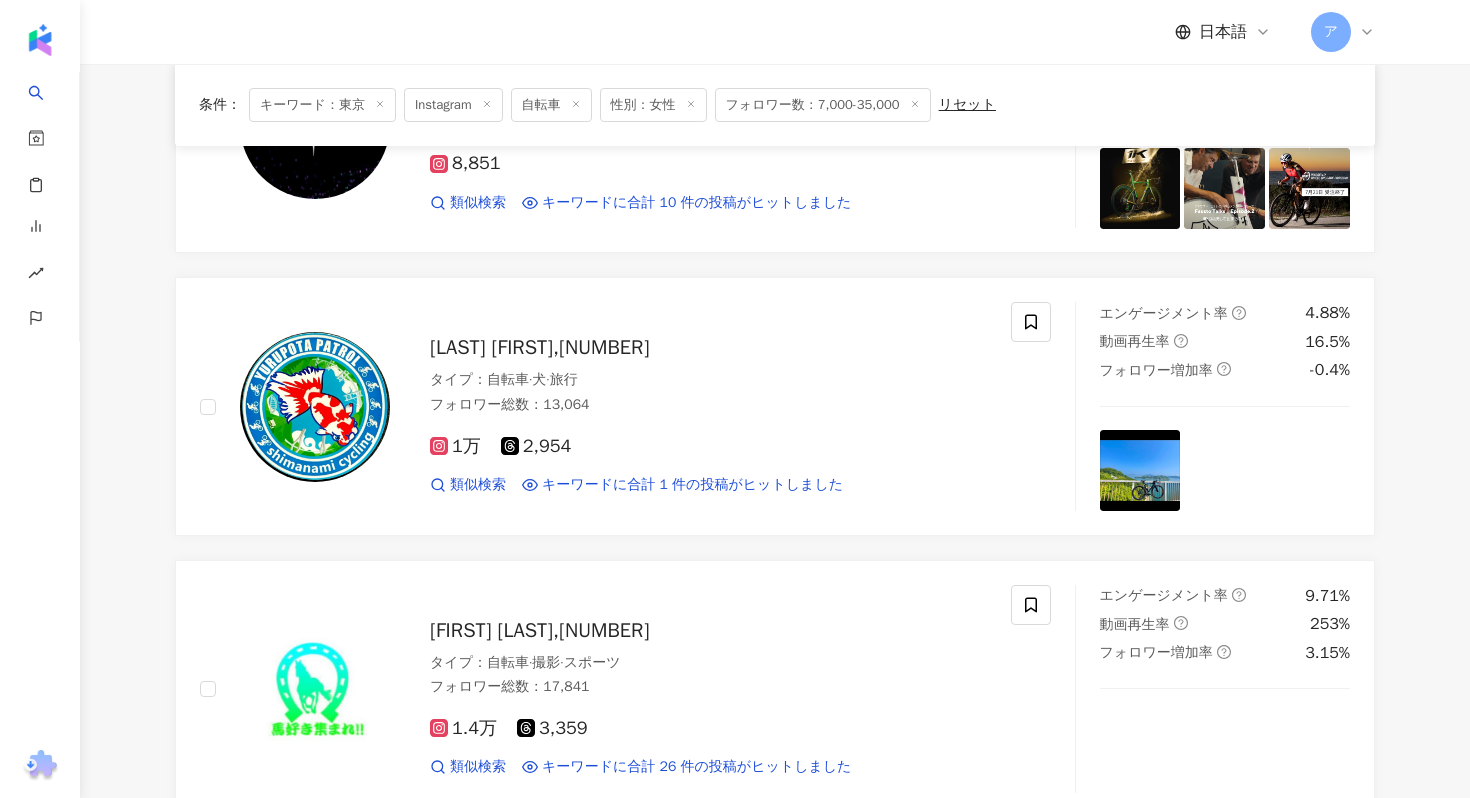 scroll, scrollTop: 16114, scrollLeft: 0, axis: vertical 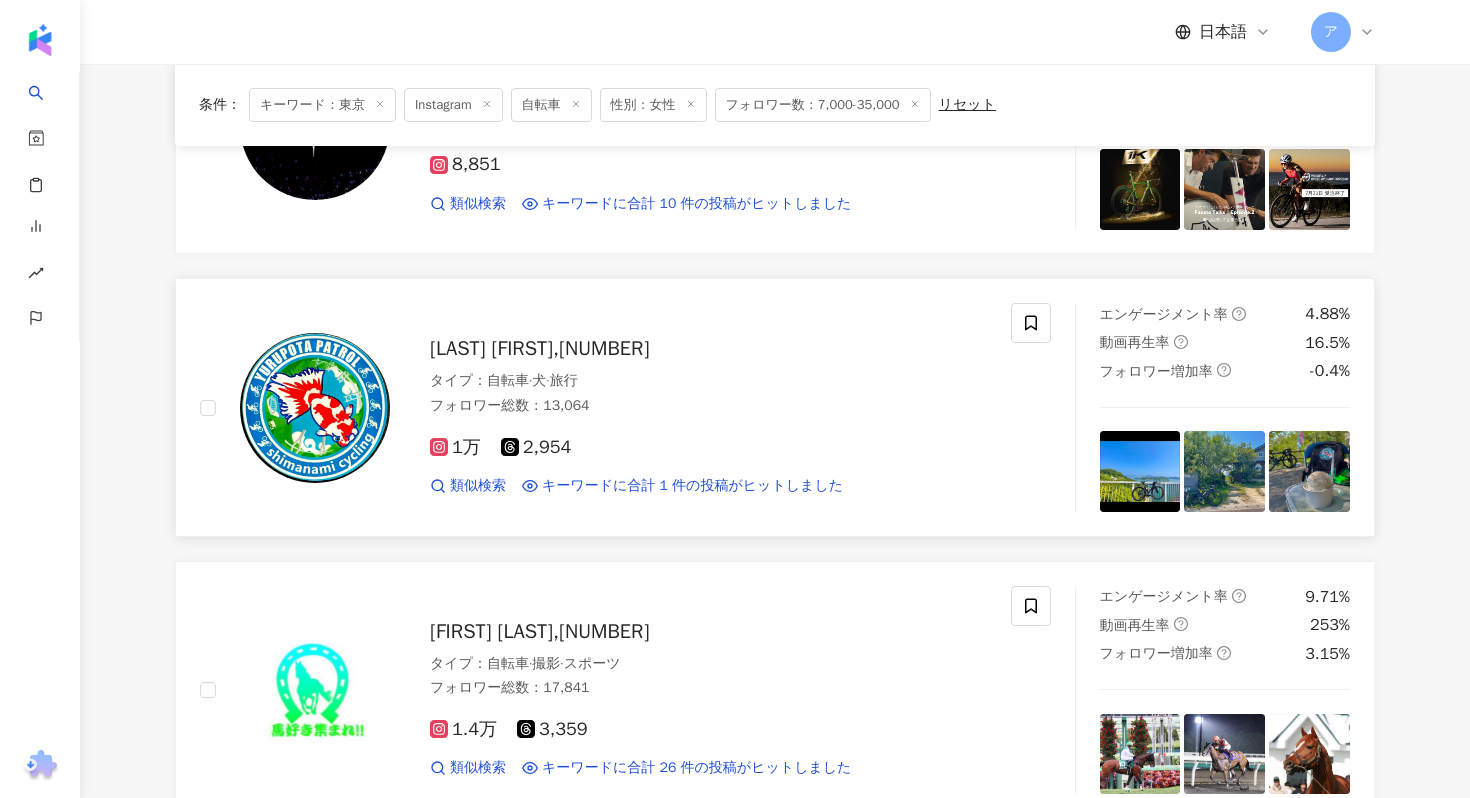 click on "佐伯清美,19234412415" at bounding box center (539, 348) 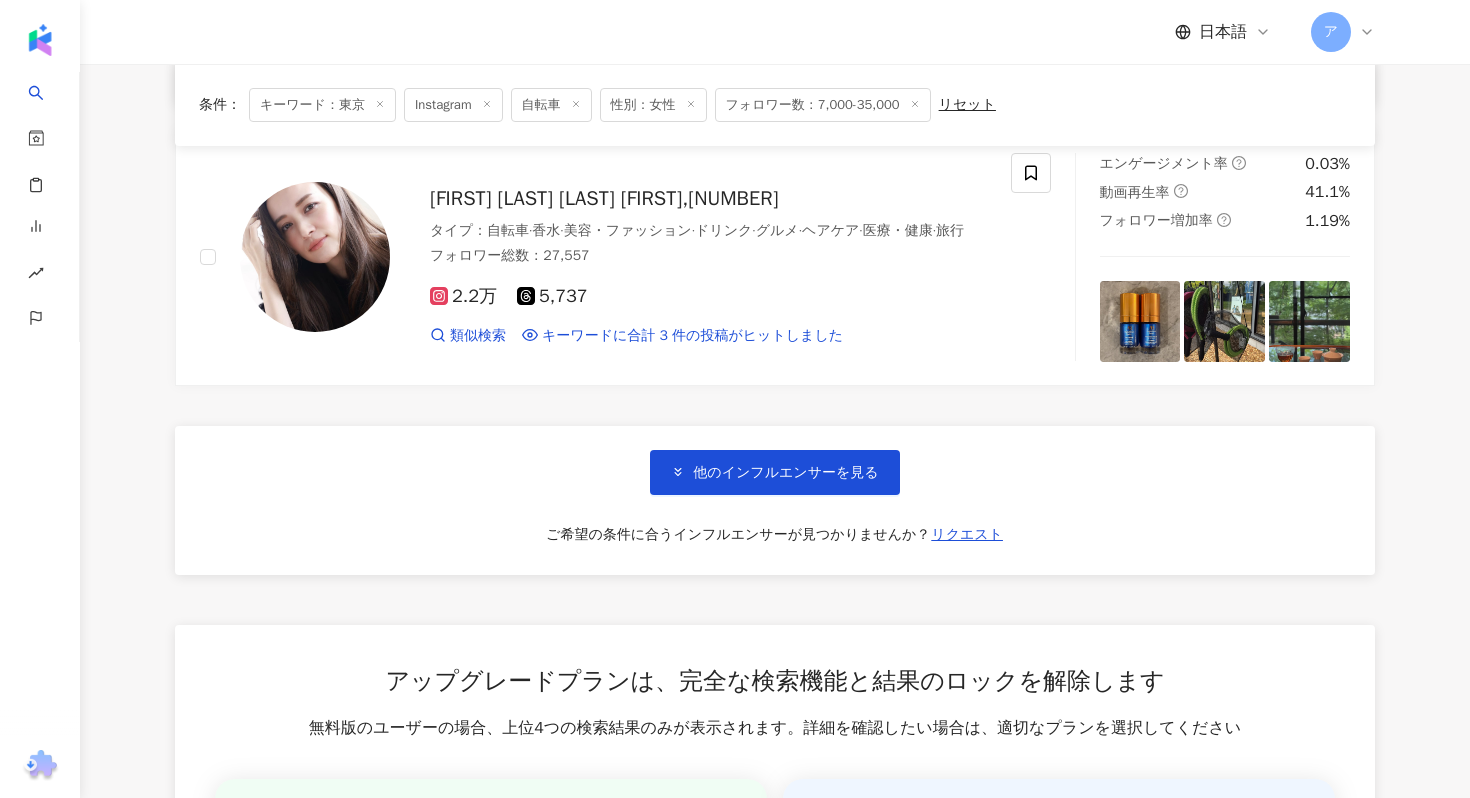 scroll, scrollTop: 16827, scrollLeft: 0, axis: vertical 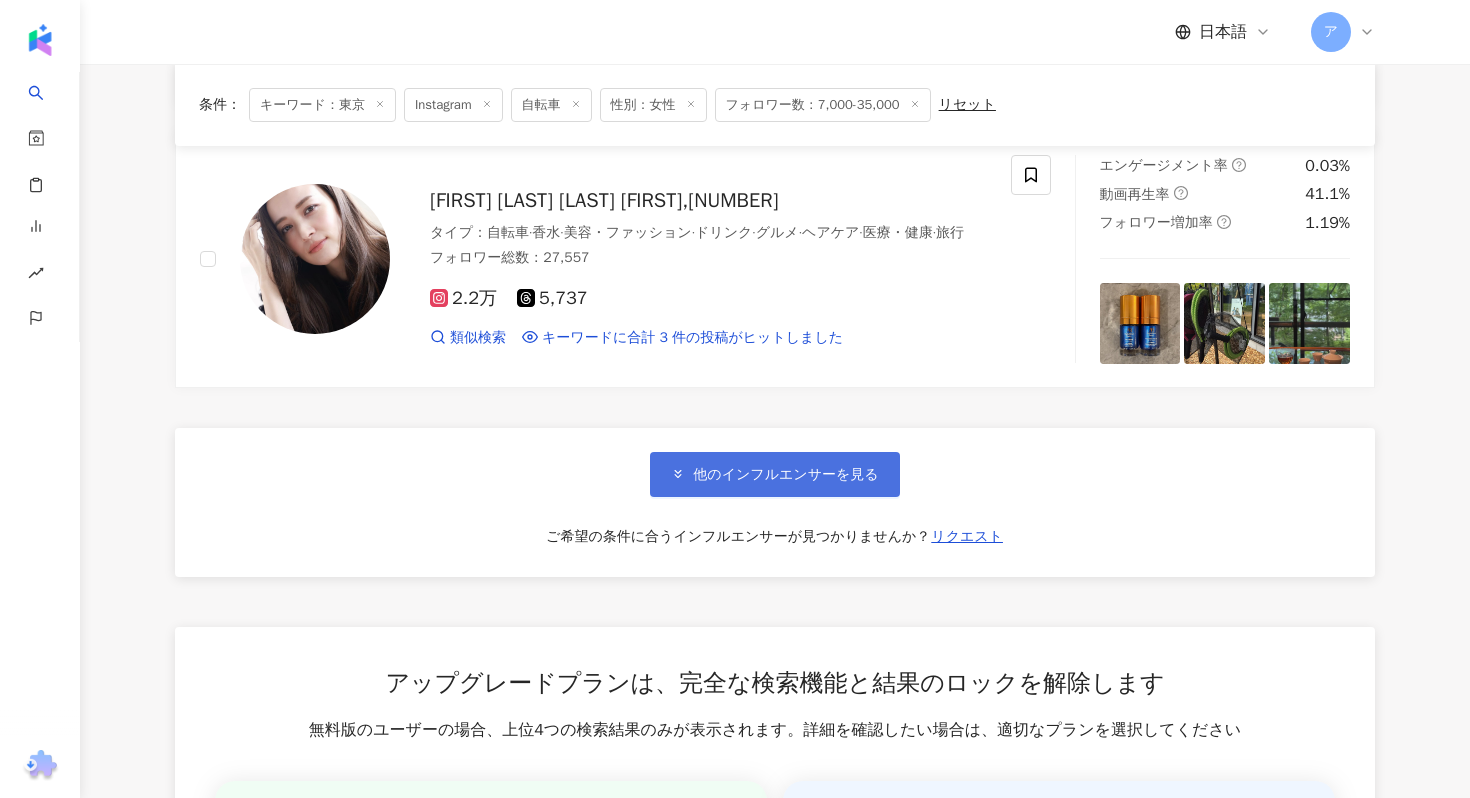 click on "他のインフルエンサーを見る" at bounding box center [785, 475] 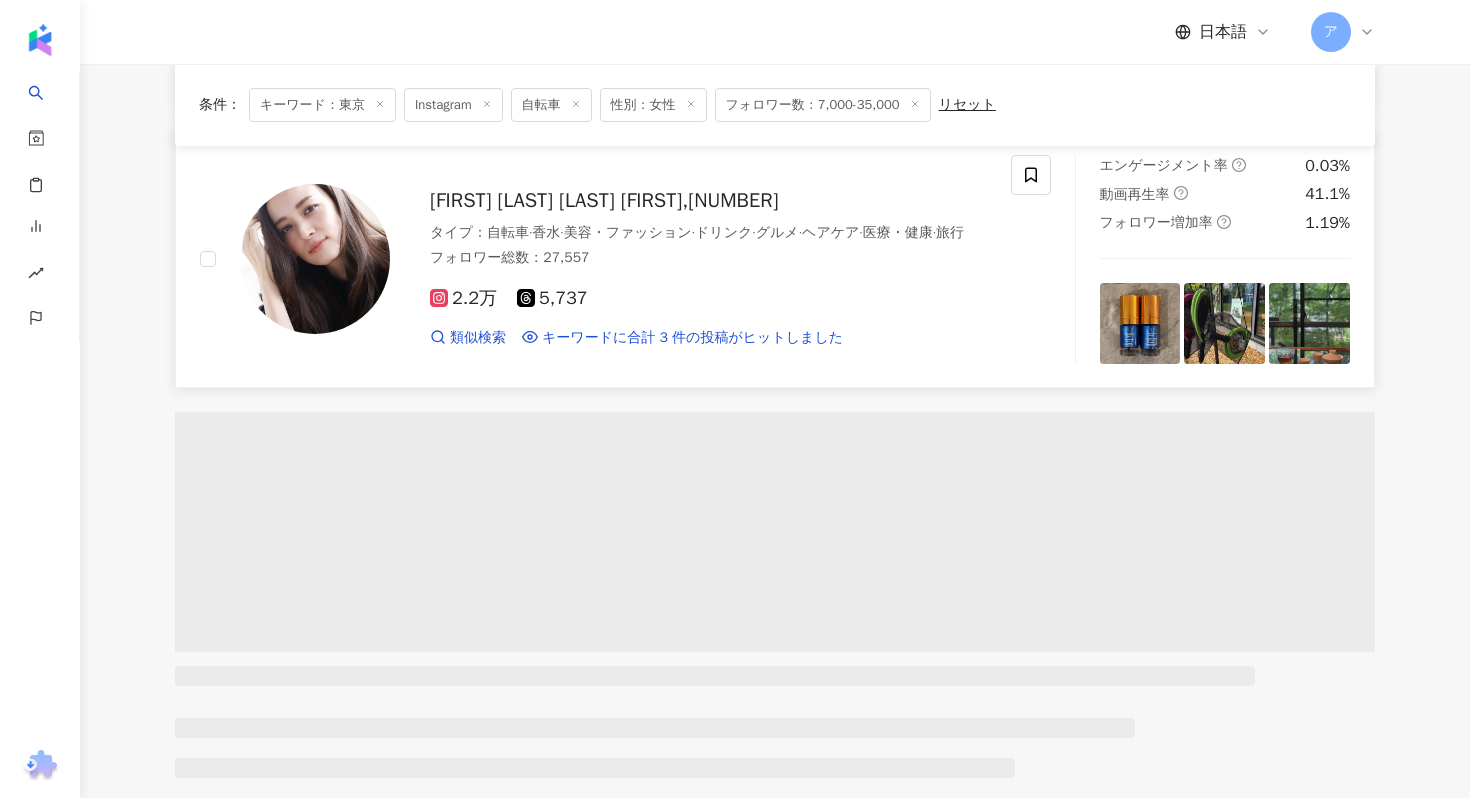 click on "[PERSON]   藤井 悠,[NUMBER]" at bounding box center [604, 200] 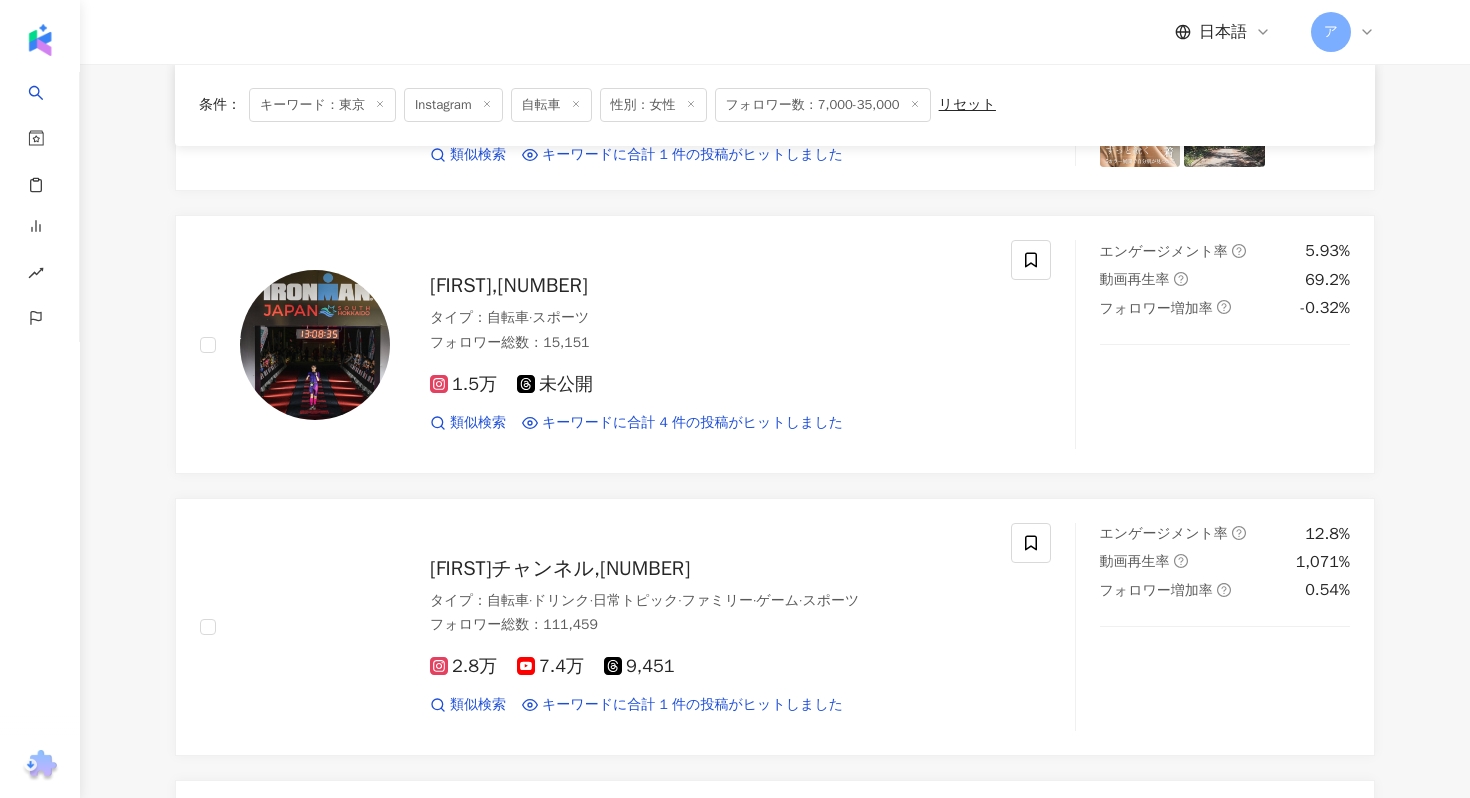 scroll, scrollTop: 18718, scrollLeft: 0, axis: vertical 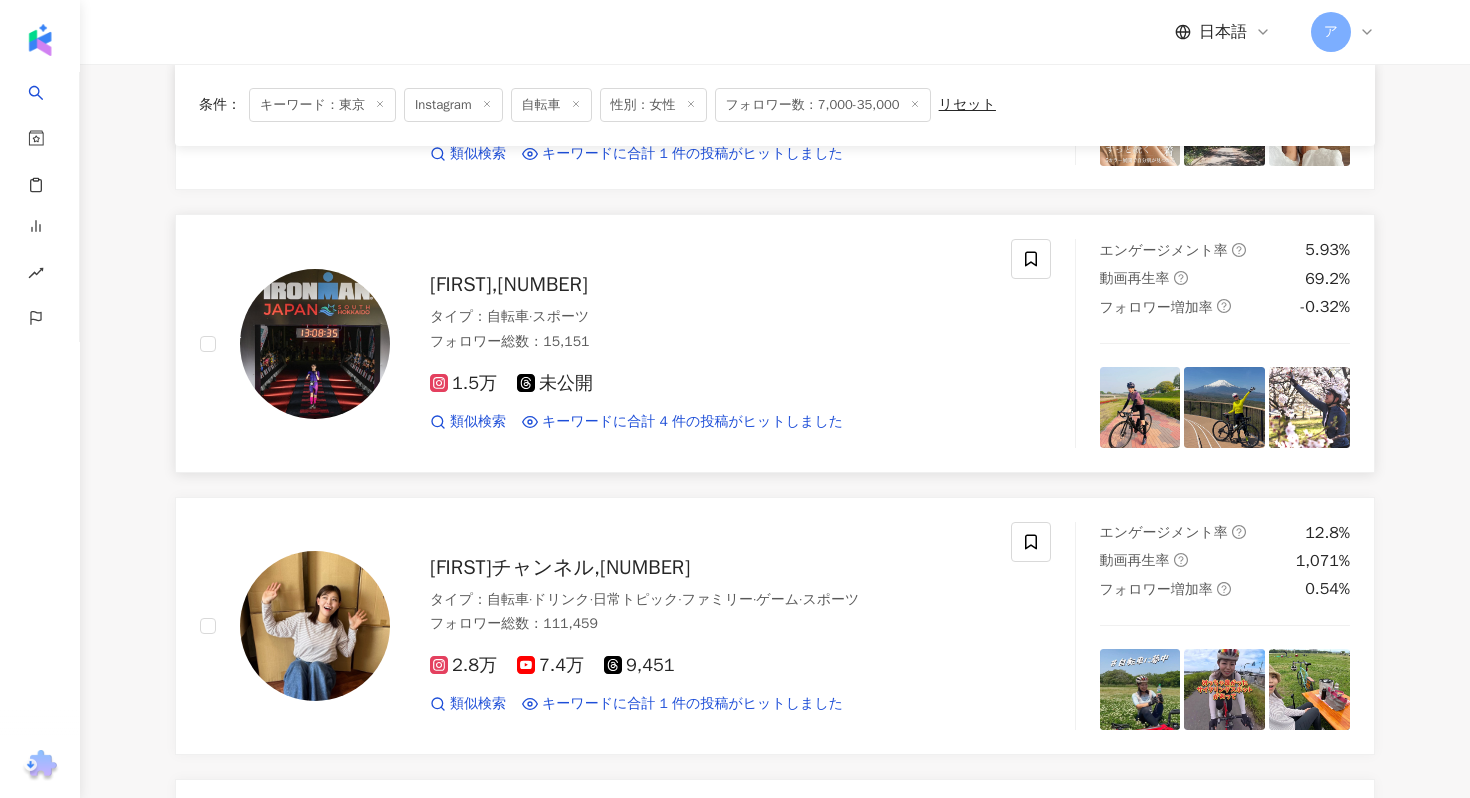 click on "tae,1909800361" at bounding box center [509, 284] 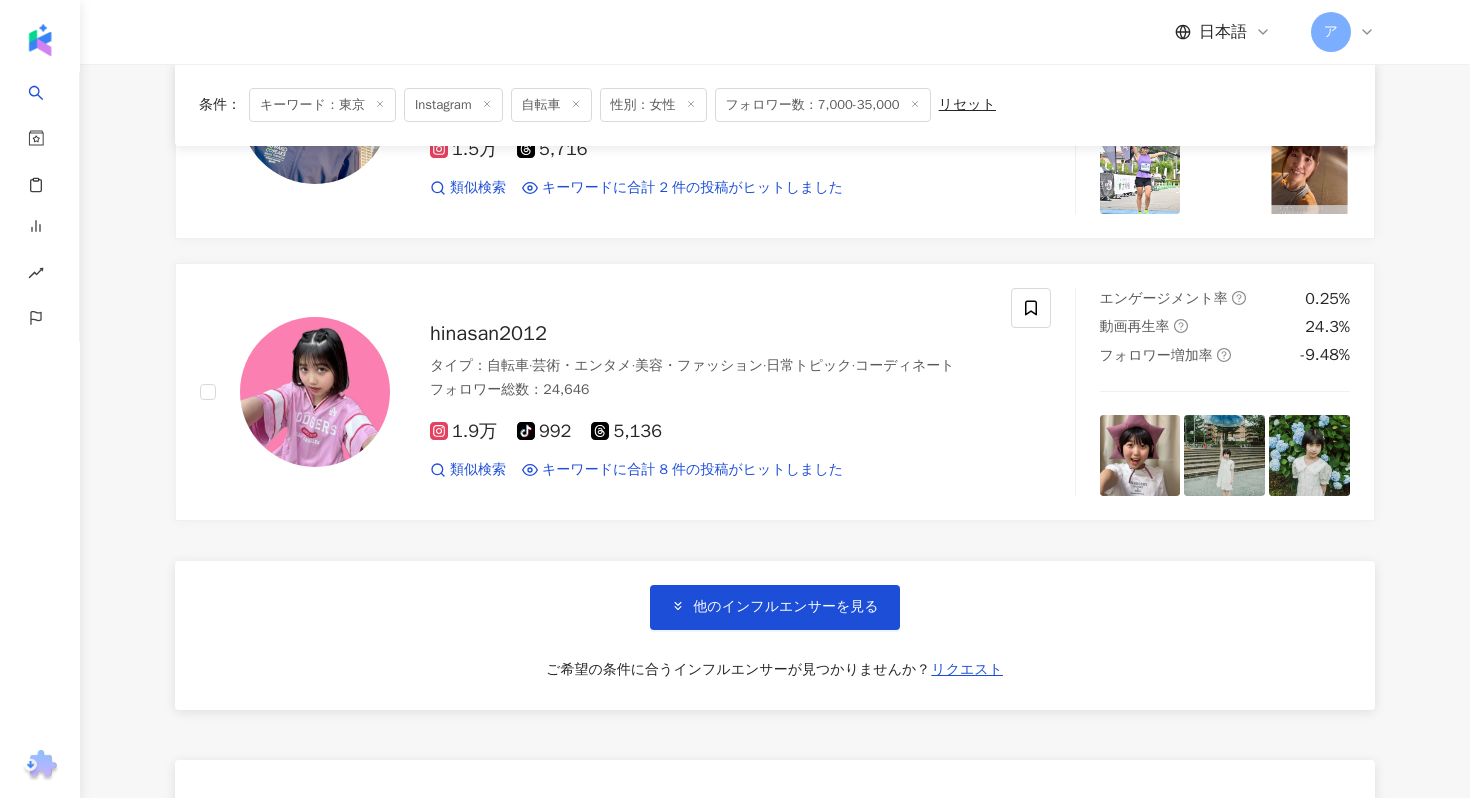 scroll, scrollTop: 20085, scrollLeft: 0, axis: vertical 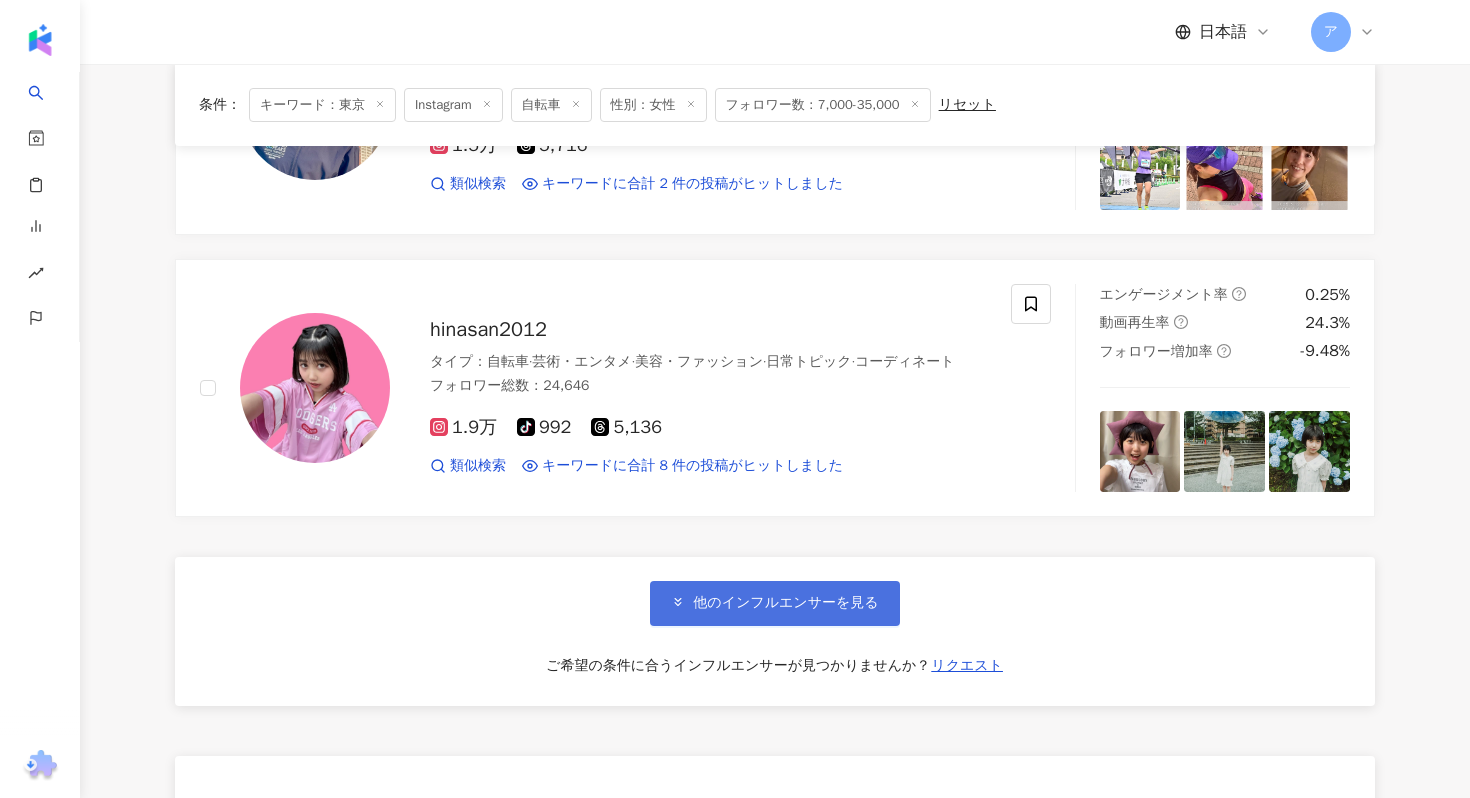 click on "他のインフルエンサーを見る" at bounding box center [774, 603] 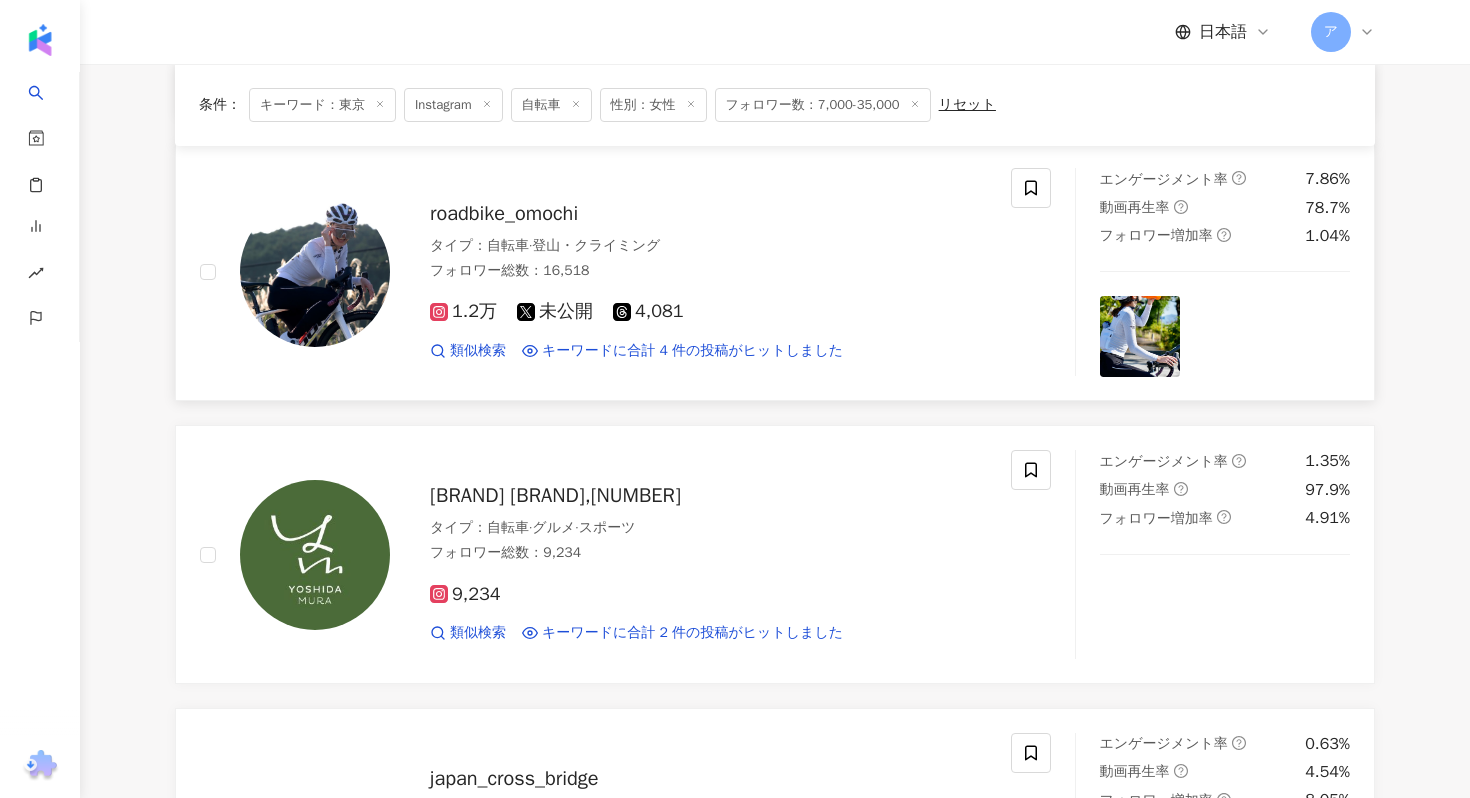 scroll, scrollTop: 21024, scrollLeft: 0, axis: vertical 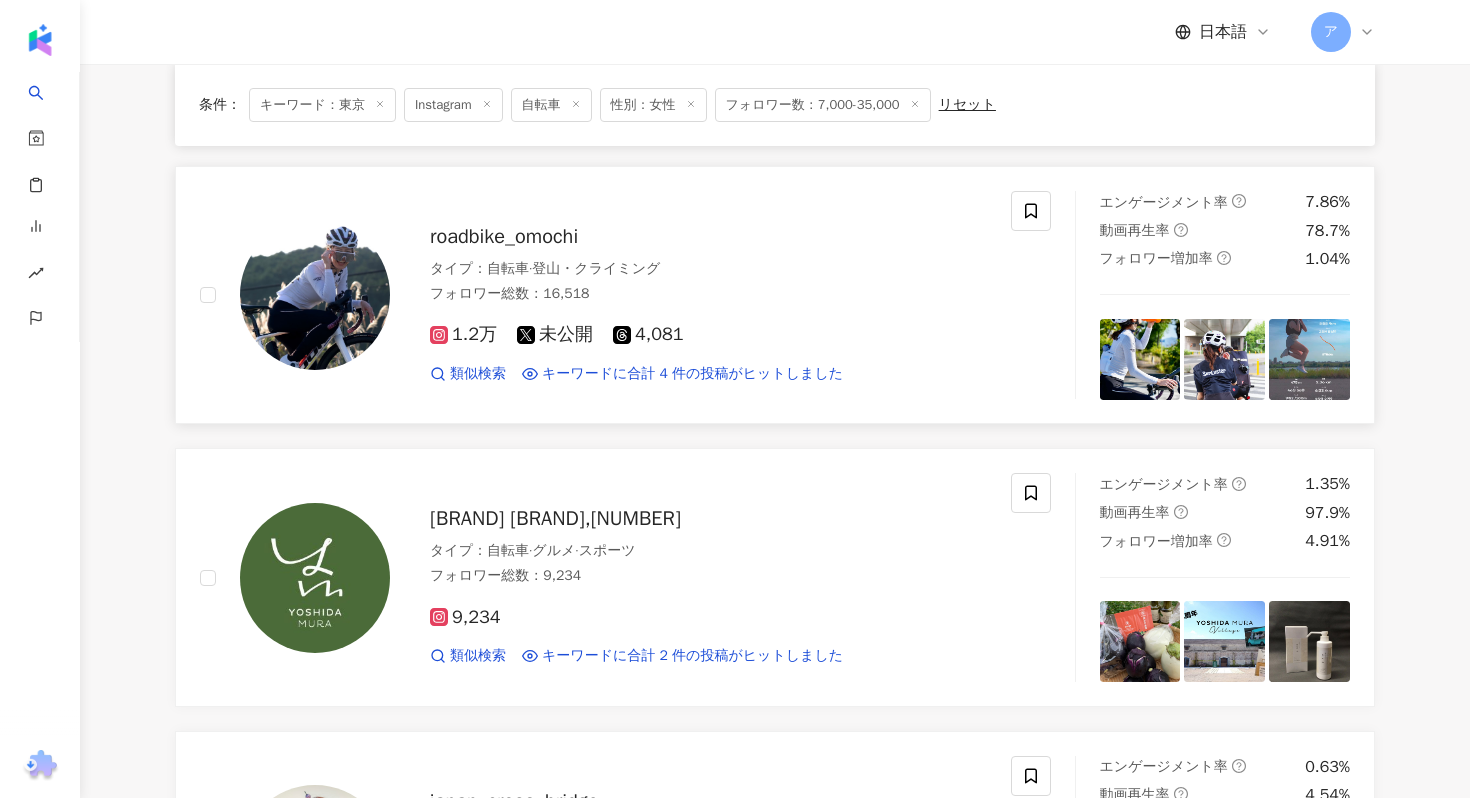 click on "roadbike_omochi" at bounding box center (504, 236) 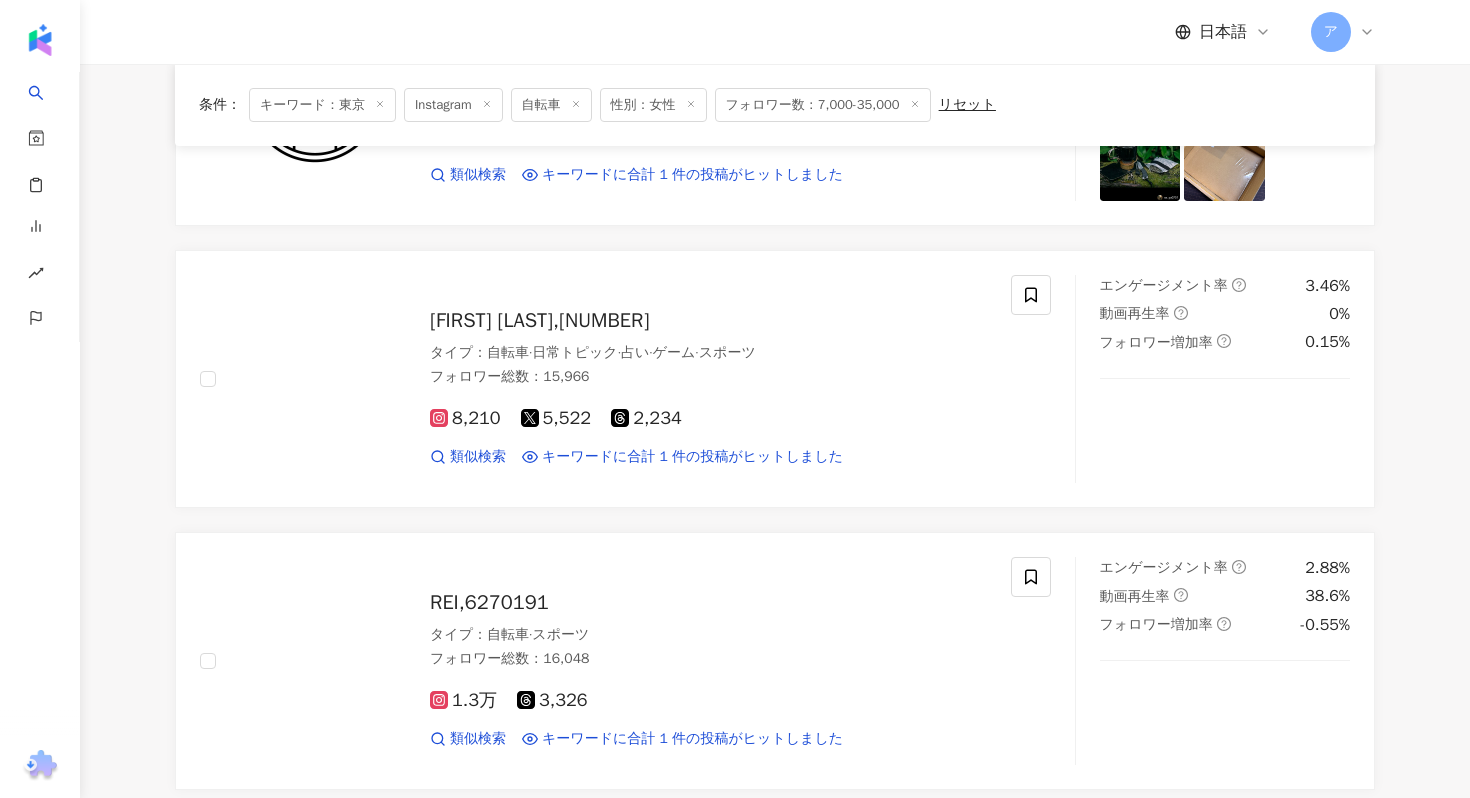 scroll, scrollTop: 22640, scrollLeft: 0, axis: vertical 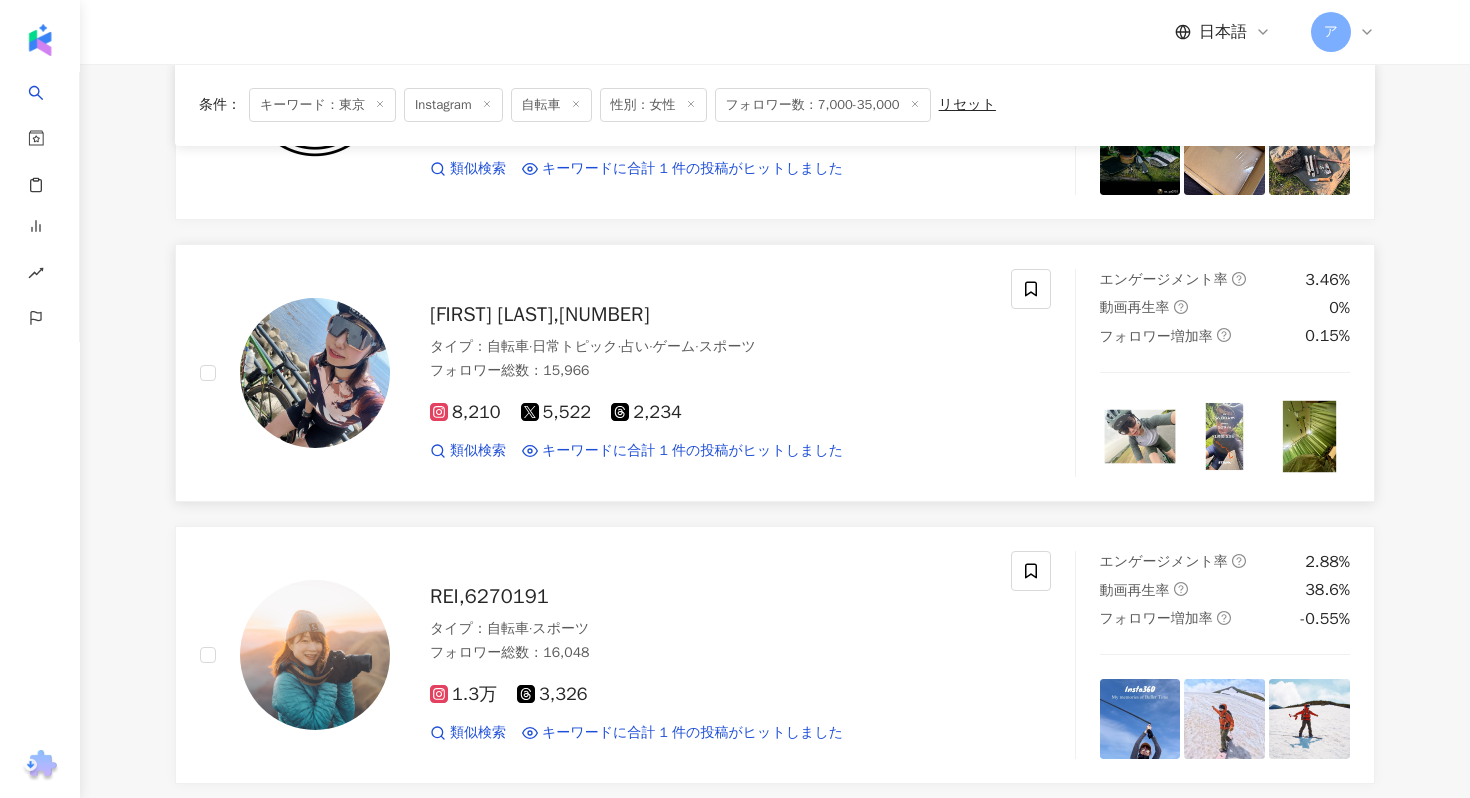 click on "𝚈𝚞𝚔𝚊 𝙸𝚖𝚊𝚖𝚞𝚛𝚊,[NUMBER]" at bounding box center [539, 314] 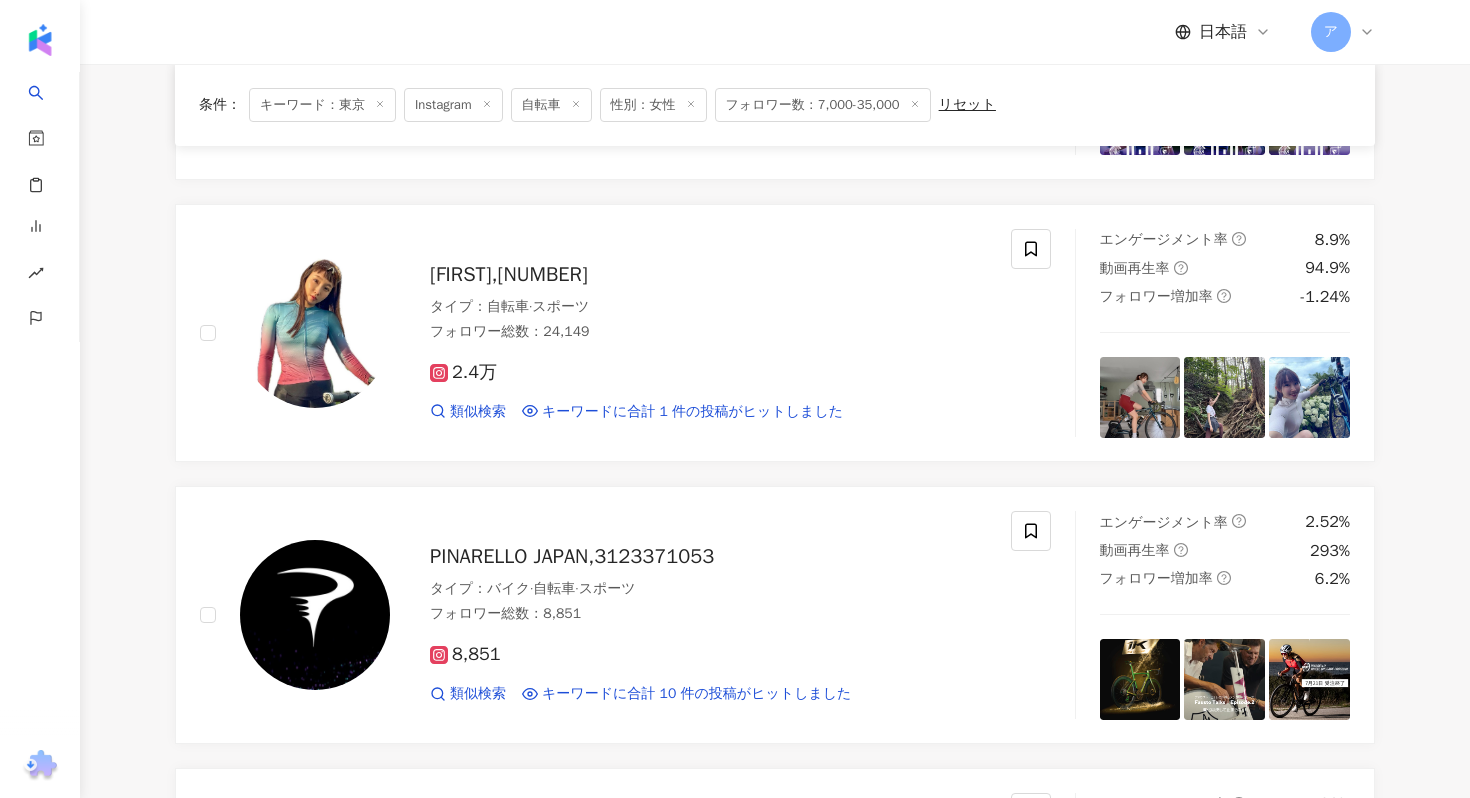 scroll, scrollTop: 15296, scrollLeft: 0, axis: vertical 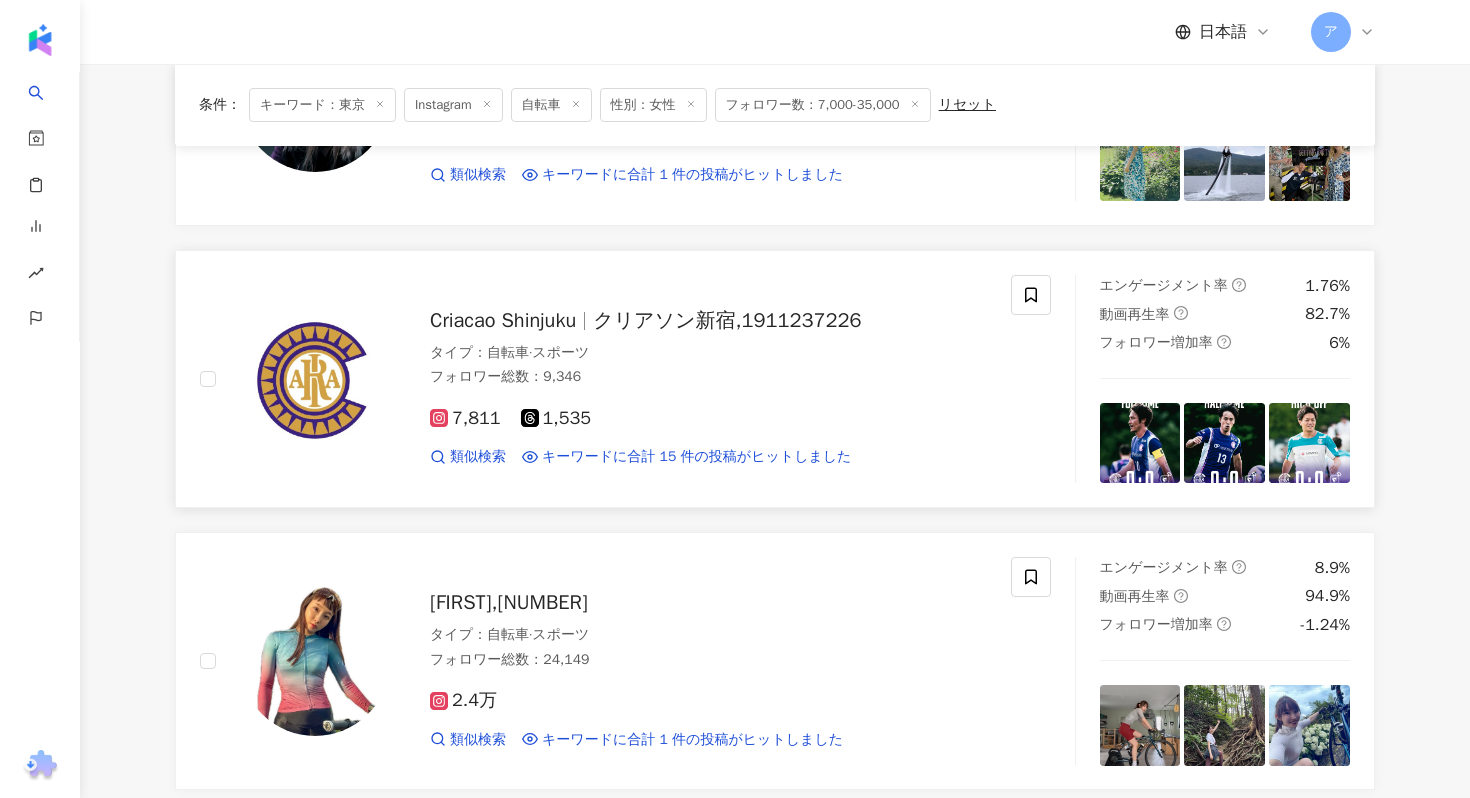 click on "タイプ ： 自転車  ·  スポーツ フォロワー総数 ： 9,346" at bounding box center (708, 367) 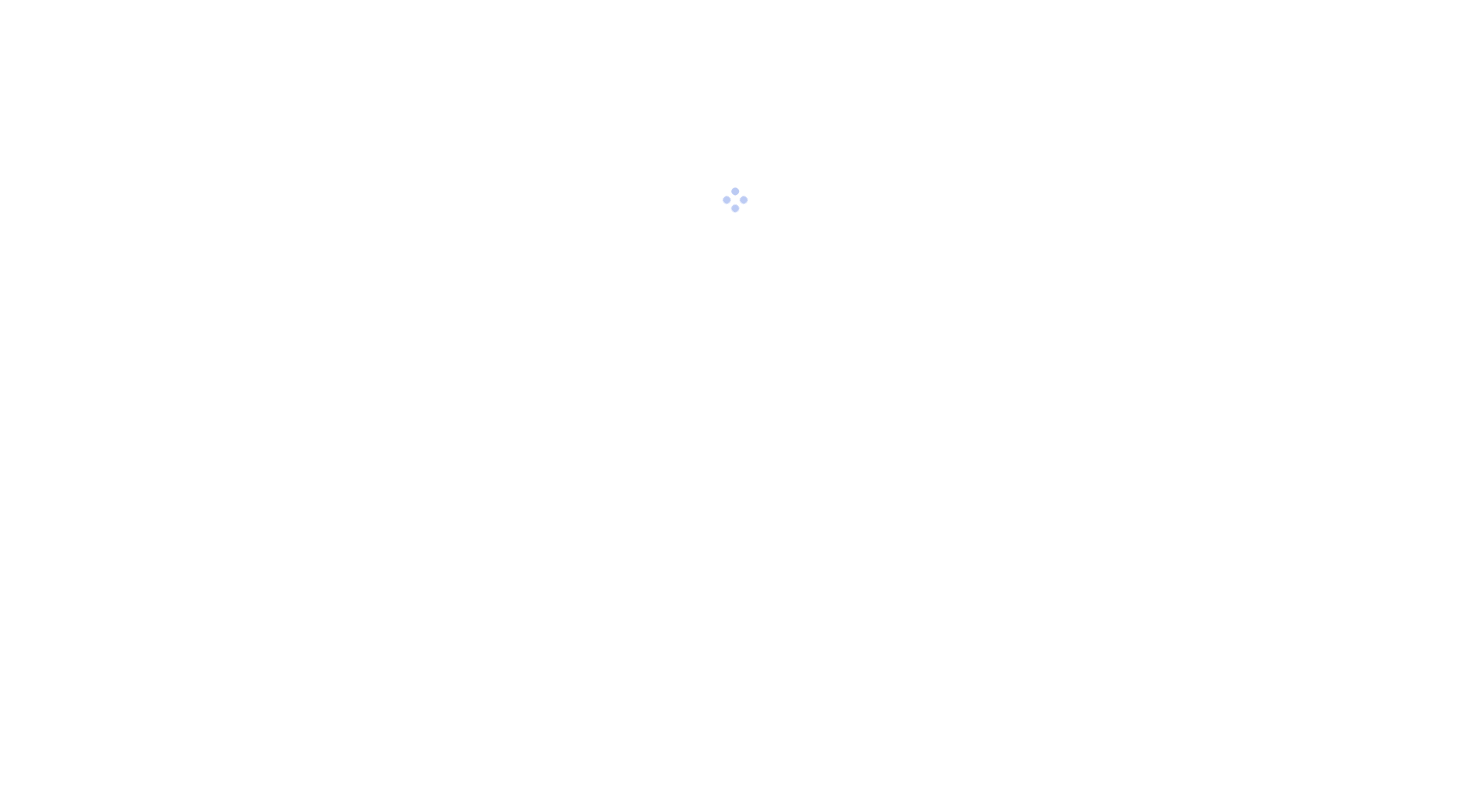 scroll, scrollTop: 0, scrollLeft: 0, axis: both 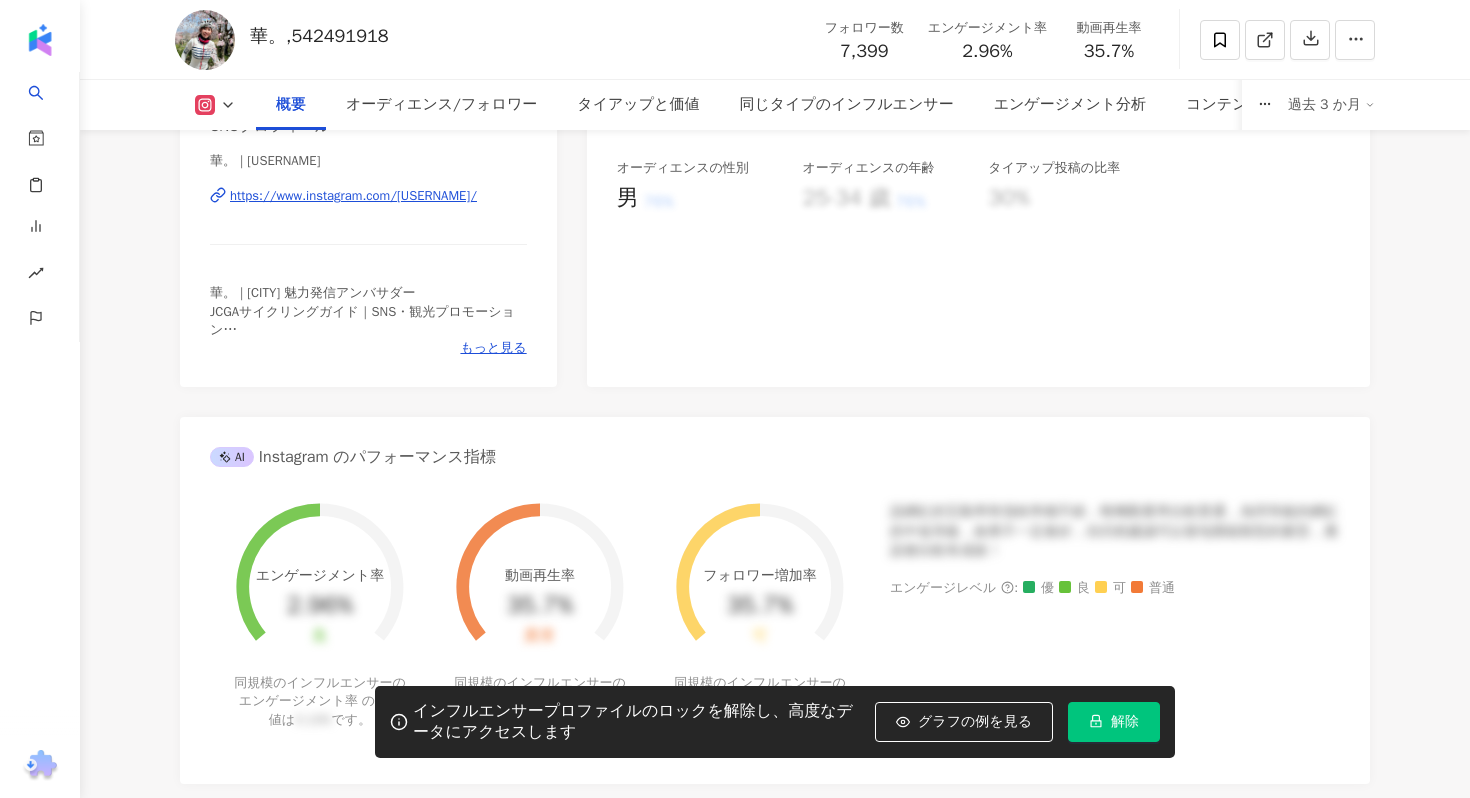 click on "https://www.instagram.com/hanako.asakawa/" at bounding box center [353, 196] 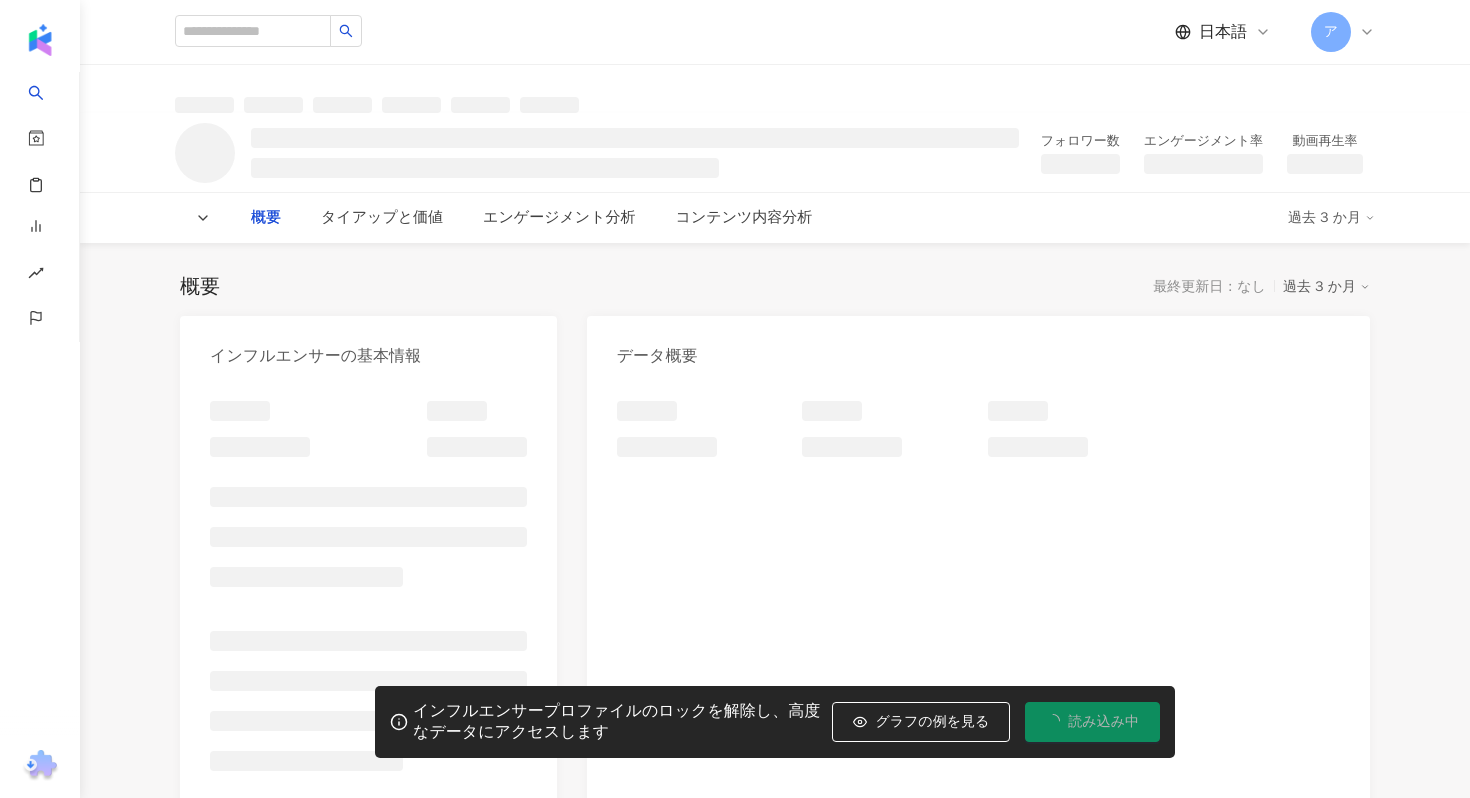 scroll, scrollTop: 0, scrollLeft: 0, axis: both 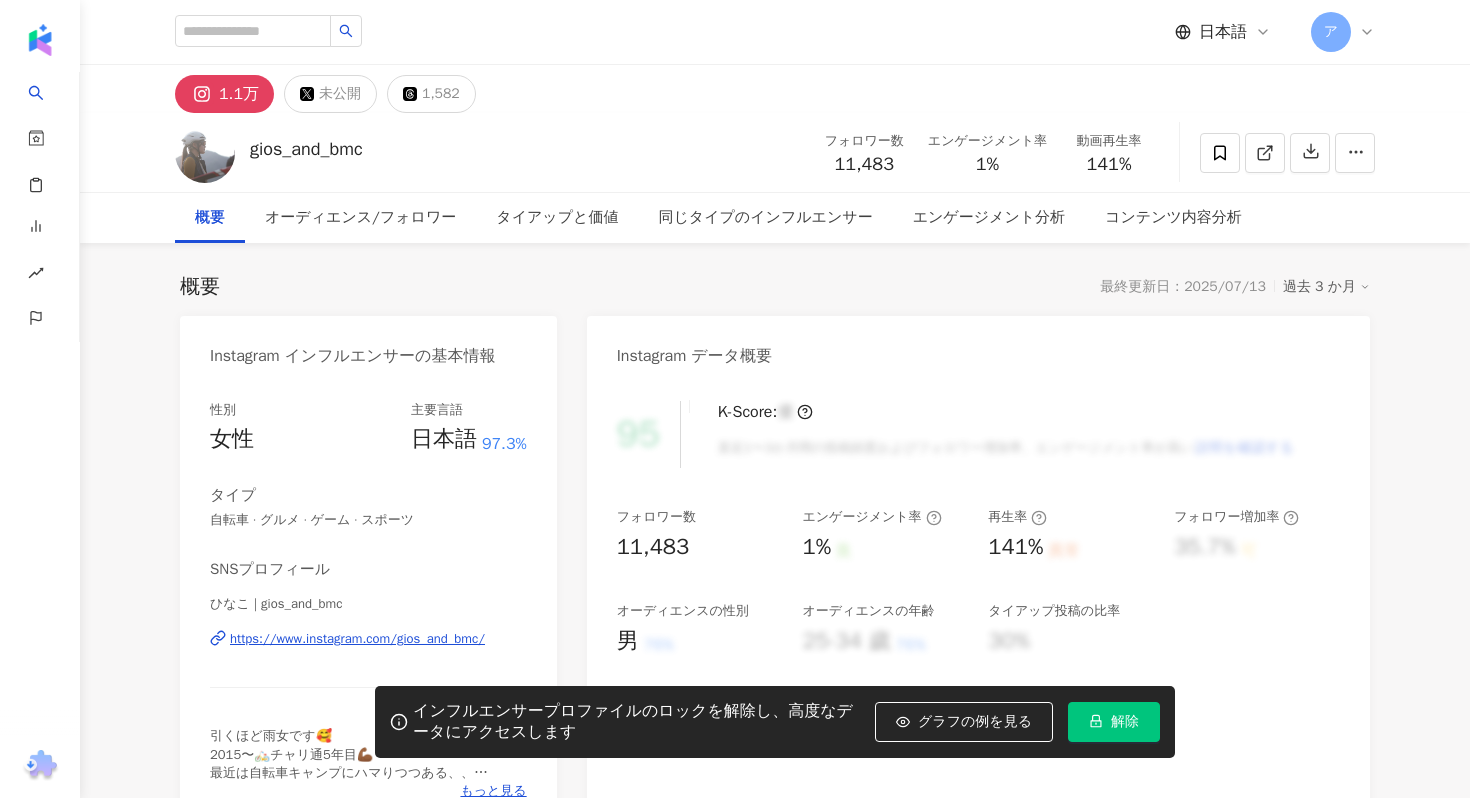 click on "https://www.instagram.com/gios_and_bmc/" at bounding box center (357, 639) 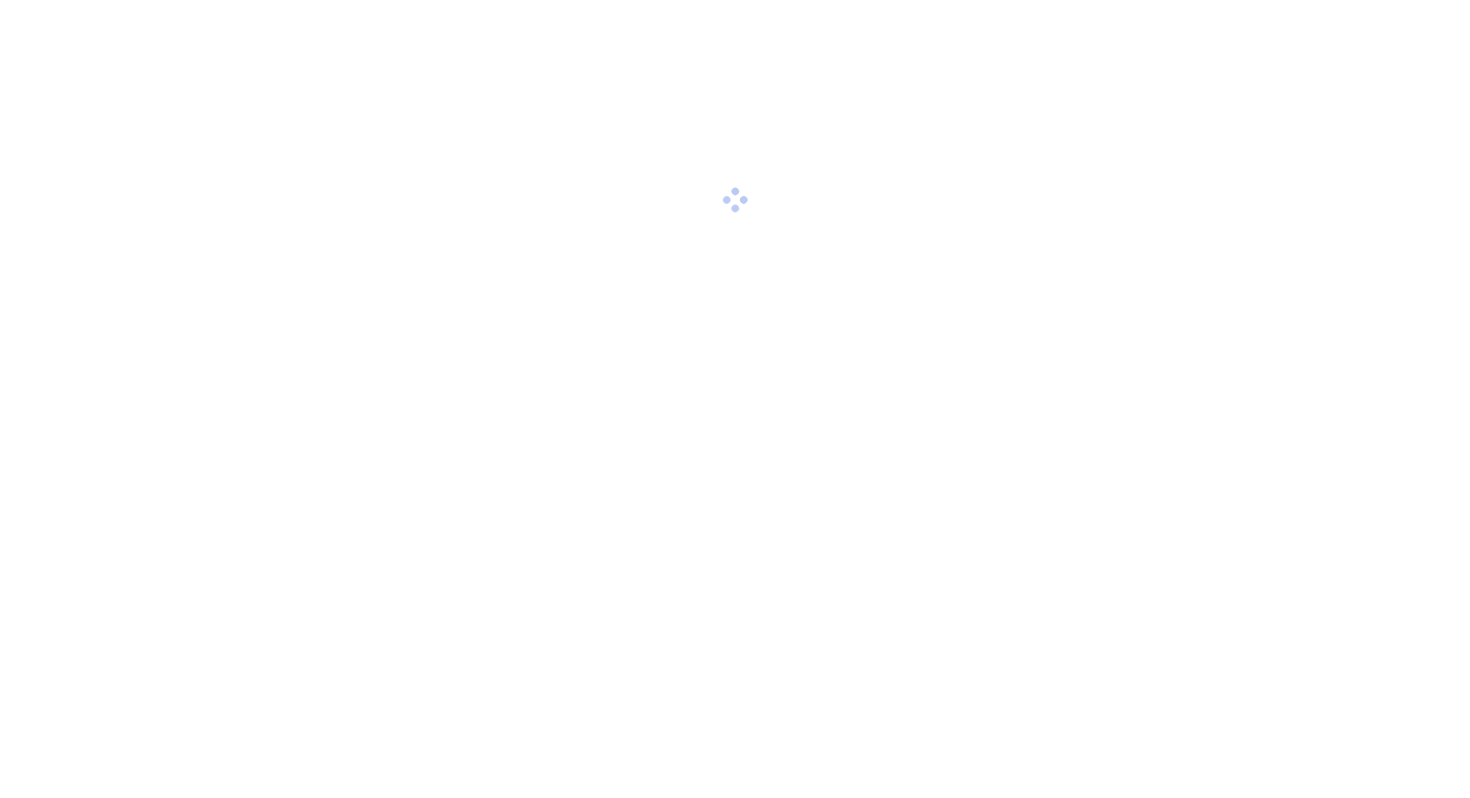 scroll, scrollTop: 0, scrollLeft: 0, axis: both 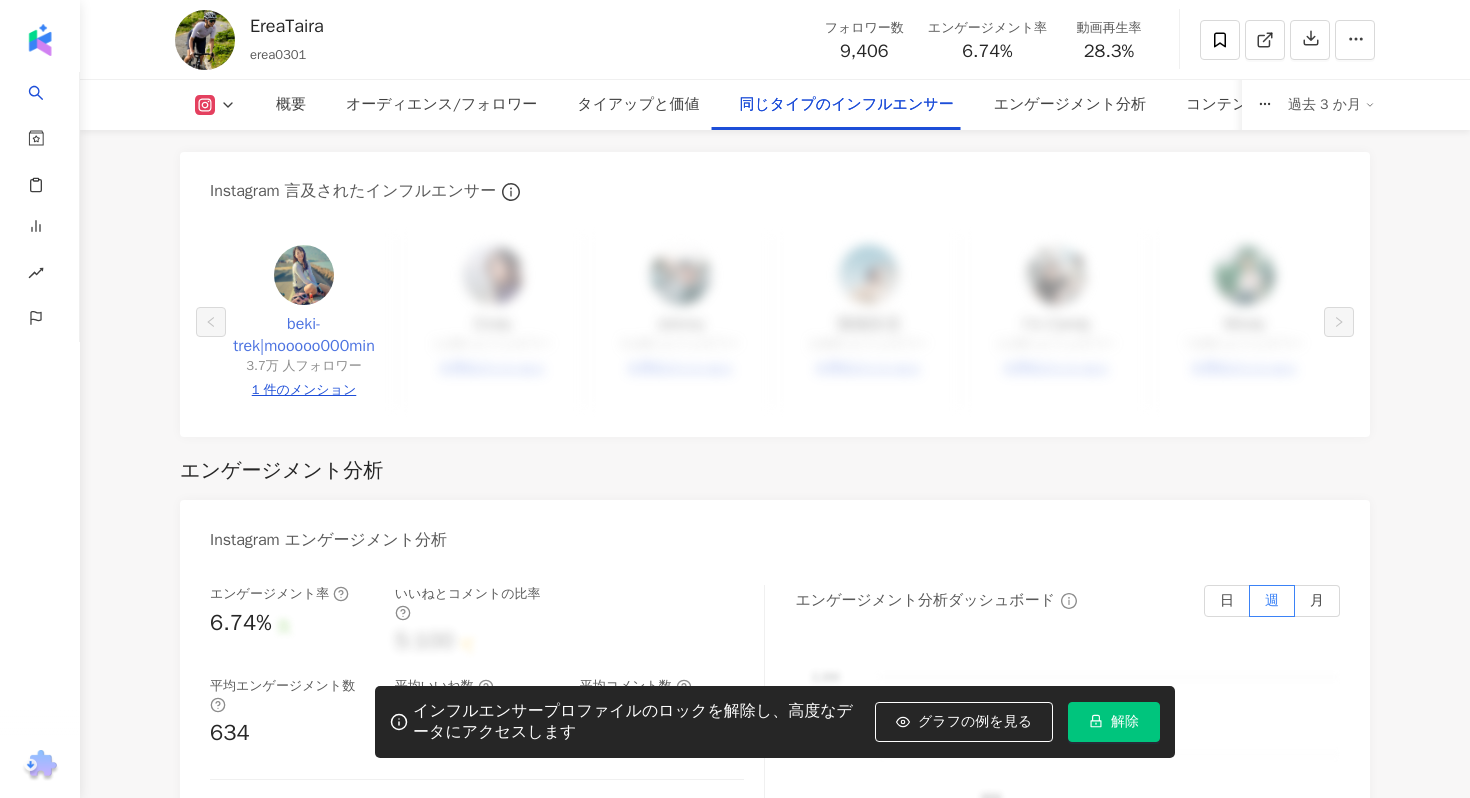 click on "beki-trek|mooooo000min" at bounding box center [304, 335] 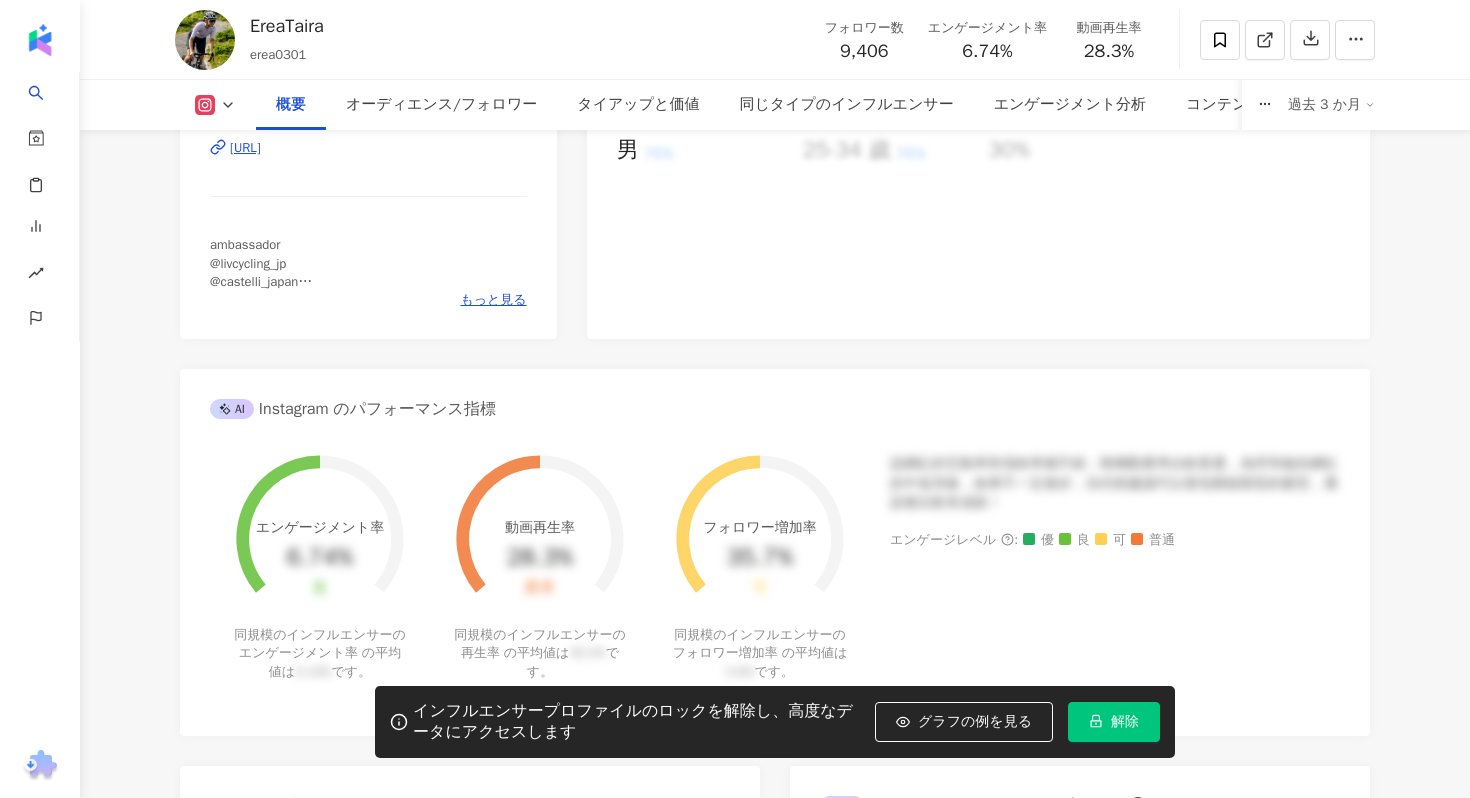 scroll, scrollTop: 251, scrollLeft: 0, axis: vertical 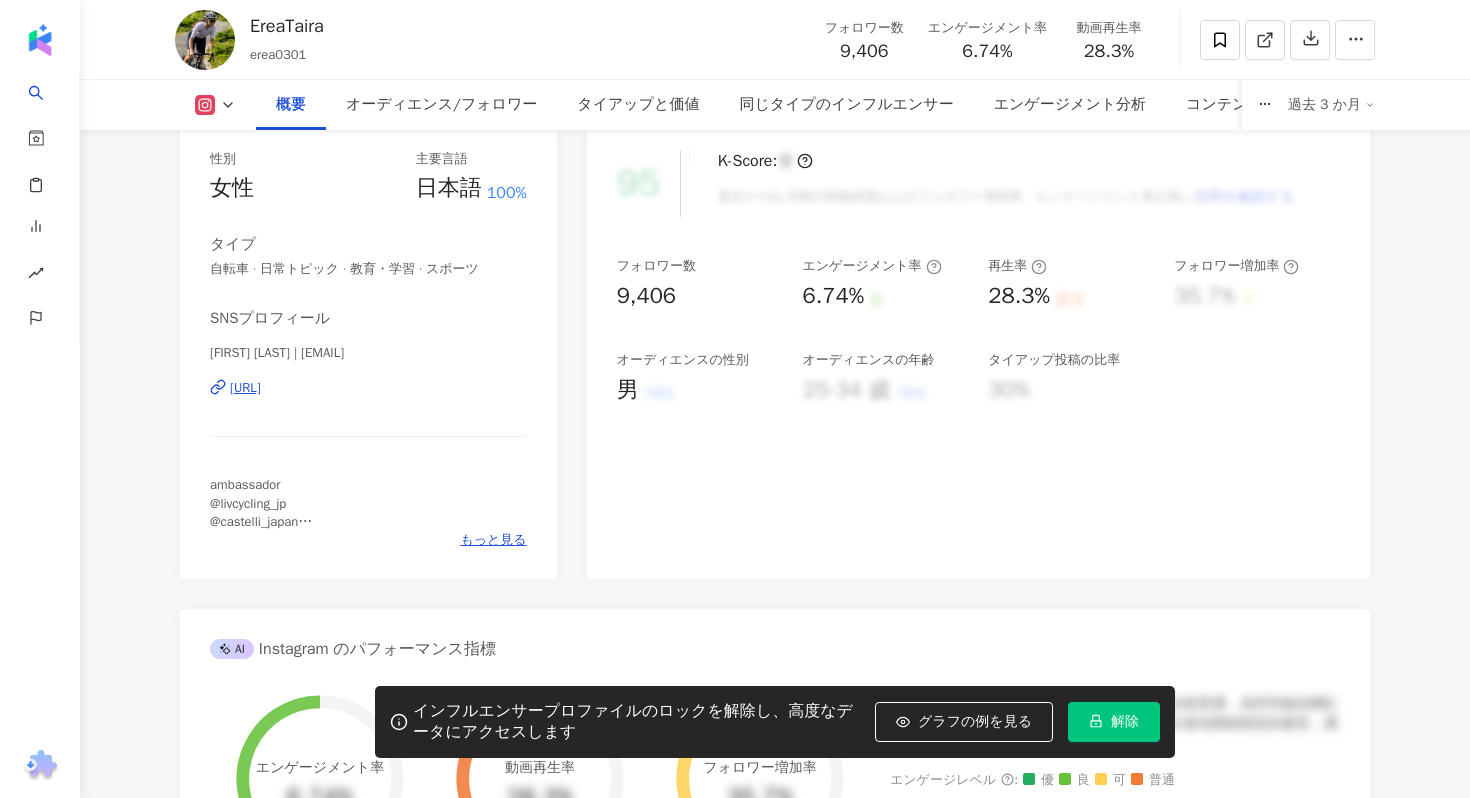 click on "https://www.instagram.com/erea0301/" at bounding box center [245, 388] 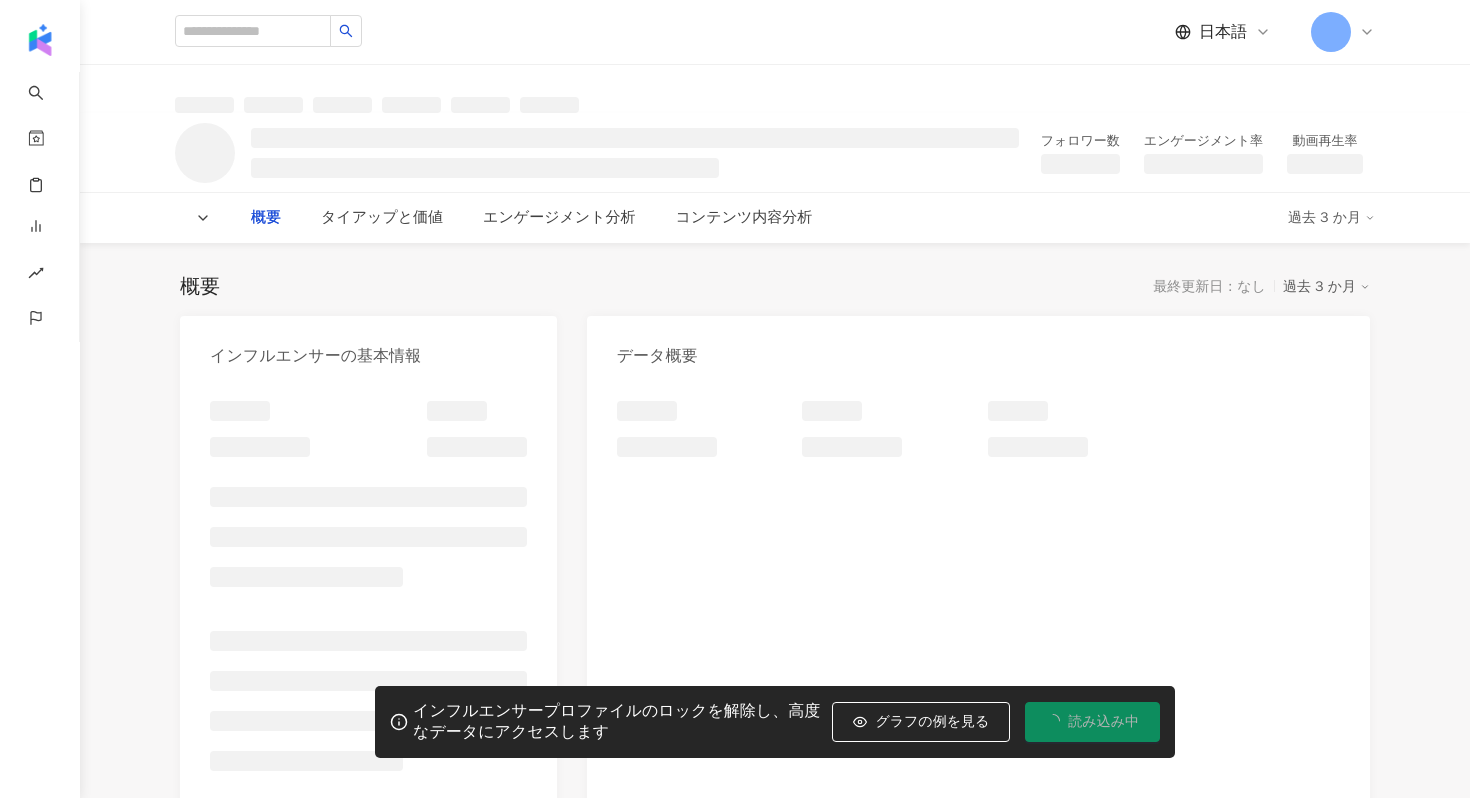 scroll, scrollTop: 0, scrollLeft: 0, axis: both 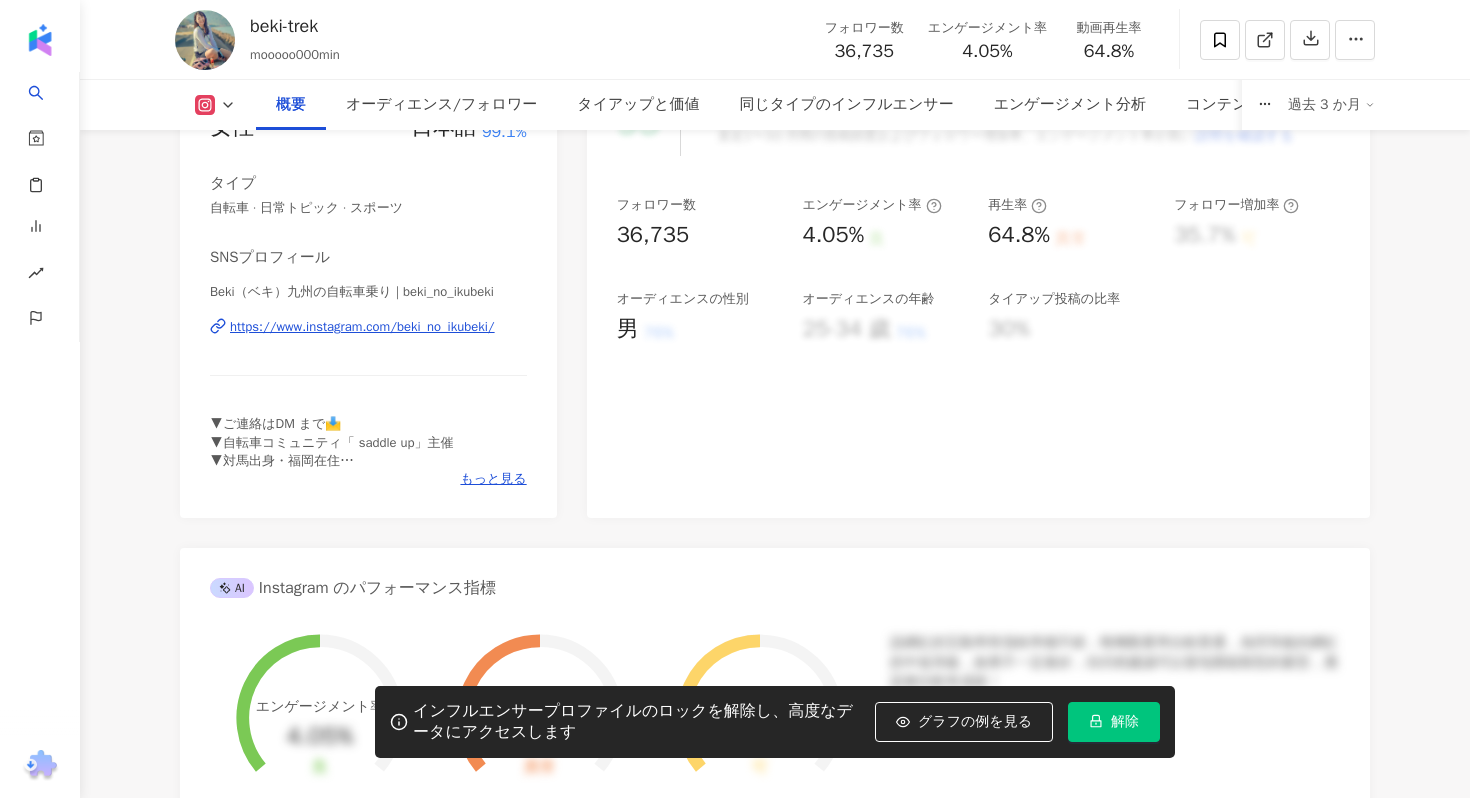 click on "https://www.instagram.com/beki_no_ikubeki/" at bounding box center [362, 327] 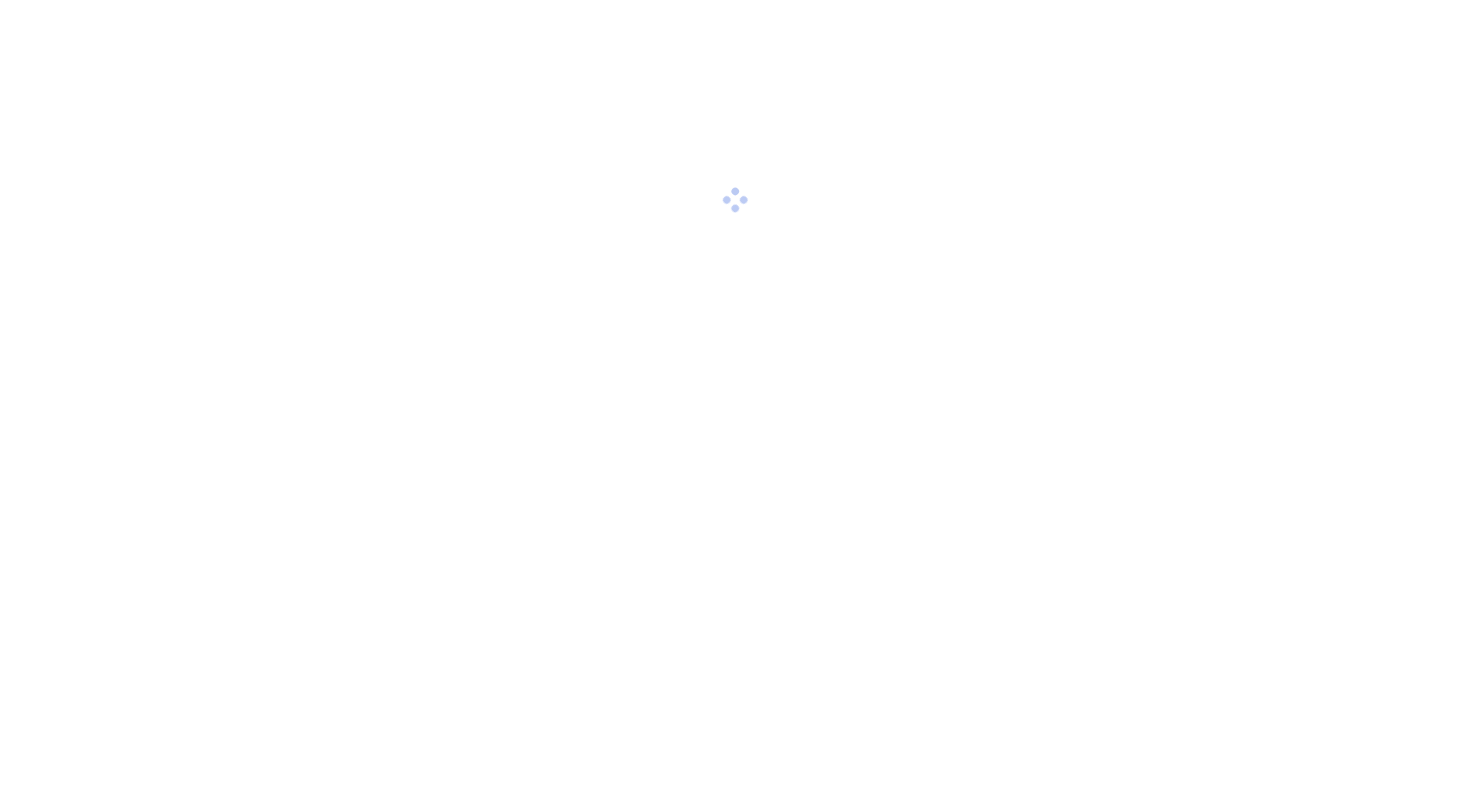 scroll, scrollTop: 0, scrollLeft: 0, axis: both 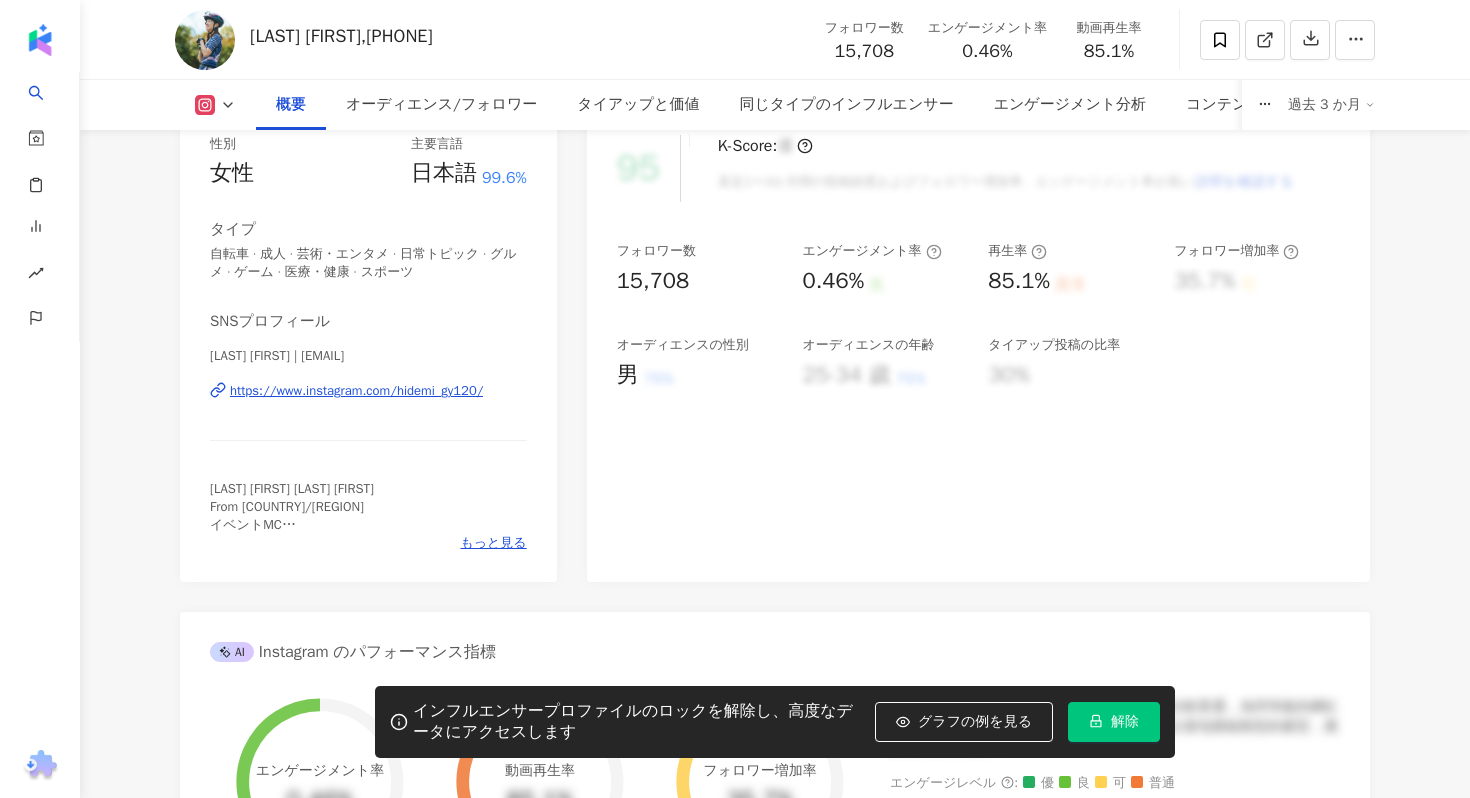 click on "https://www.instagram.com/hidemi_gy120/" at bounding box center [356, 391] 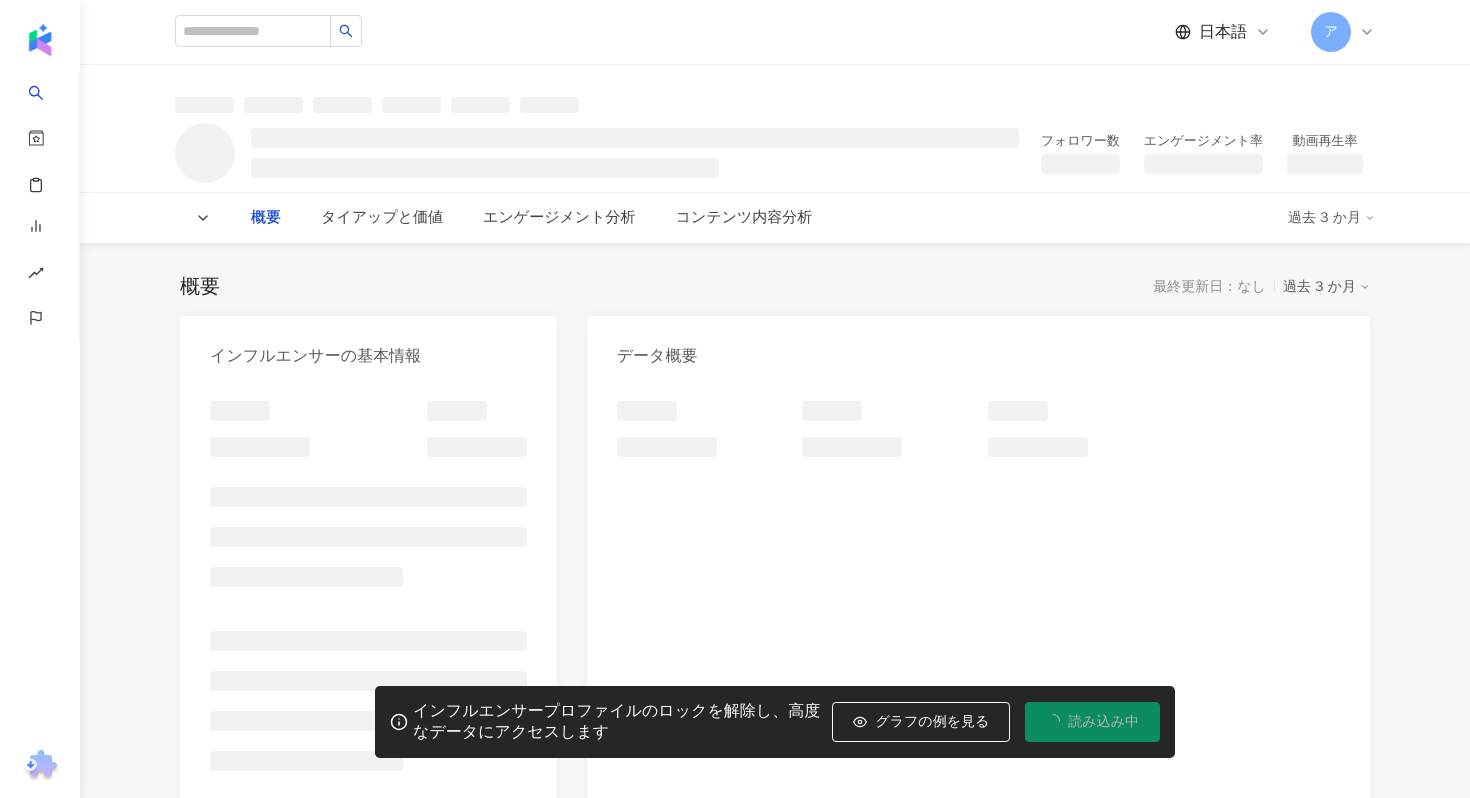 scroll, scrollTop: 0, scrollLeft: 0, axis: both 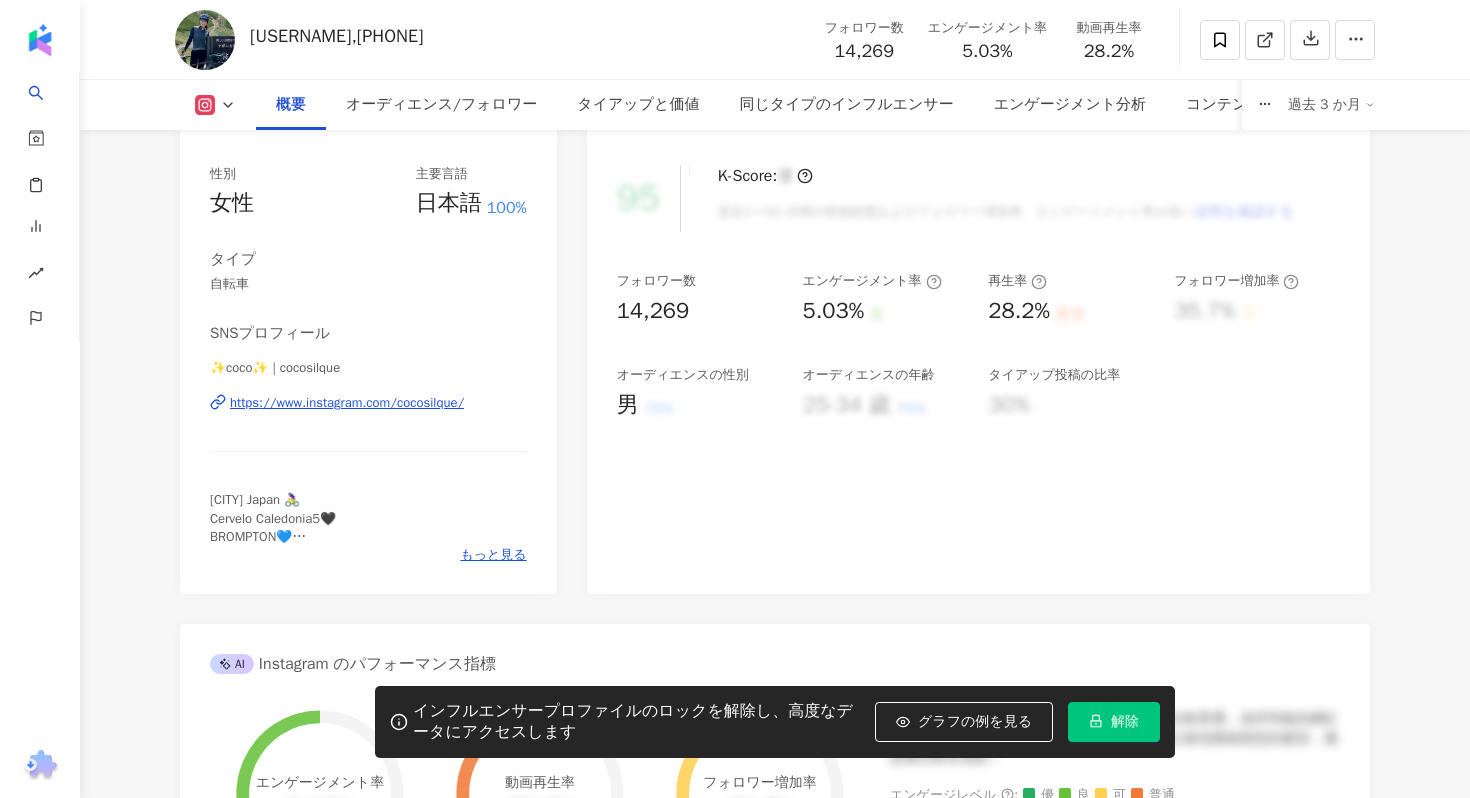 click on "https://www.instagram.com/cocosilque/" at bounding box center [347, 403] 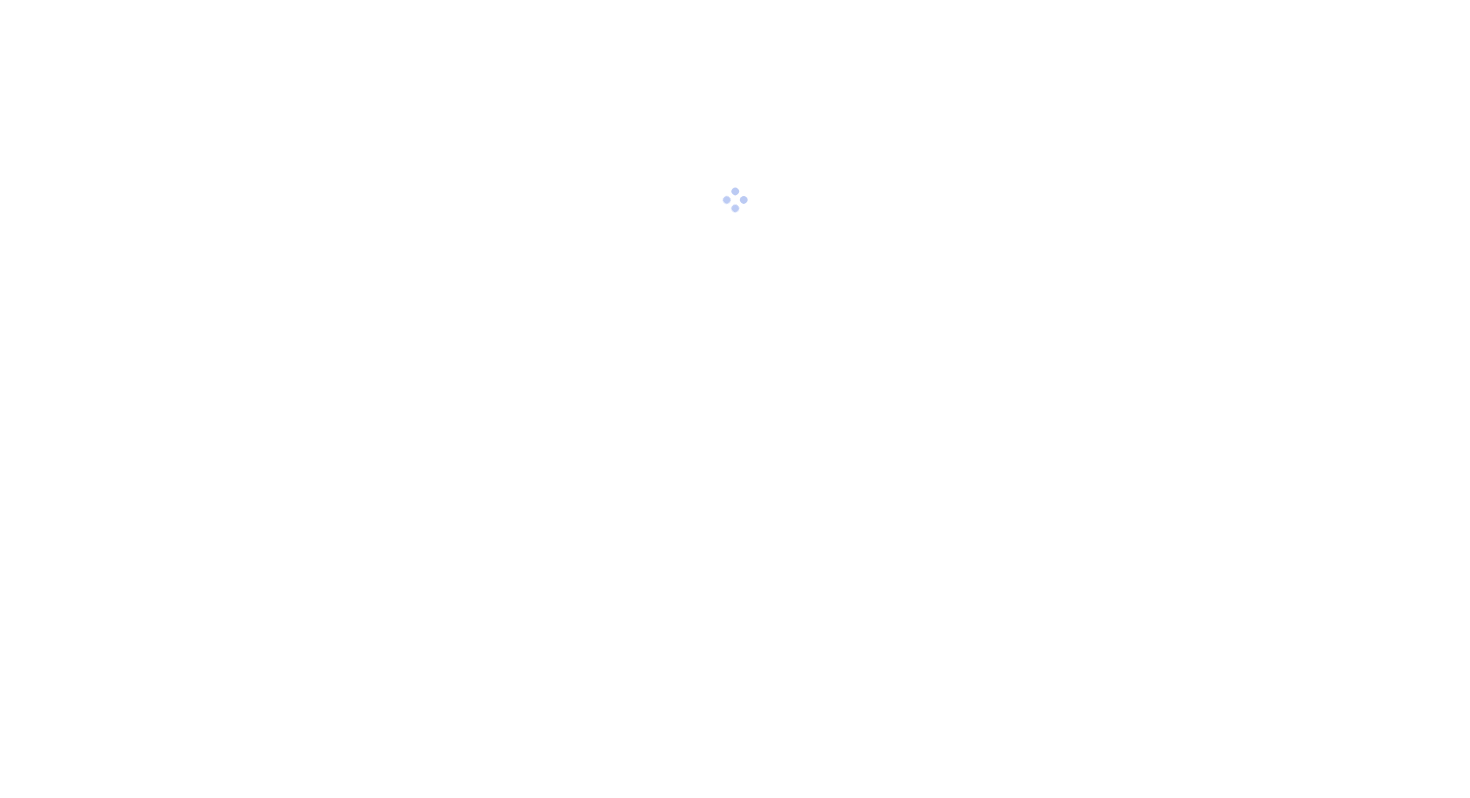 scroll, scrollTop: 0, scrollLeft: 0, axis: both 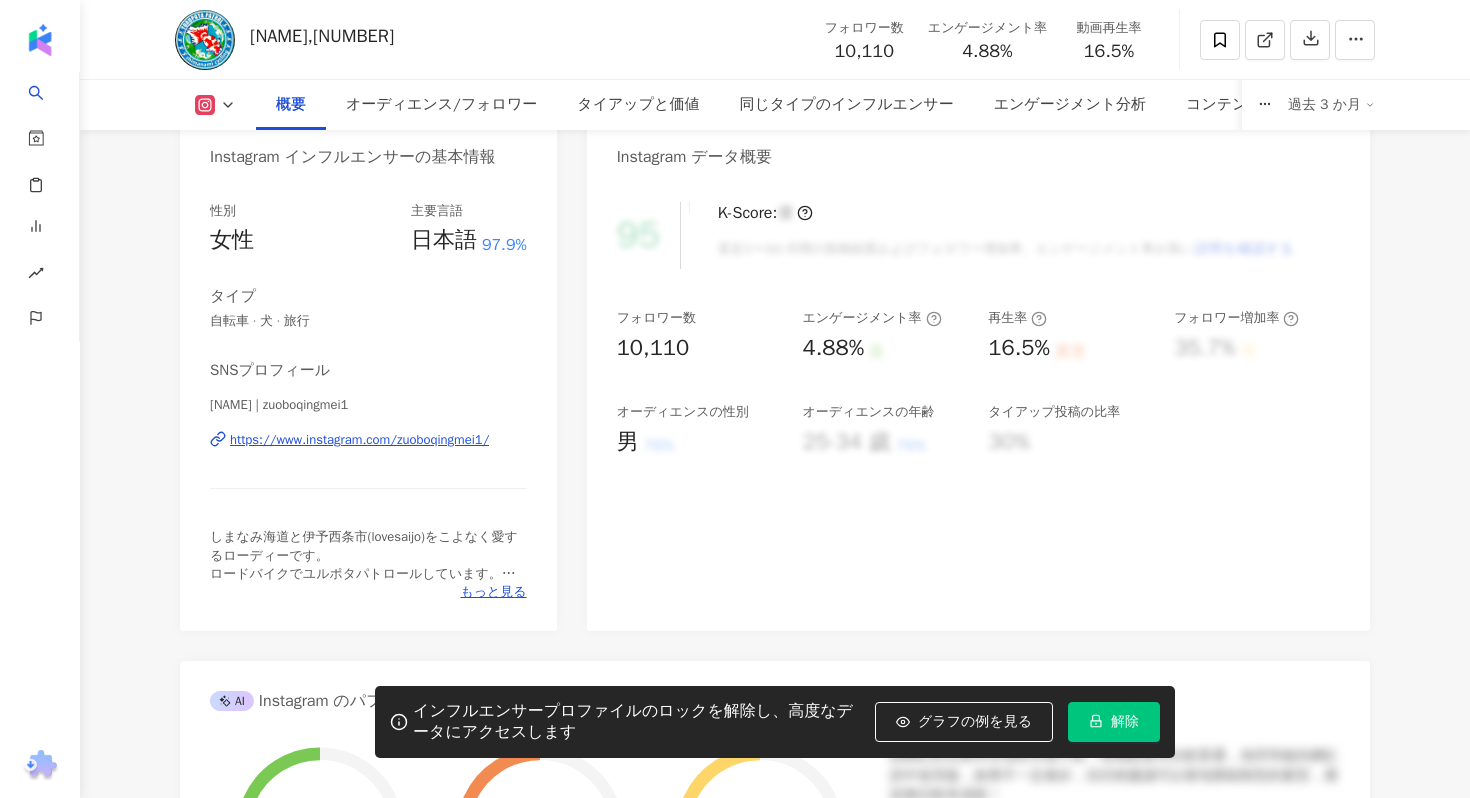 click on "https://www.instagram.com/zuoboqingmei1/" at bounding box center (359, 440) 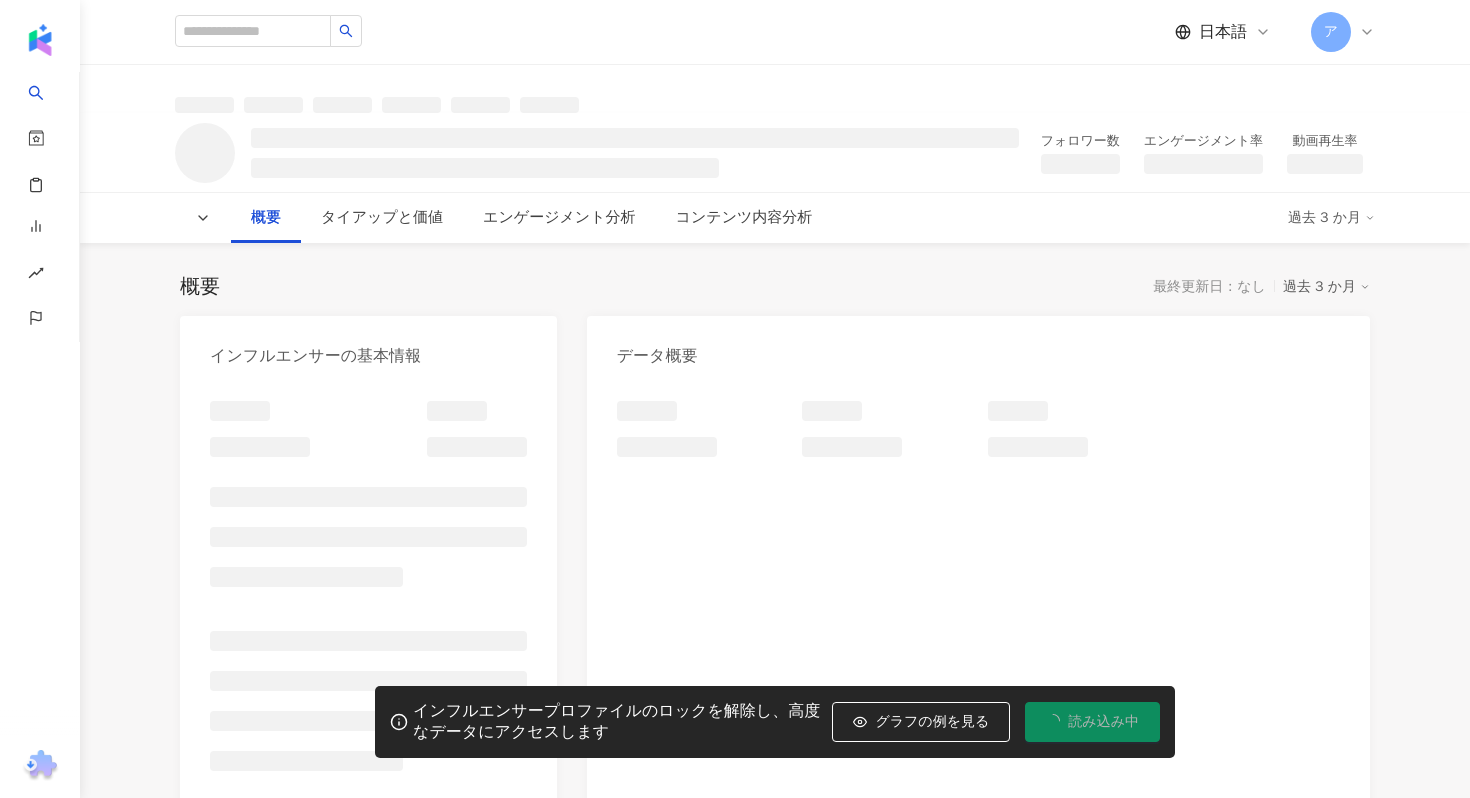 scroll, scrollTop: 0, scrollLeft: 0, axis: both 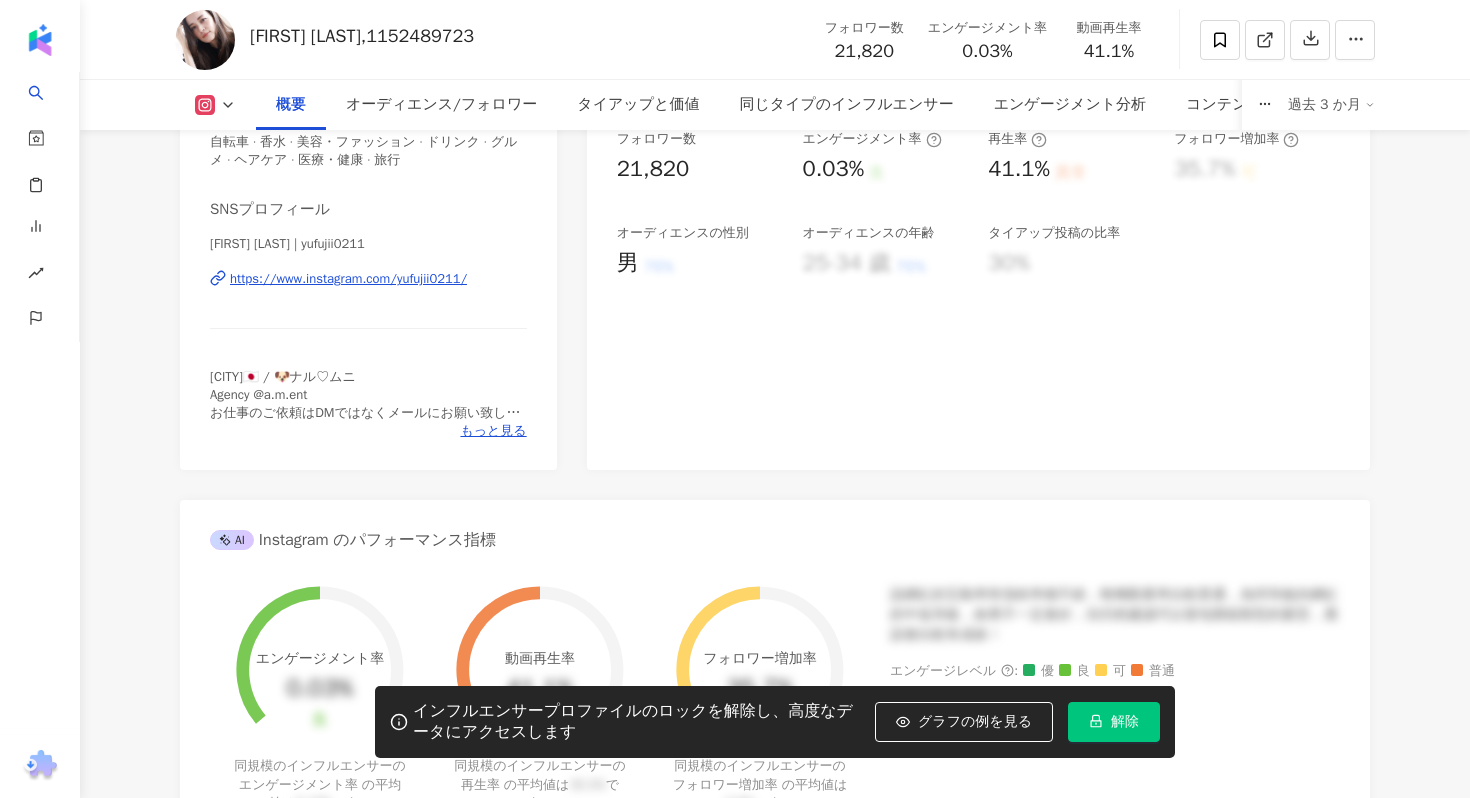 click on "https://www.instagram.com/yufujii0211/" at bounding box center [348, 279] 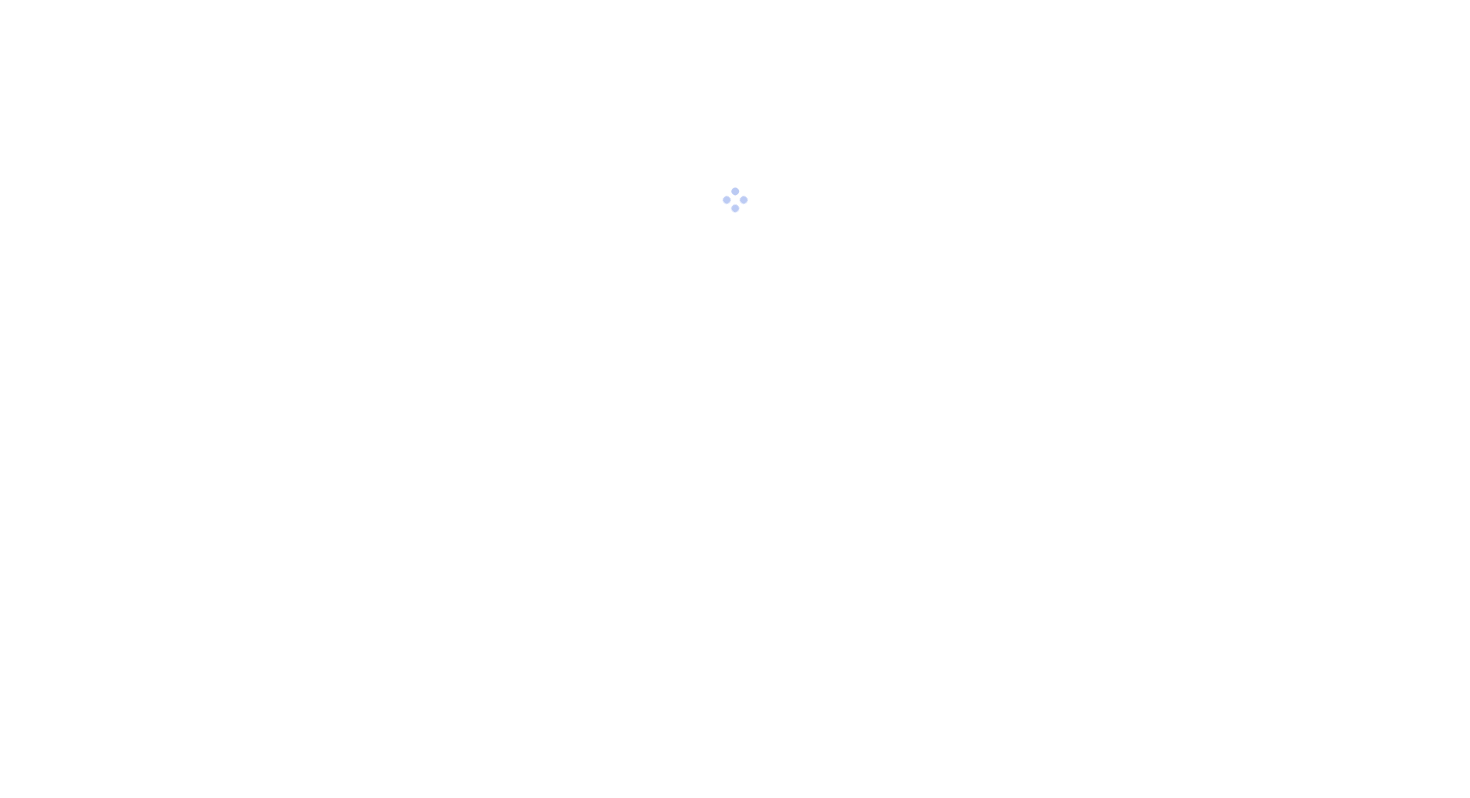scroll, scrollTop: 0, scrollLeft: 0, axis: both 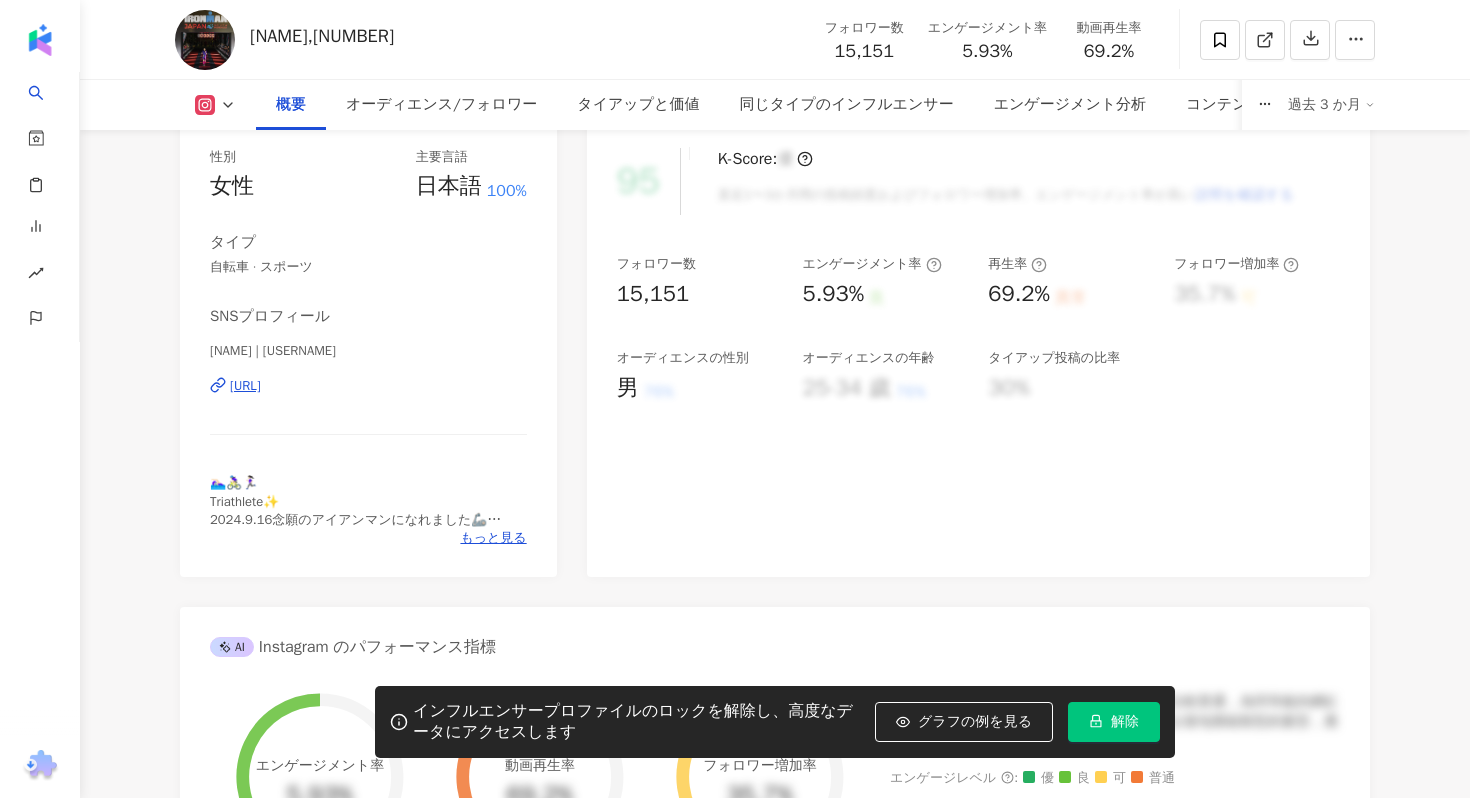 click on "https://www.instagram.com/tae_works804/" at bounding box center (245, 386) 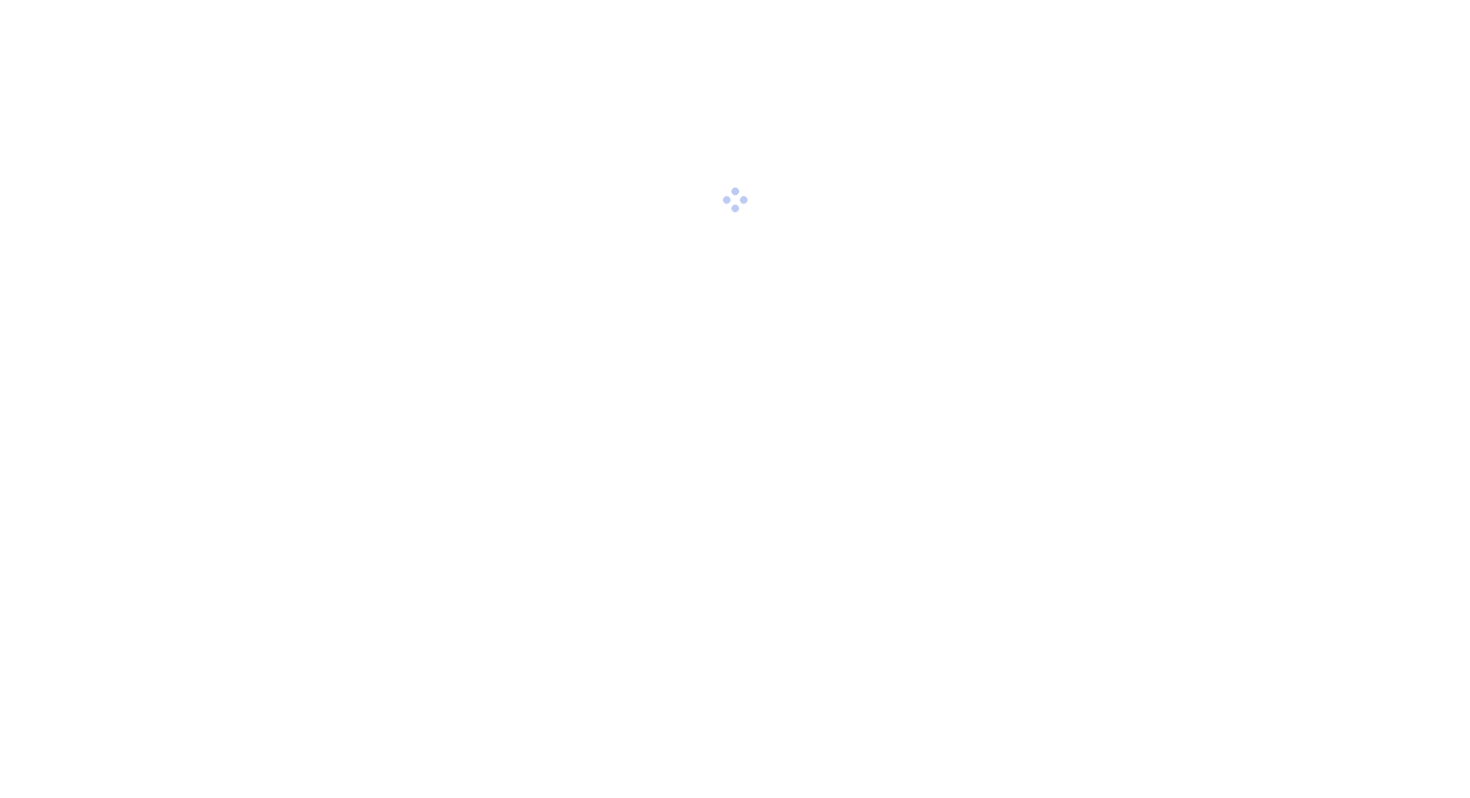 scroll, scrollTop: 0, scrollLeft: 0, axis: both 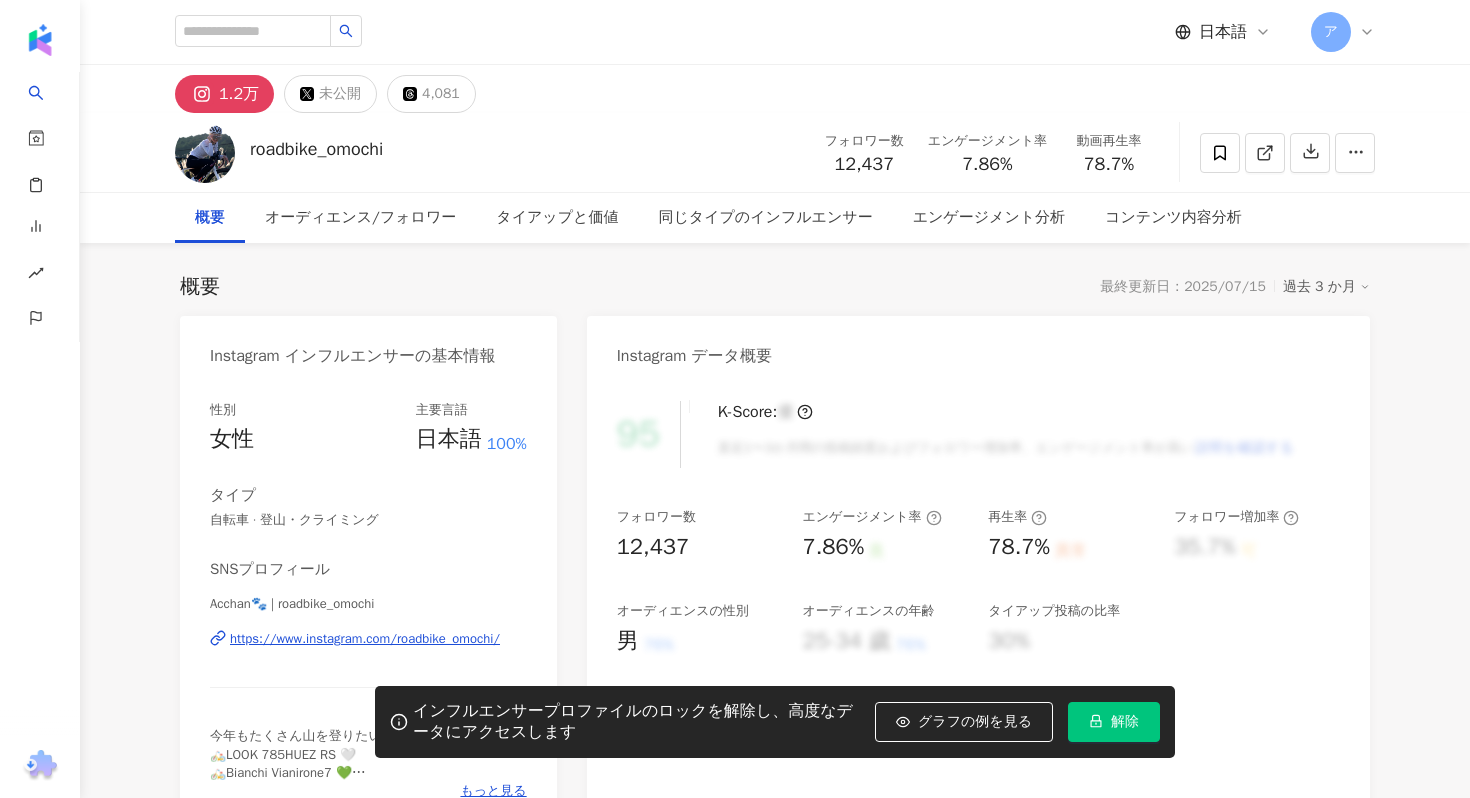 click on "https://www.instagram.com/roadbike_omochi/" at bounding box center [365, 639] 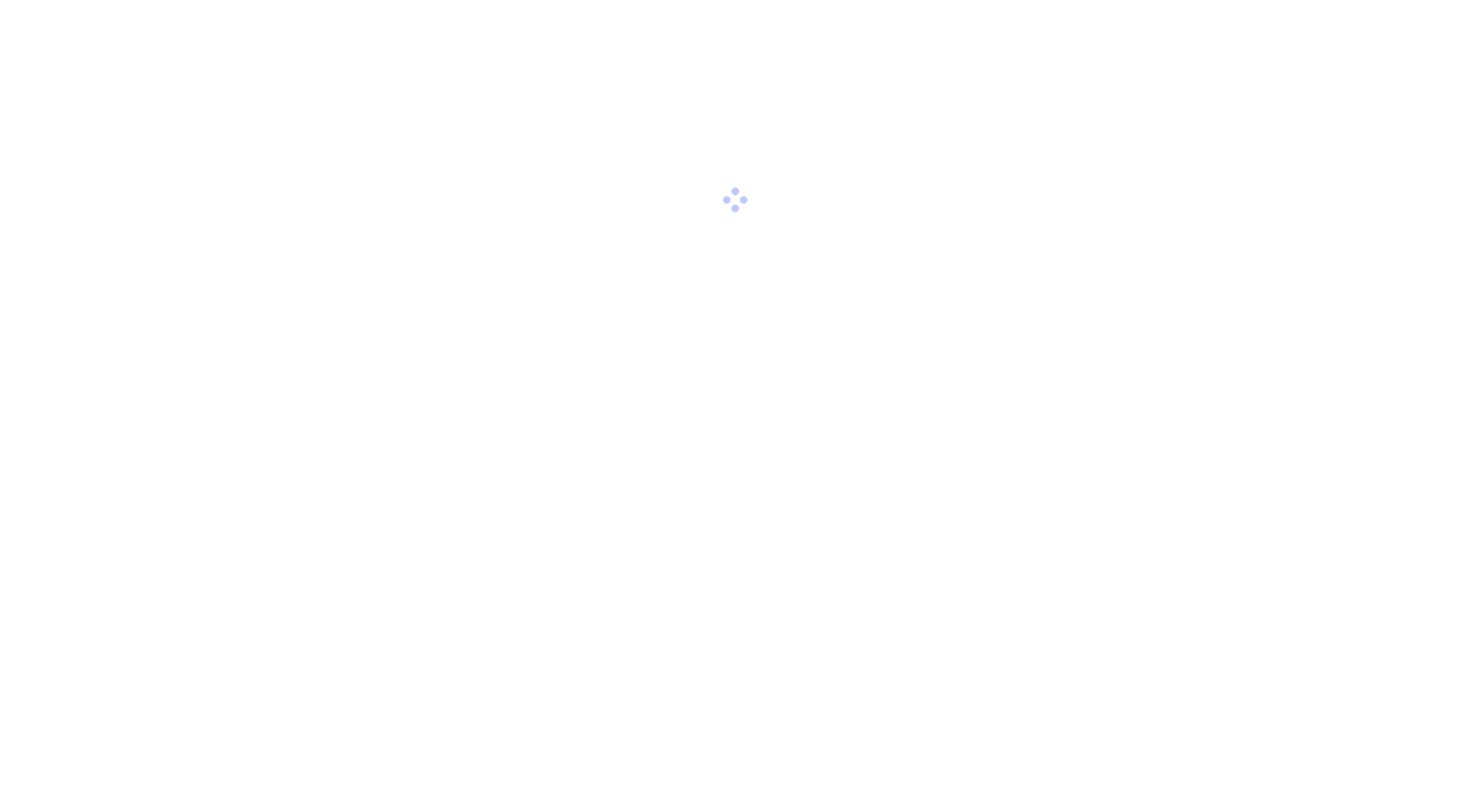 scroll, scrollTop: 0, scrollLeft: 0, axis: both 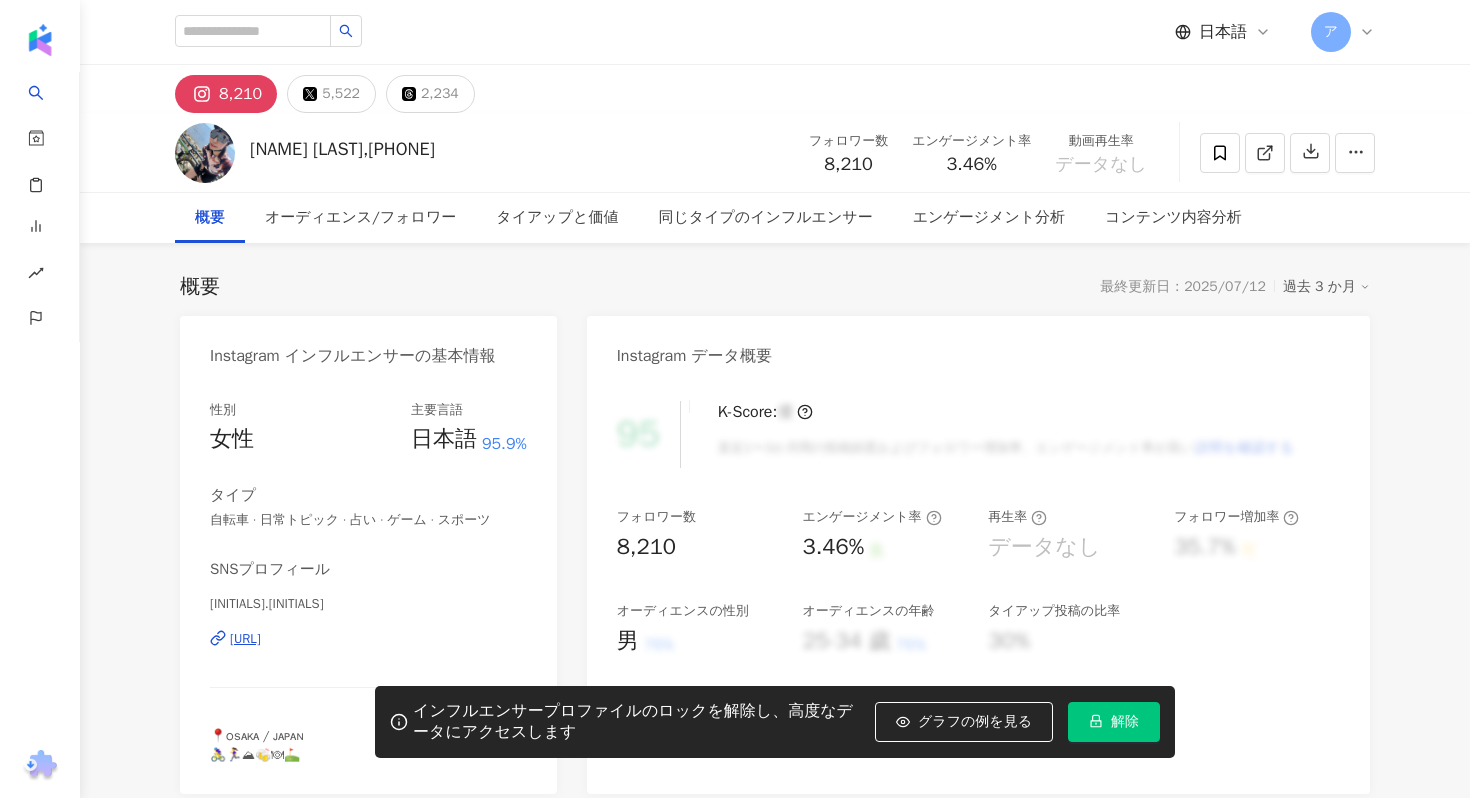 click on "[URL]" at bounding box center (245, 639) 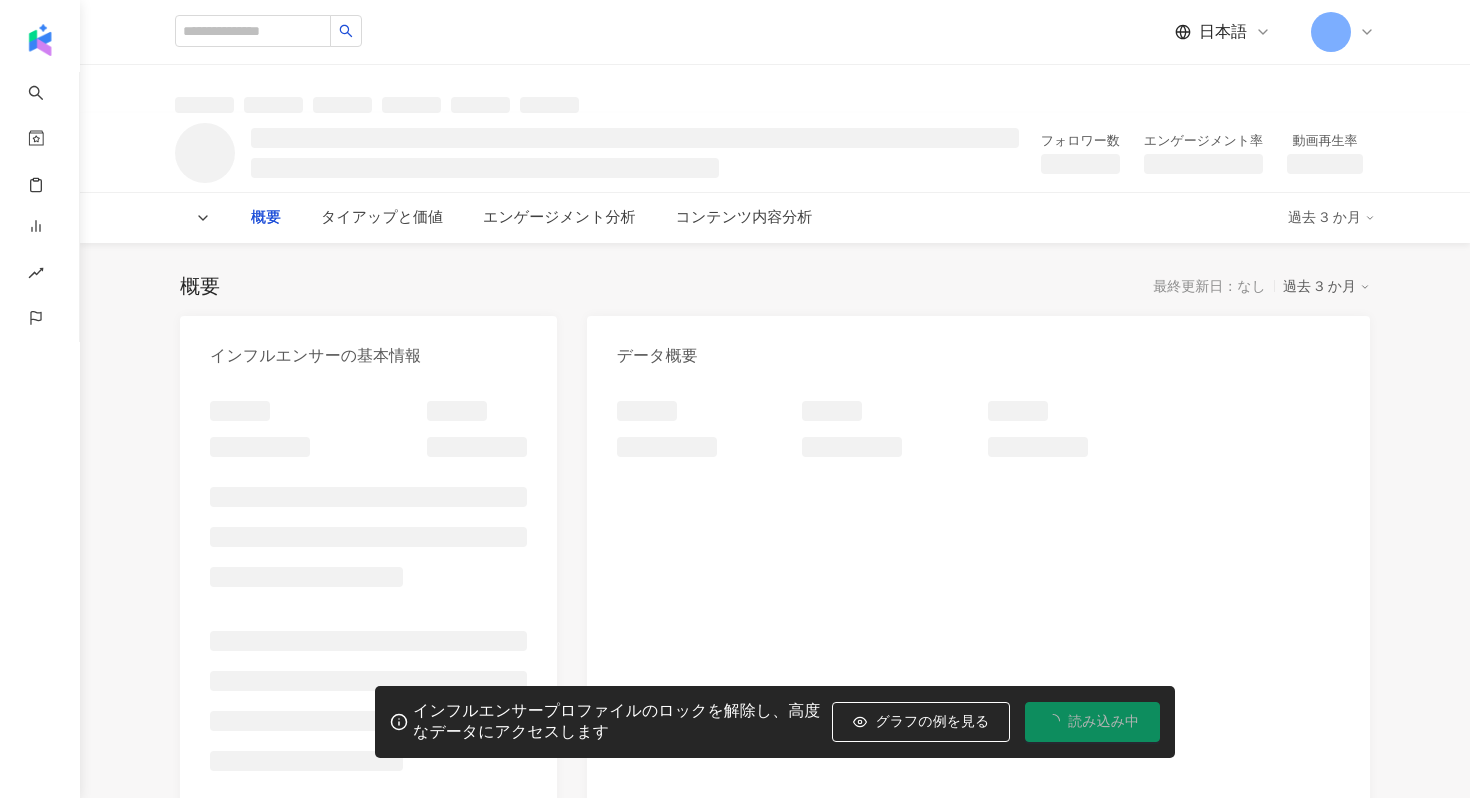 scroll, scrollTop: 0, scrollLeft: 0, axis: both 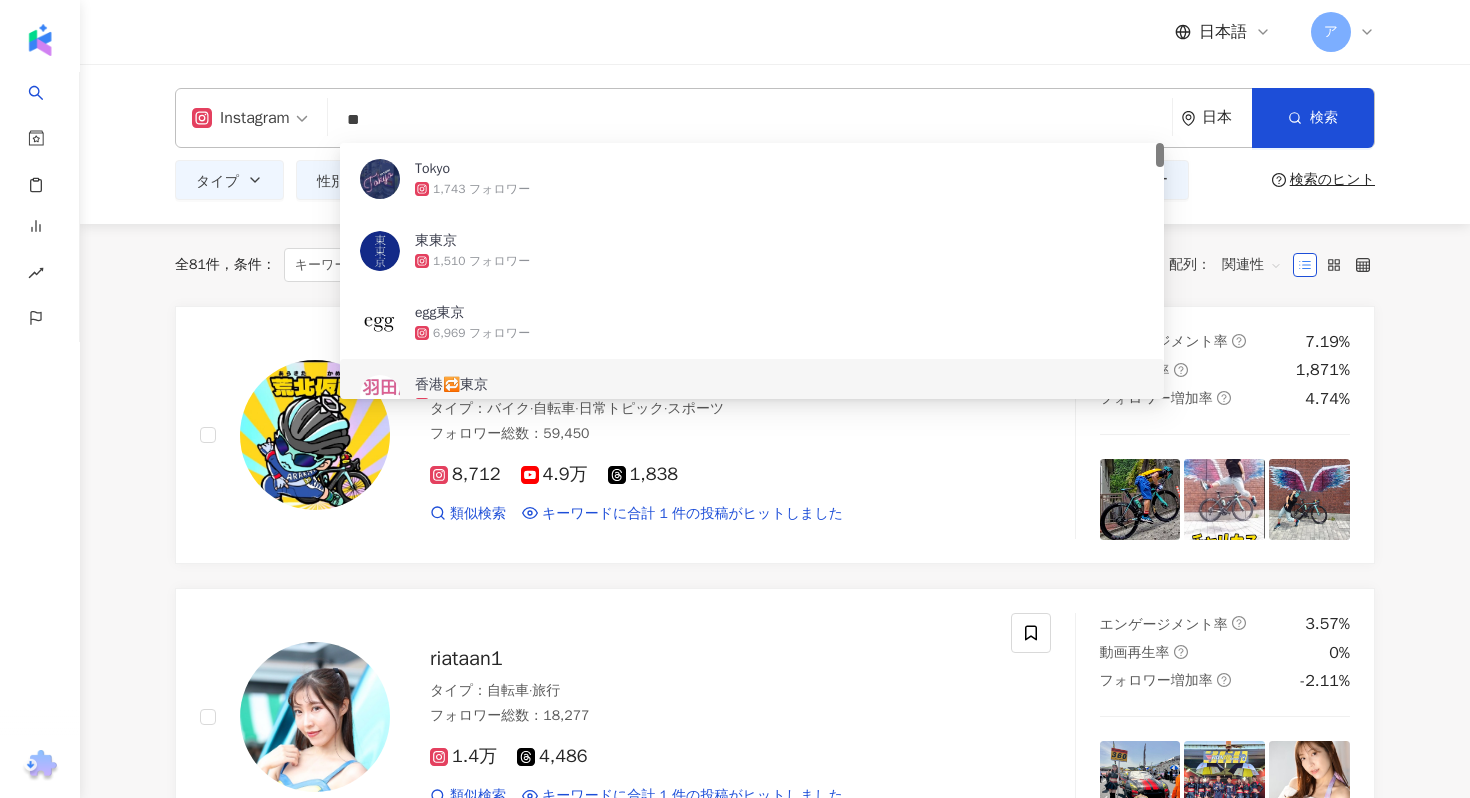 click on "Instagram ** 日本 検索 [UUID] [UUID] [UUID] [CITY] 1,743   フォロワー 東東京 1,510   フォロワー egg東京 6,969   フォロワー 香港🔁東京 1,053   フォロワー 東京靚包TokyoQueen 1,665   フォロワー タイプ 性別 フォロワー数 エンゲージメント率 動画再生率 推定費用  フィルター 検索のヒント 全  81  件 条件 ： キーワード：東京 Instagram 自転車 性別：女性 フォロワー数：7,000-35,000 リセット 配列： 関連性 シン・荒北仮面🇮🇹ビアンキOltre XR3 Disc,[NUMBER] タイプ ： バイク  ·  自転車  ·  日常トピック  ·  スポーツ フォロワー総数 ： 59,450 8,712 4.9万 1,838 類似検索 キーワードに合計 1 件の投稿がヒットしました [DATE] #焼芋たむら
#焼き芋
#コスパ
# 東京  もっと見る エンゲージメント率 7.19% 1,871% 4.74%" at bounding box center [775, 3617] 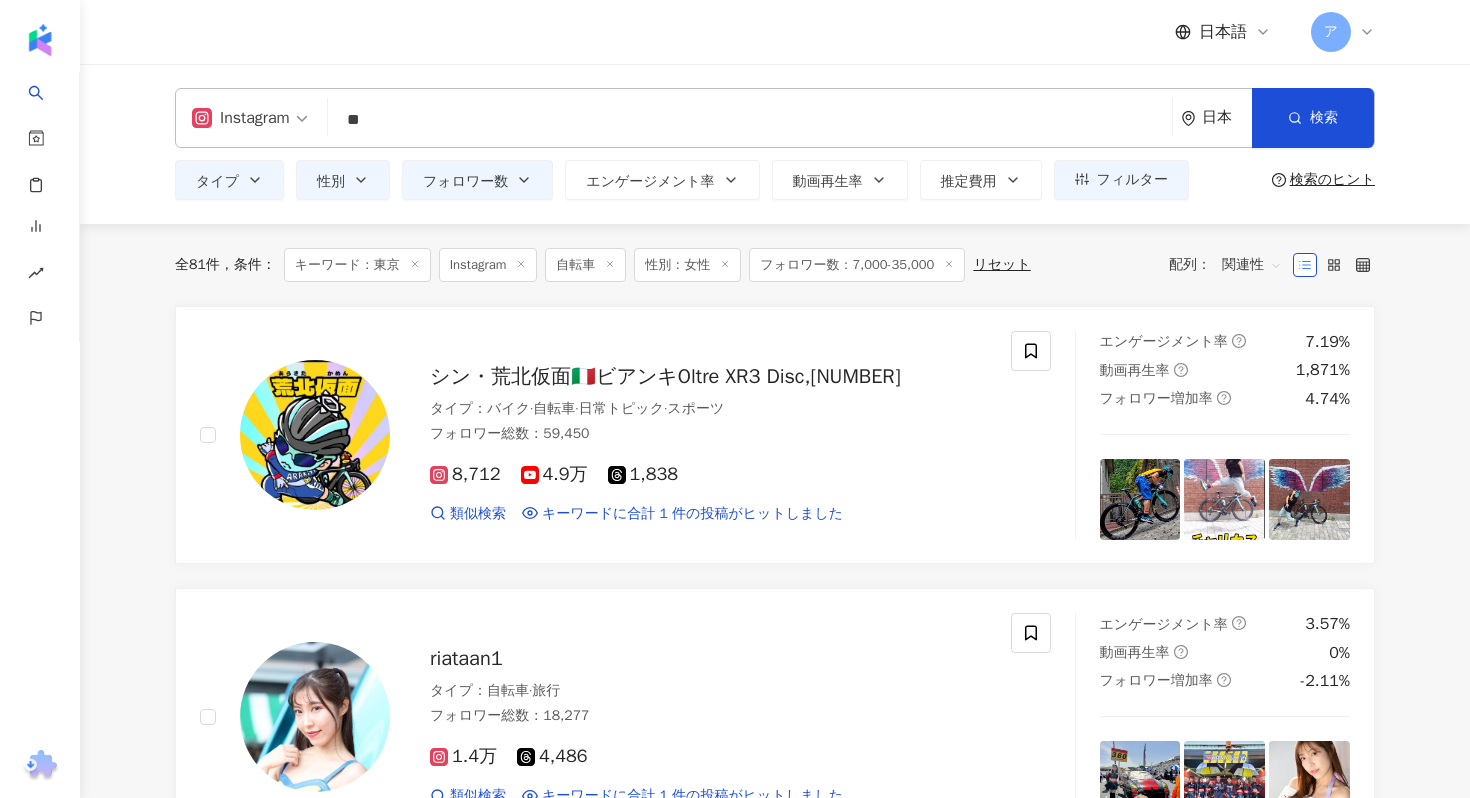 click on "**" at bounding box center (750, 120) 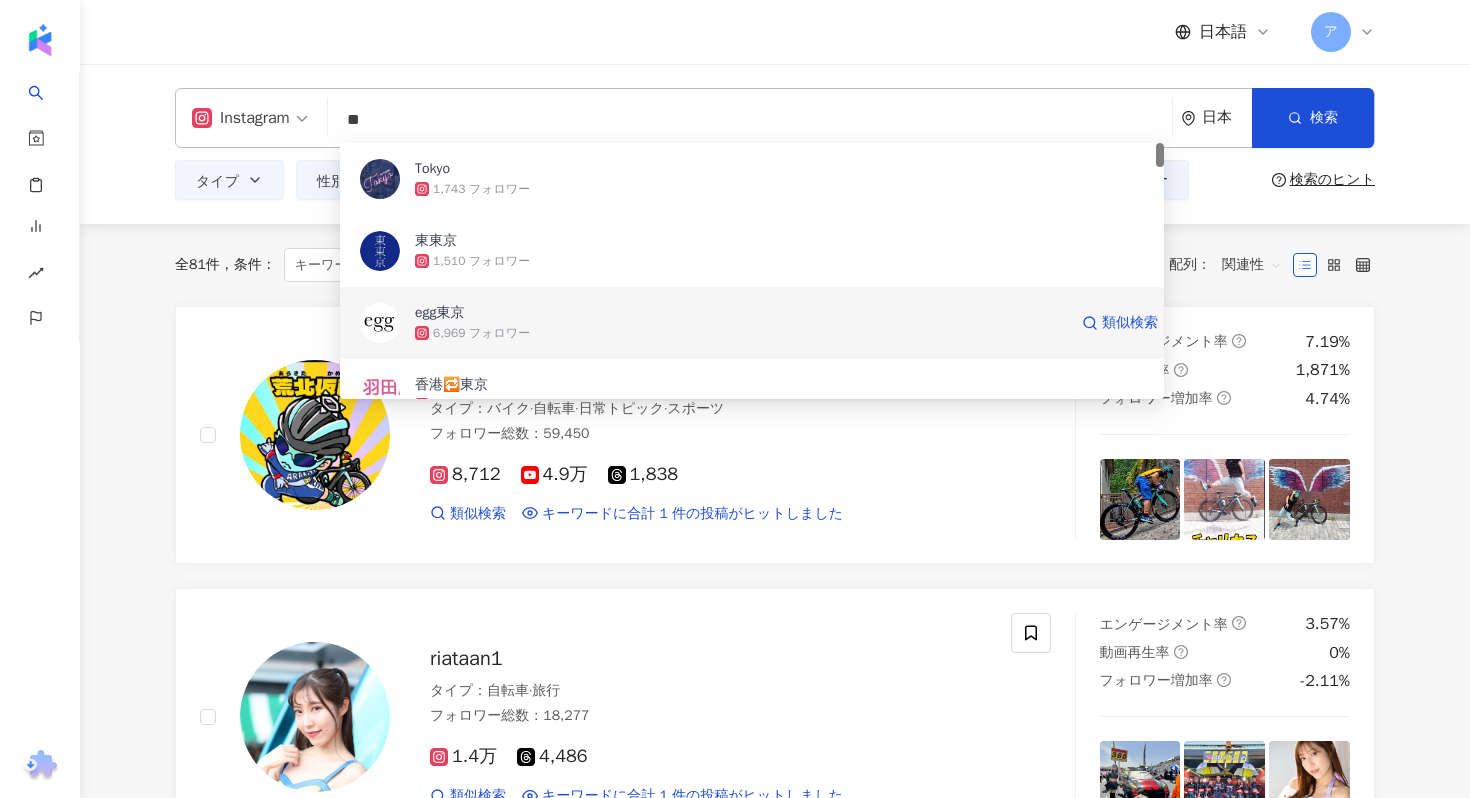 type on "*" 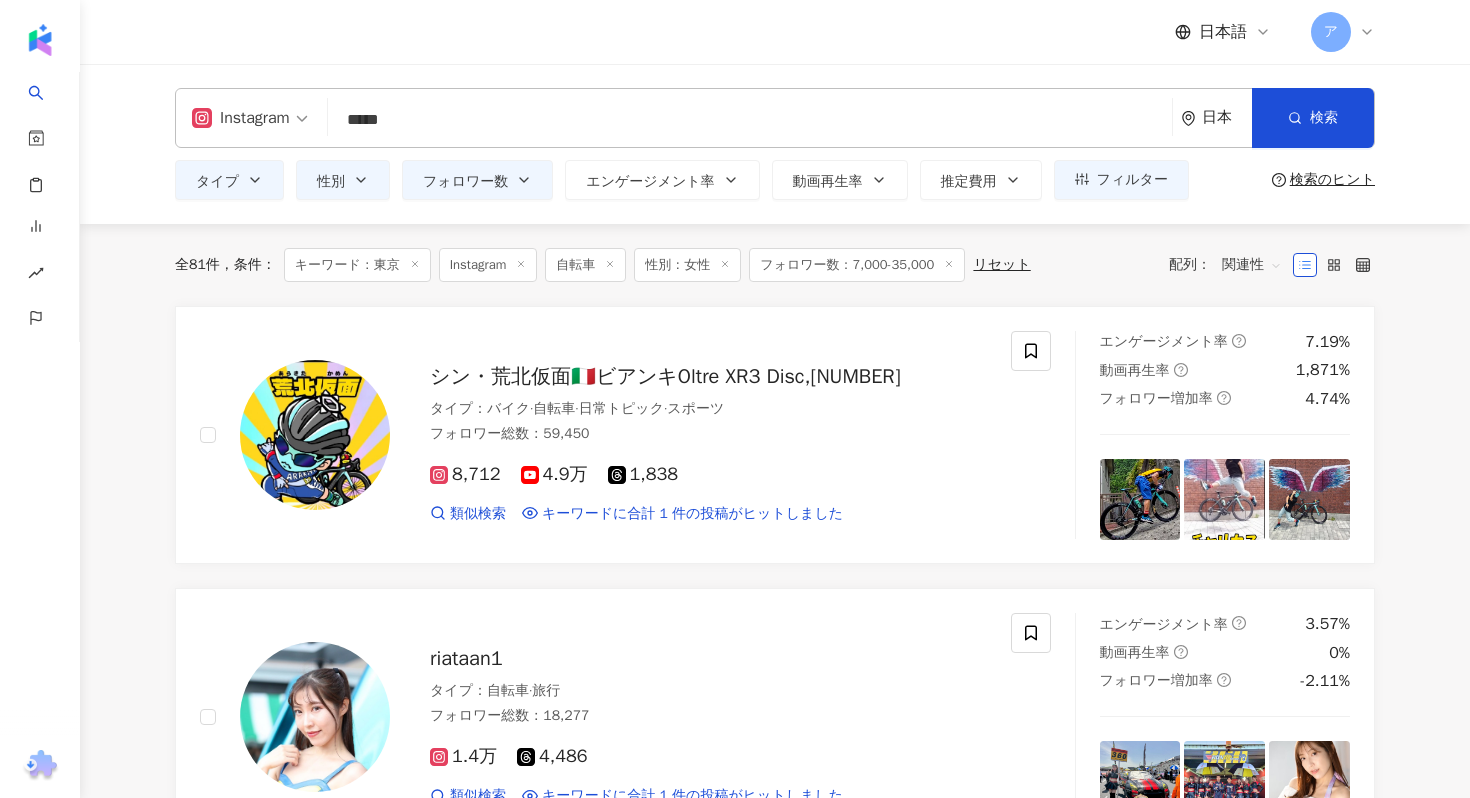type on "*****" 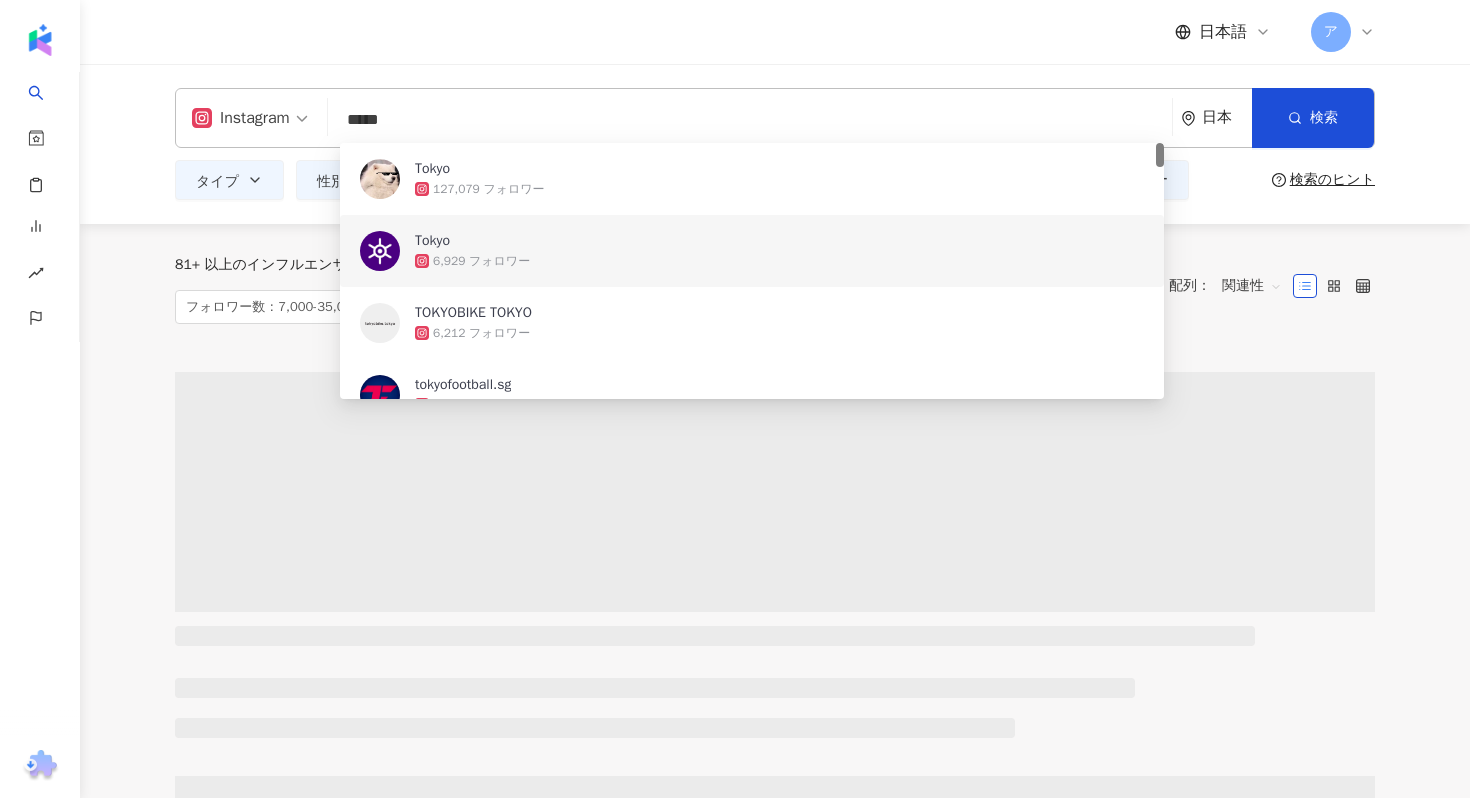 click on "Instagram ***** 日本 検索 1c5d6c4e-8a55-4830-aa48-4821f7942db5 1f544ea7-ade2-48a4-ade9-16cdbf4f0f15 fdebf9ac-1010-4242-b799-a4ef77689cdb Tokyo 127,079   フォロワー Tokyo 6,929   フォロワー TOKYOBIKE TOKYO 6,212   フォロワー tokyofootball.sg 12,002   フォロワー BE 2,235   フォロワー タイプ 性別 フォロワー数 エンゲージメント率 動画再生率 推定費用  フィルター 検索のヒント" at bounding box center (775, 144) 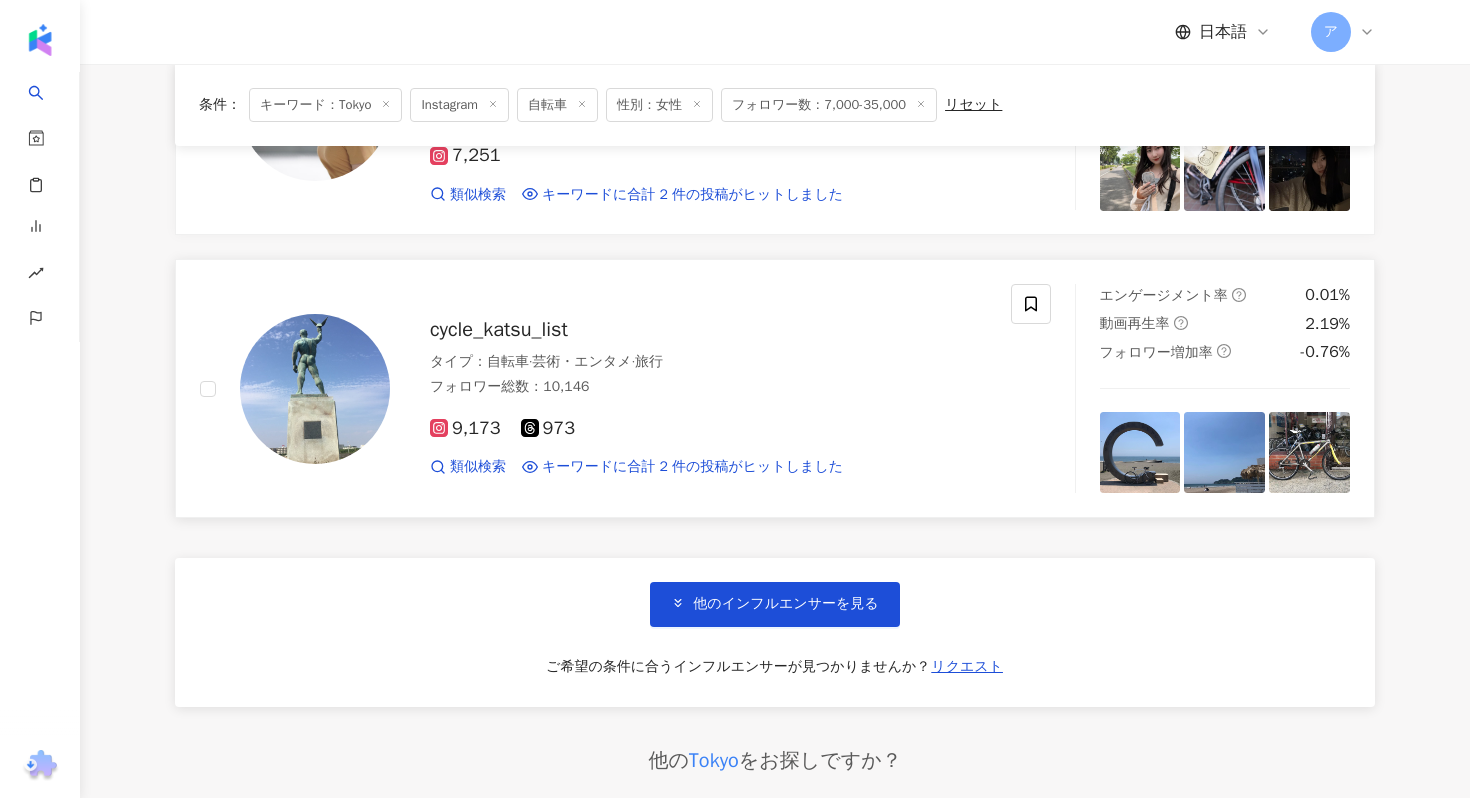 scroll, scrollTop: 3153, scrollLeft: 0, axis: vertical 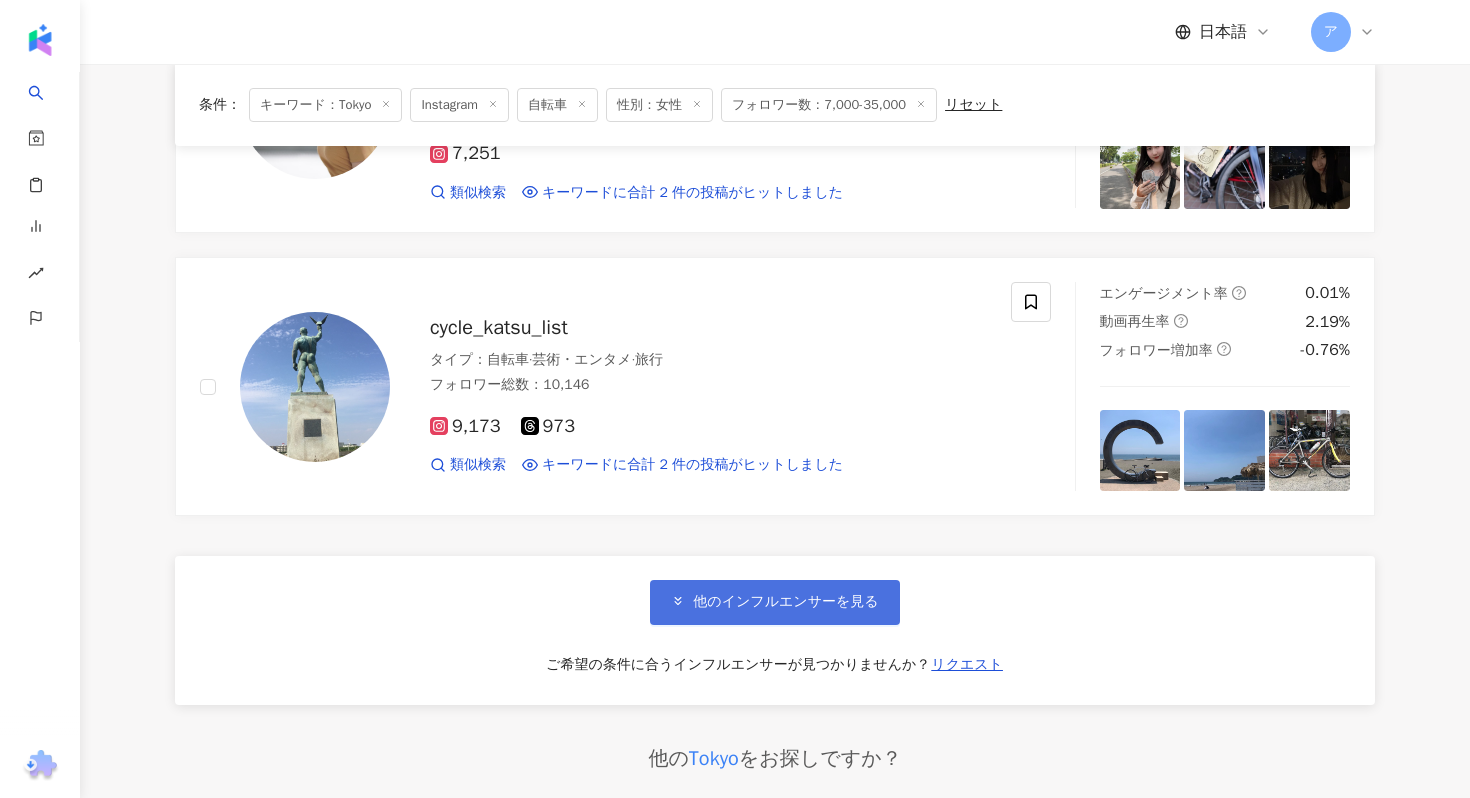 click on "他のインフルエンサーを見る" at bounding box center [785, 602] 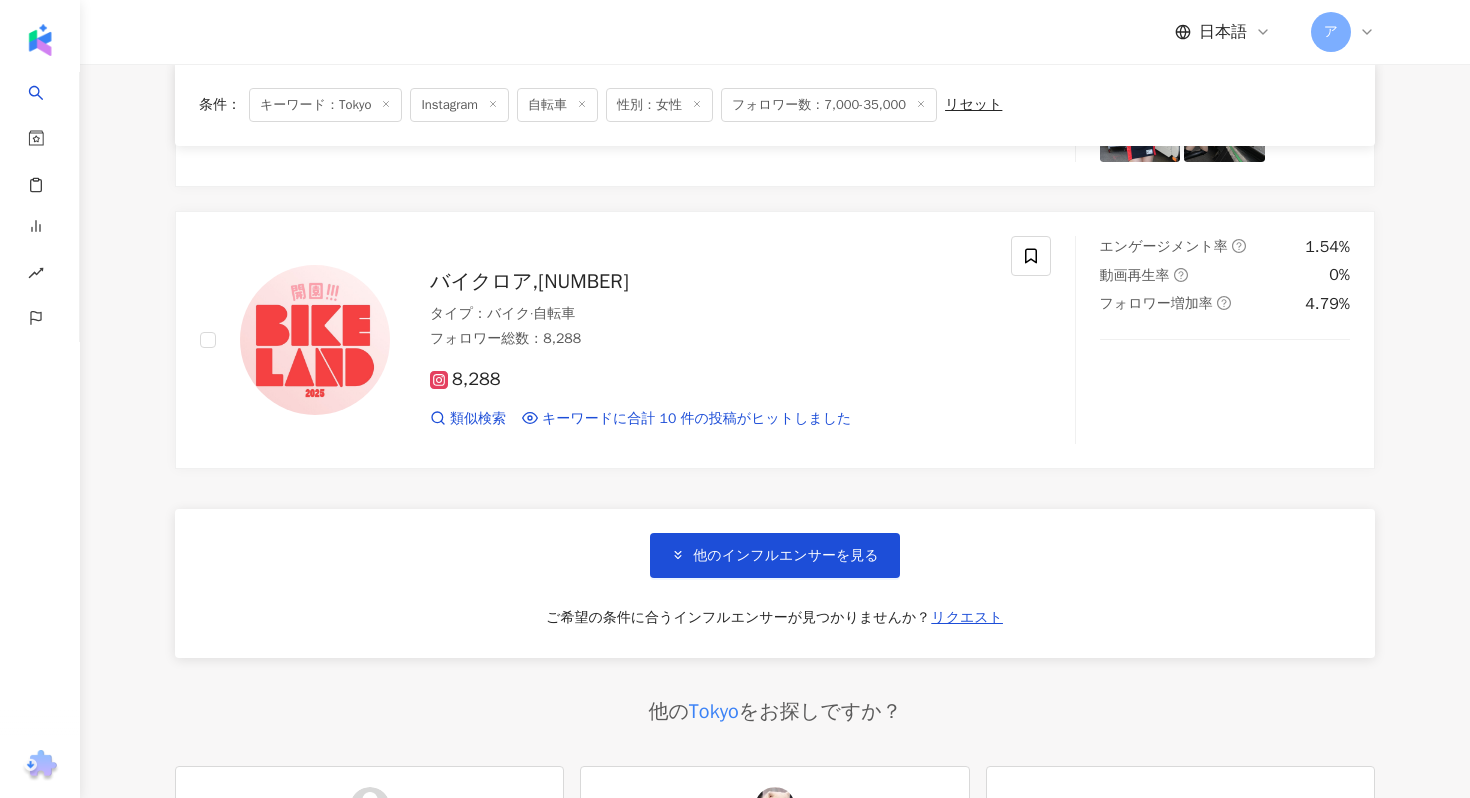 scroll, scrollTop: 6697, scrollLeft: 0, axis: vertical 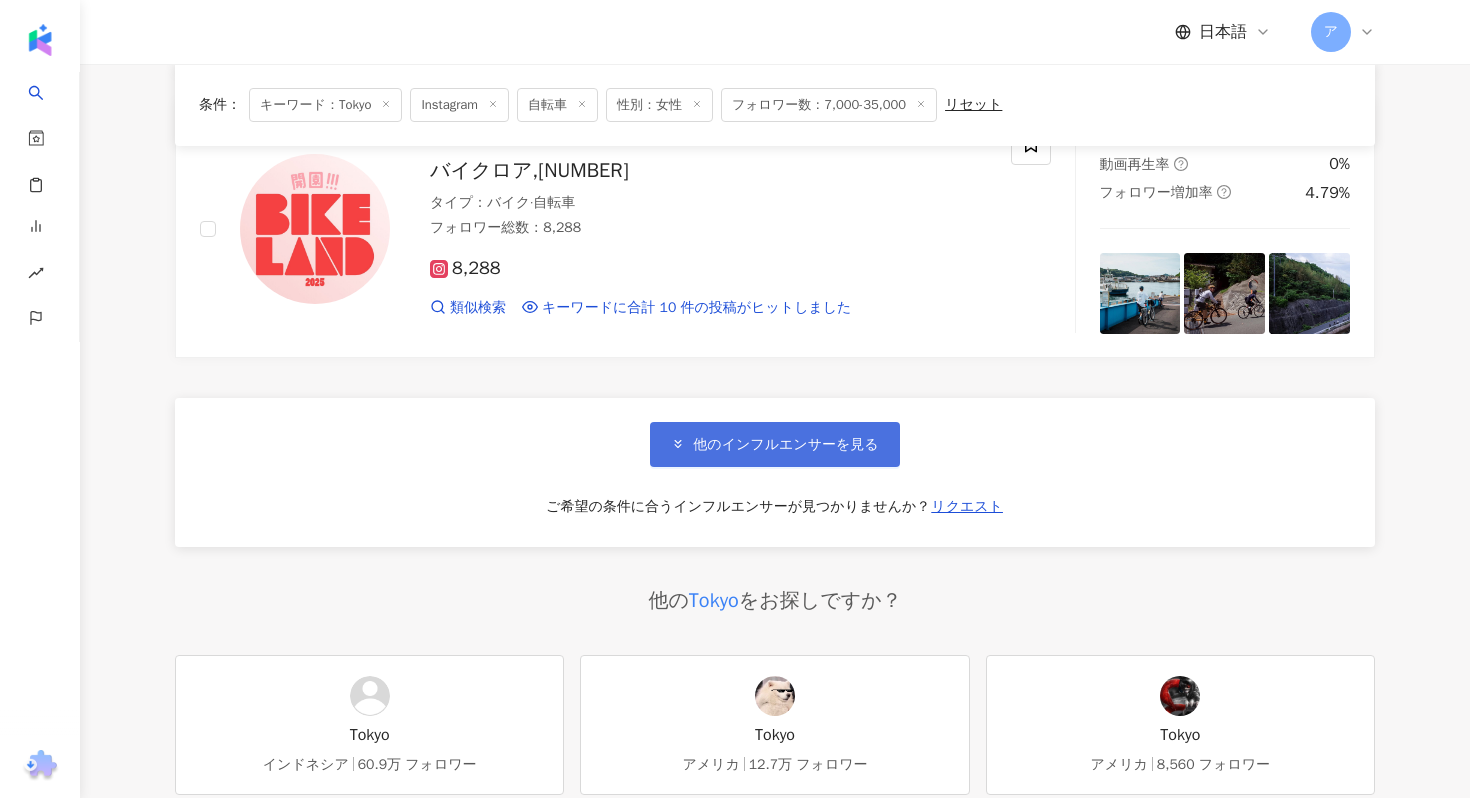 click on "他のインフルエンサーを見る" at bounding box center [785, 445] 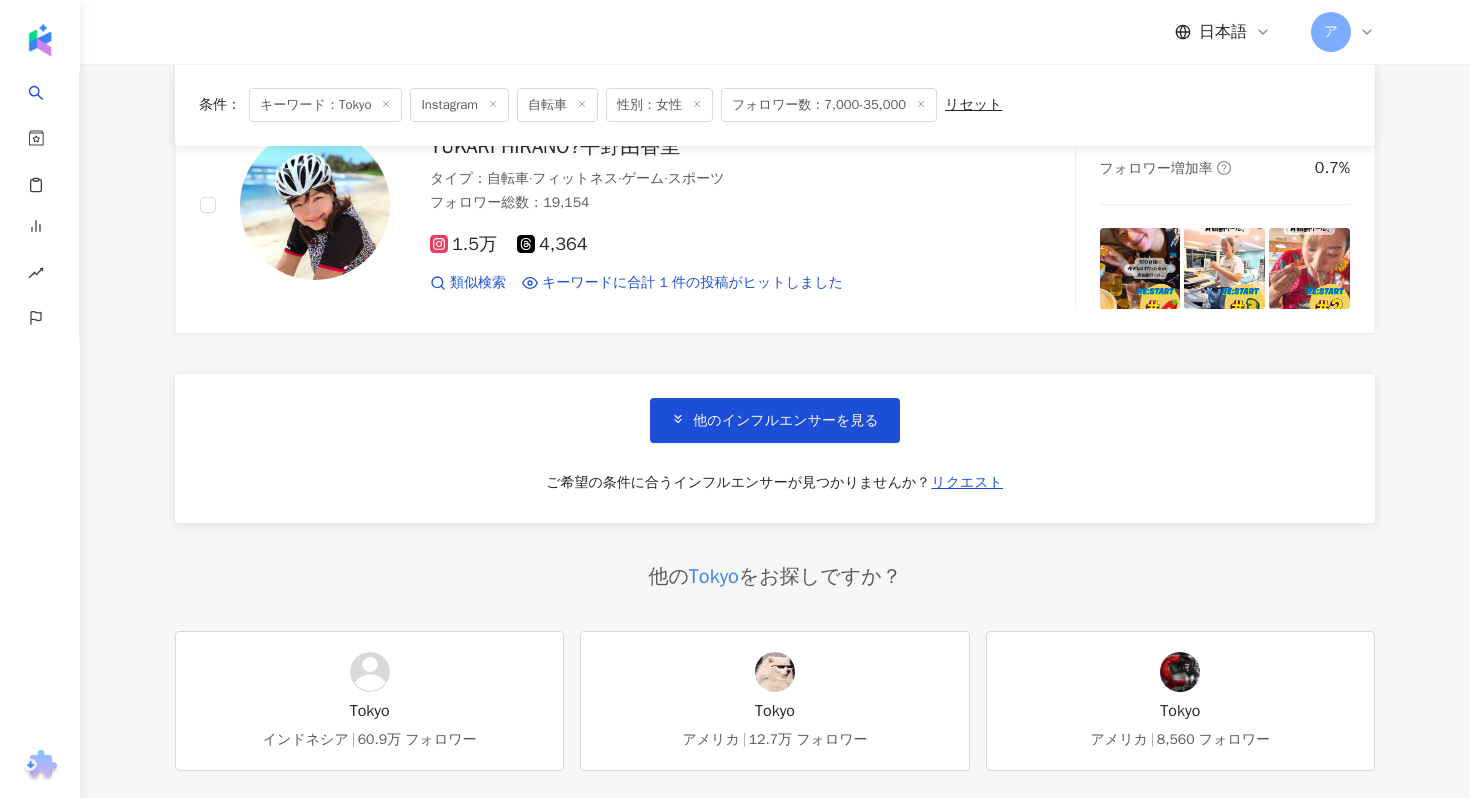 scroll, scrollTop: 10117, scrollLeft: 0, axis: vertical 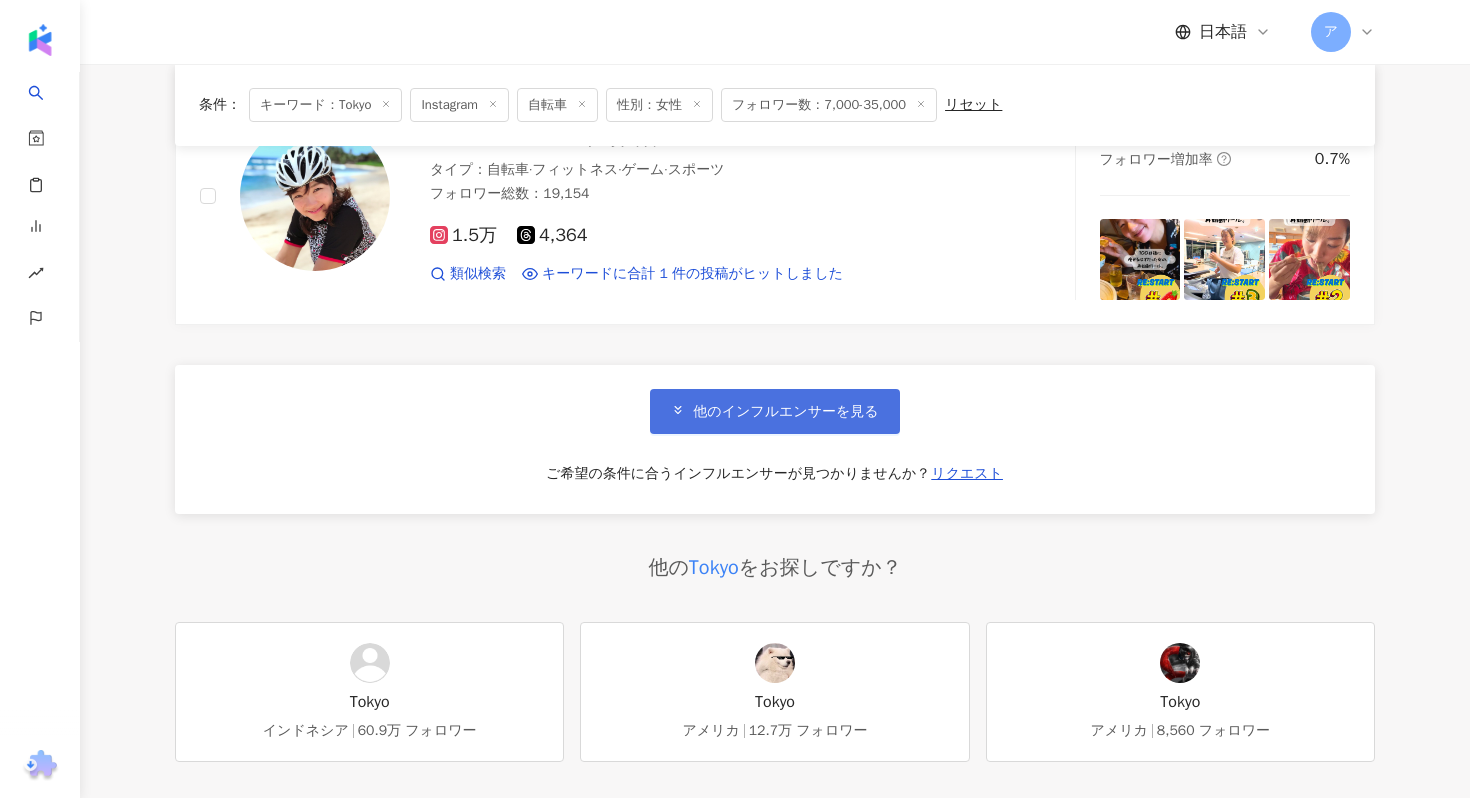click on "他のインフルエンサーを見る" at bounding box center [785, 412] 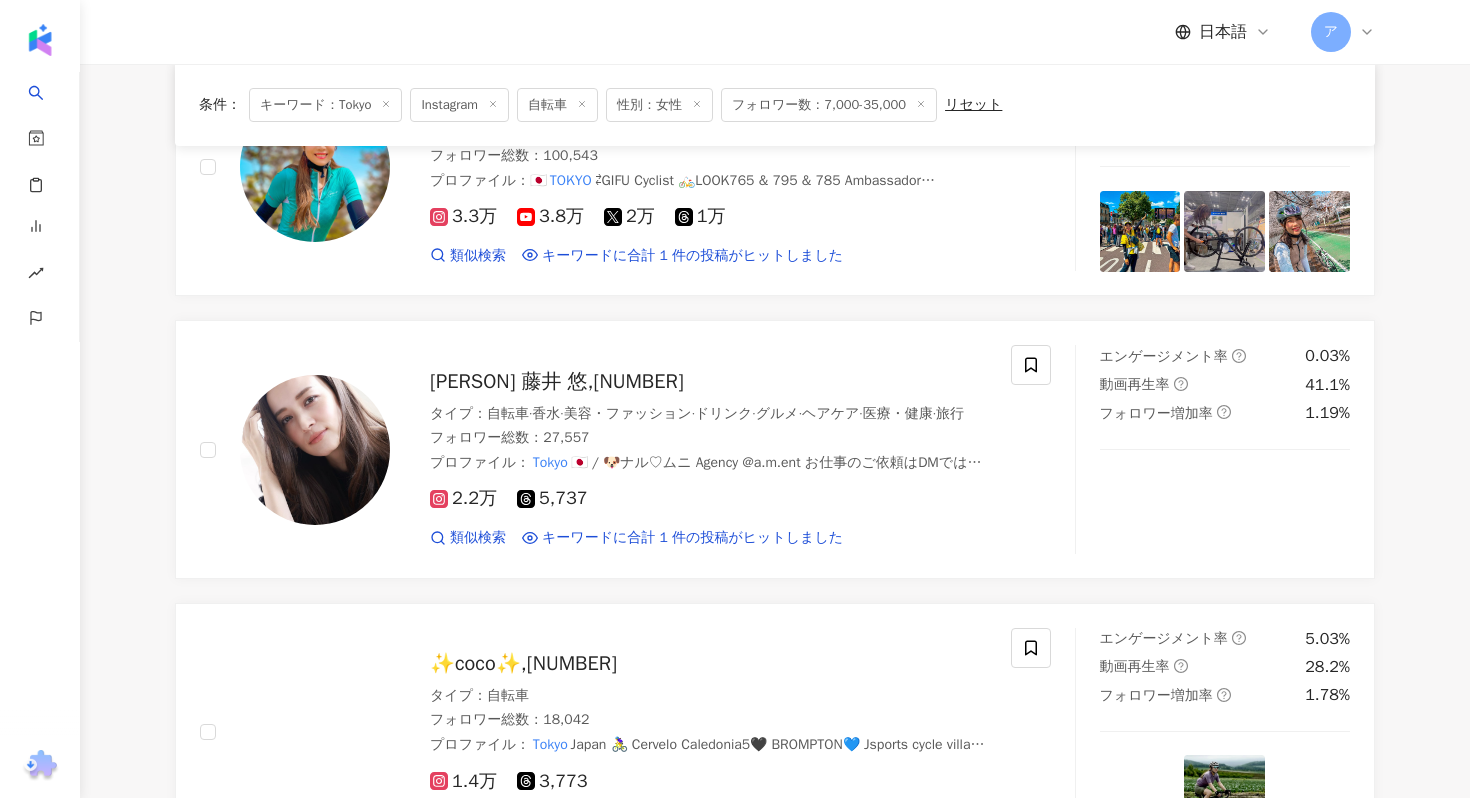 scroll, scrollTop: 0, scrollLeft: 0, axis: both 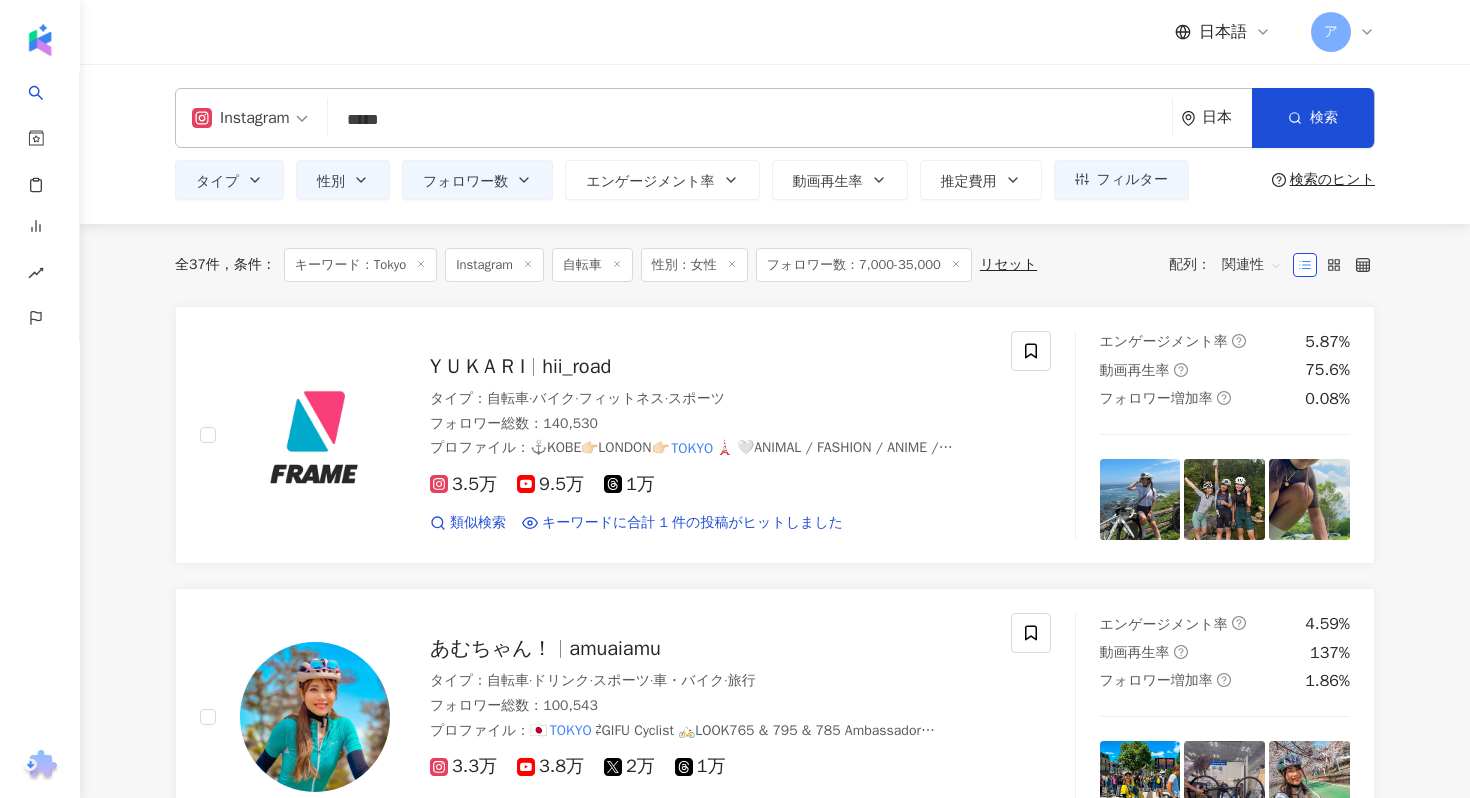 click 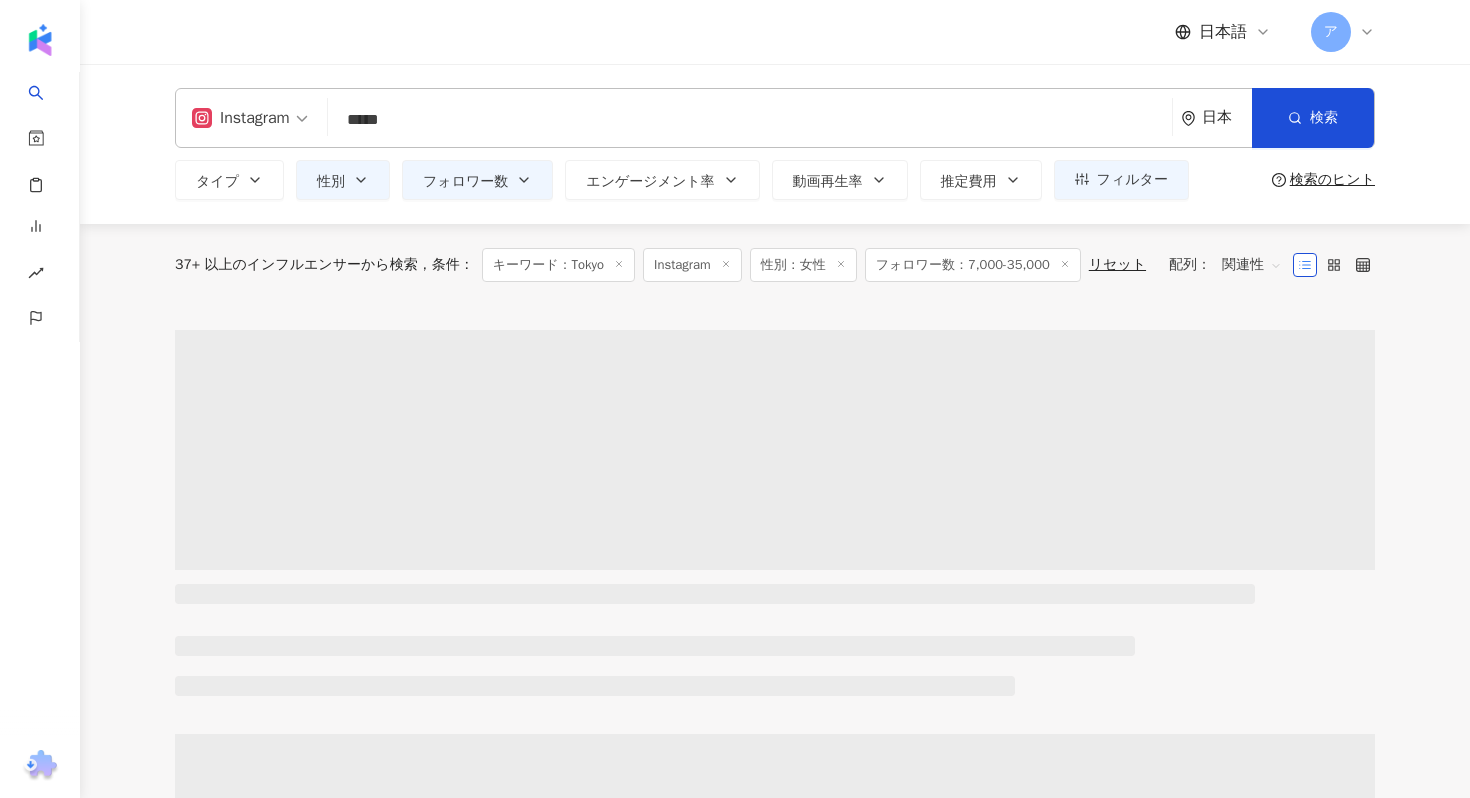 click on "*****" at bounding box center [750, 120] 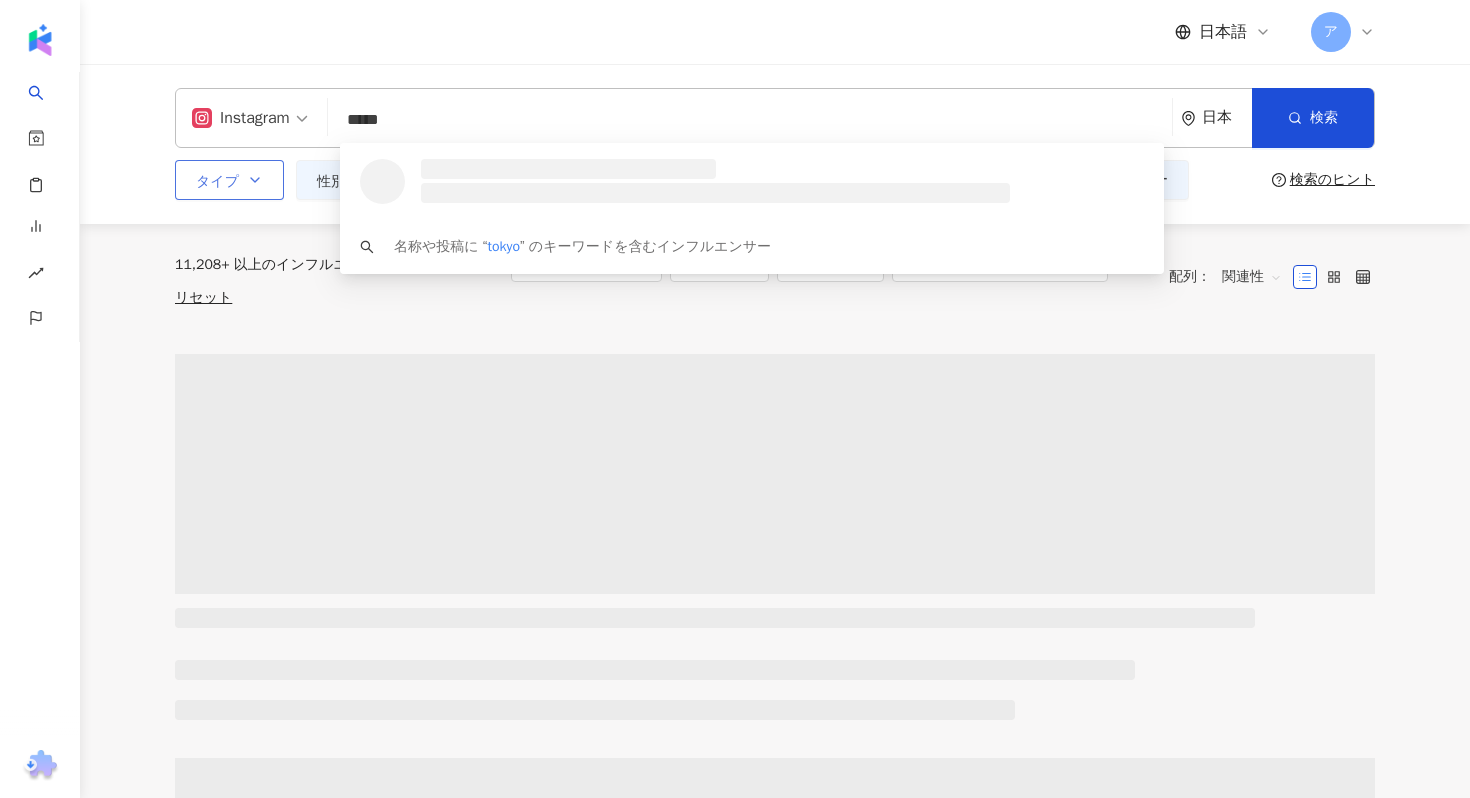 click on "タイプ" at bounding box center [229, 180] 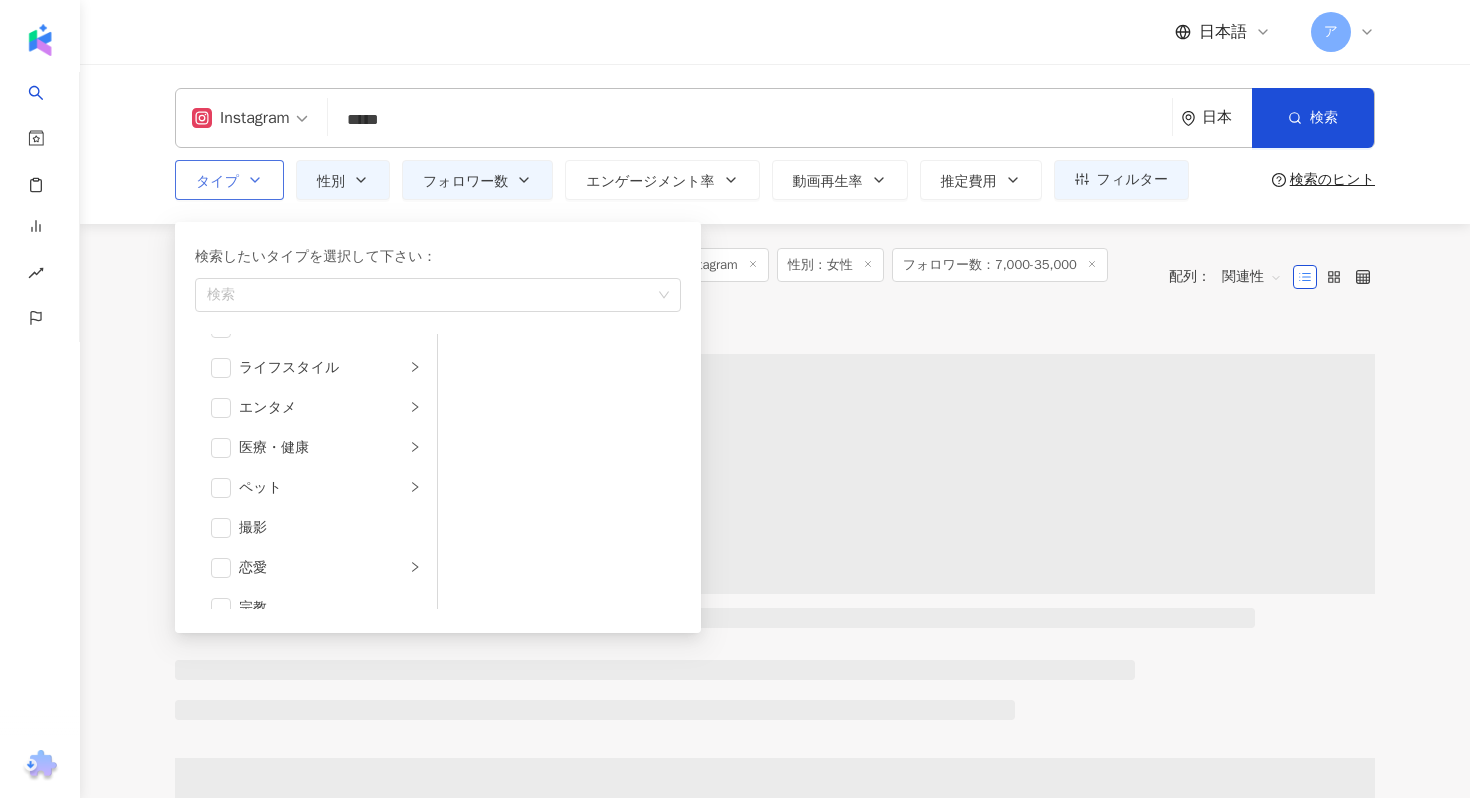 scroll, scrollTop: 454, scrollLeft: 0, axis: vertical 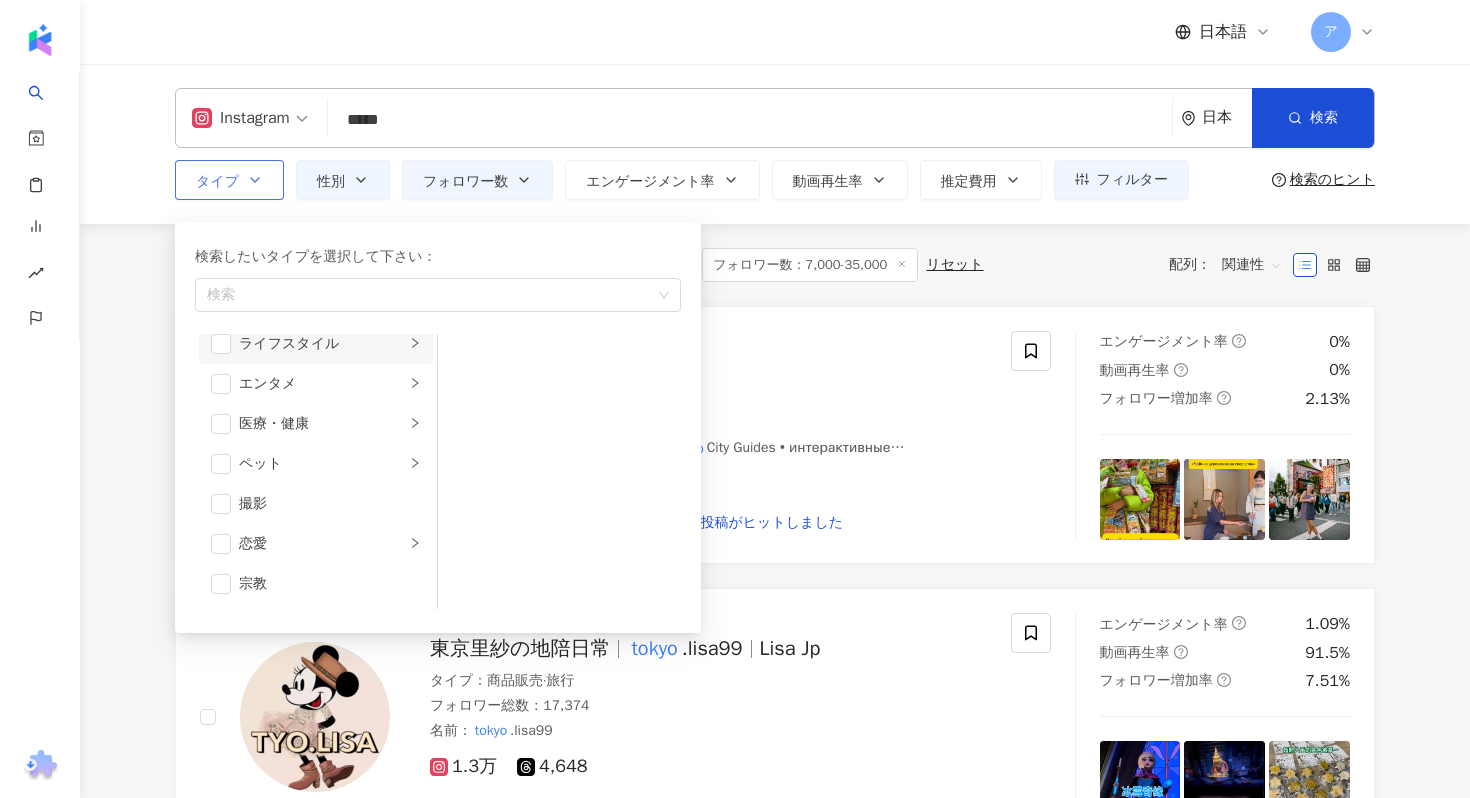click on "ライフスタイル" at bounding box center (322, 344) 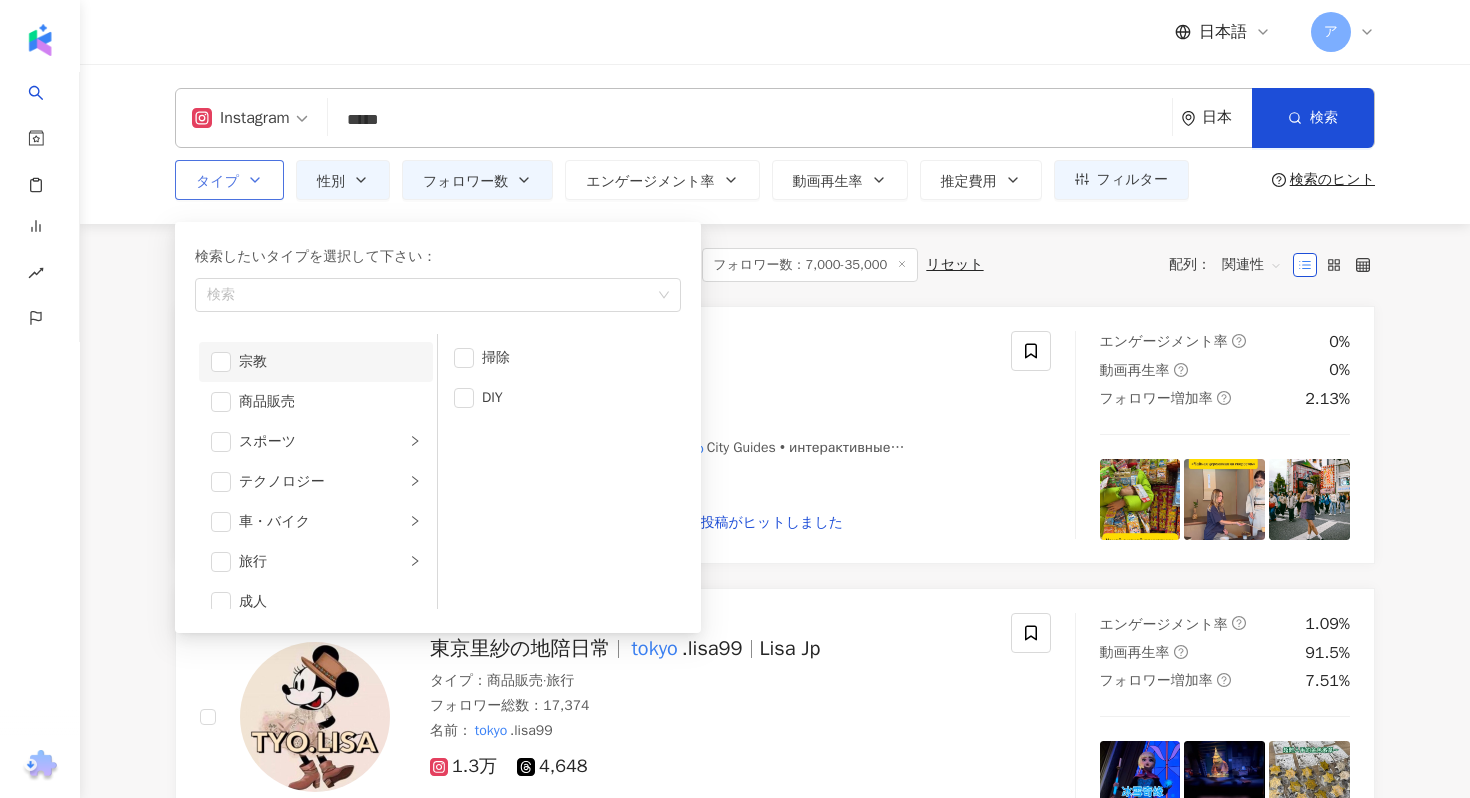 scroll, scrollTop: 693, scrollLeft: 0, axis: vertical 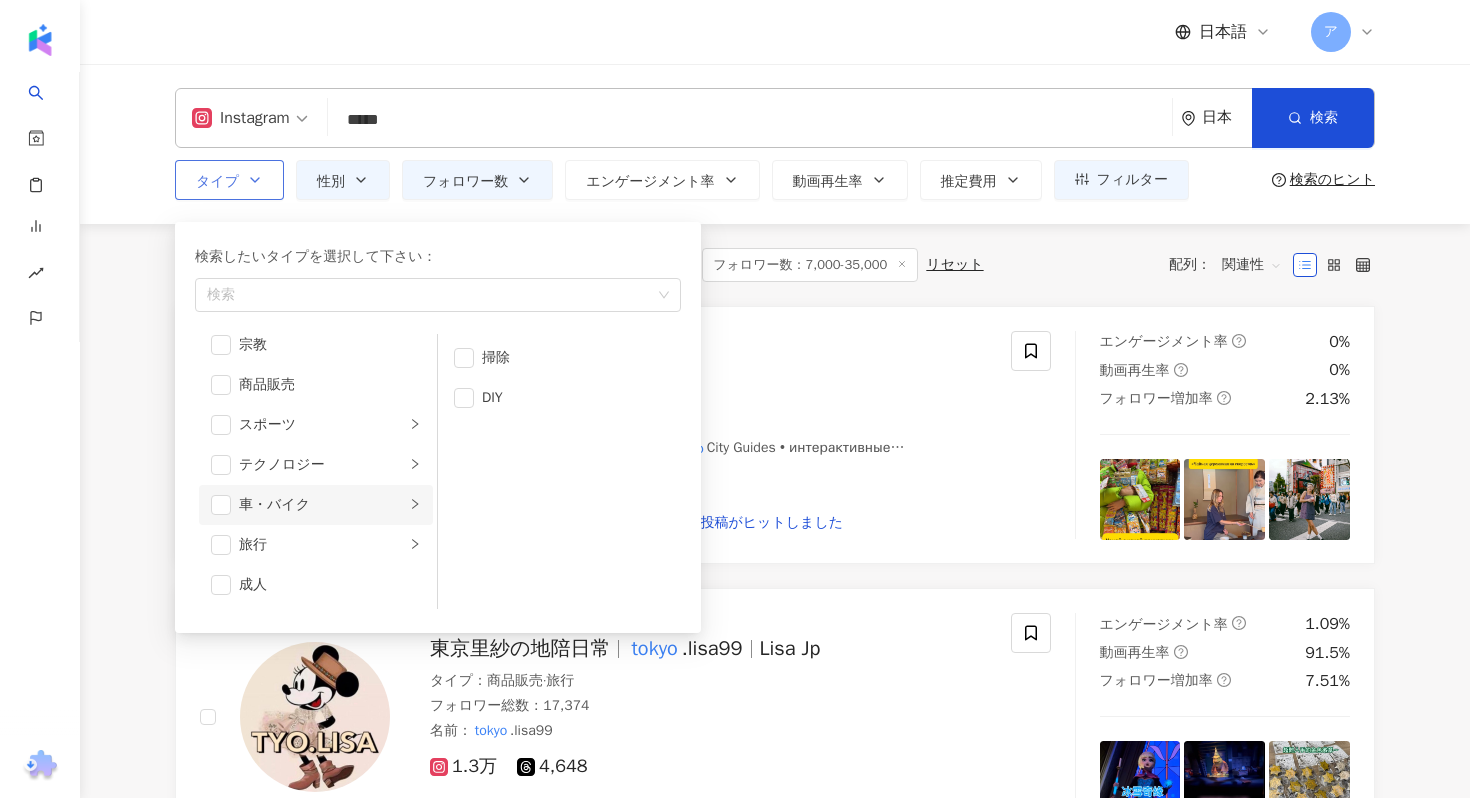 click on "車・バイク" at bounding box center (322, 505) 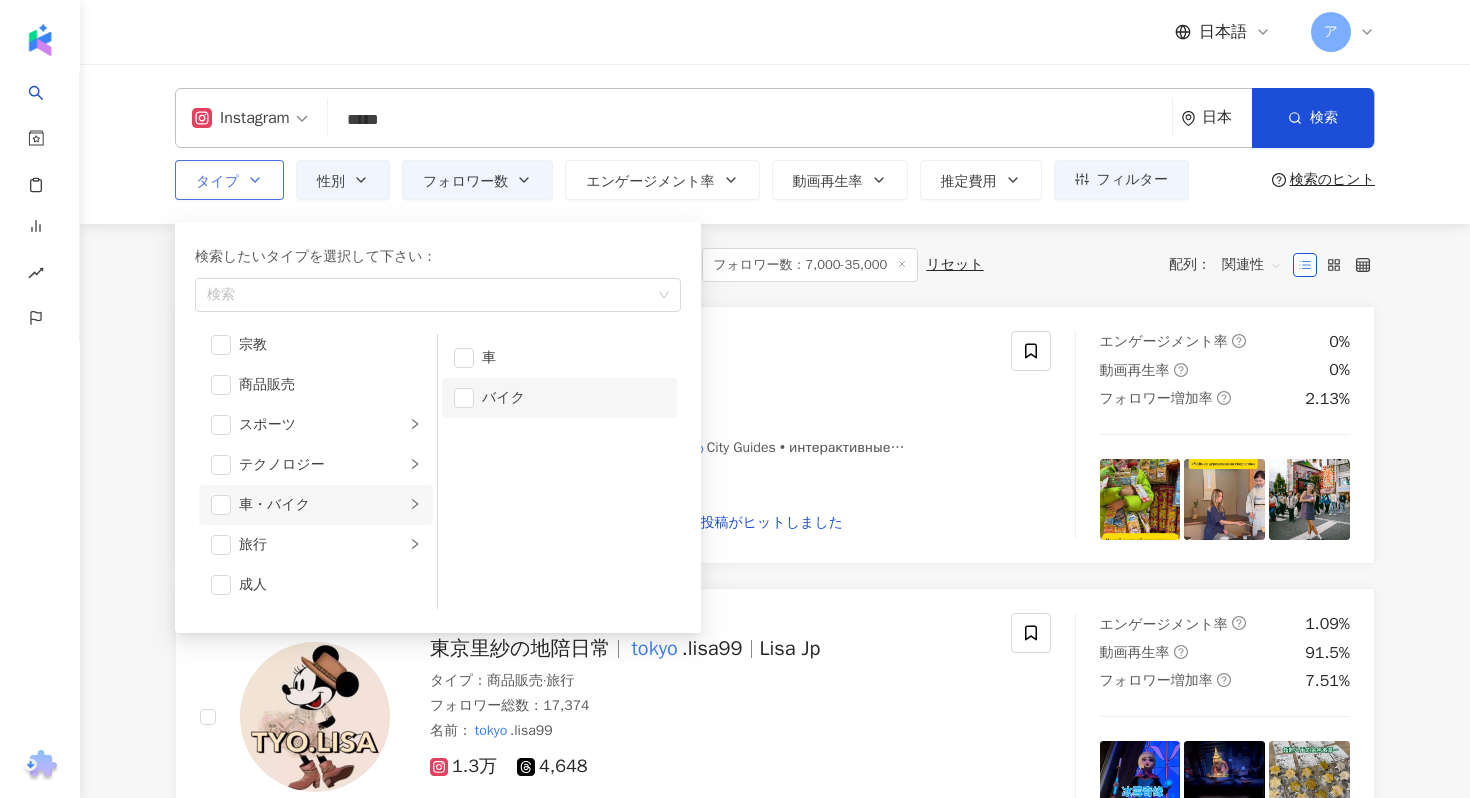 click on "バイク" at bounding box center [559, 398] 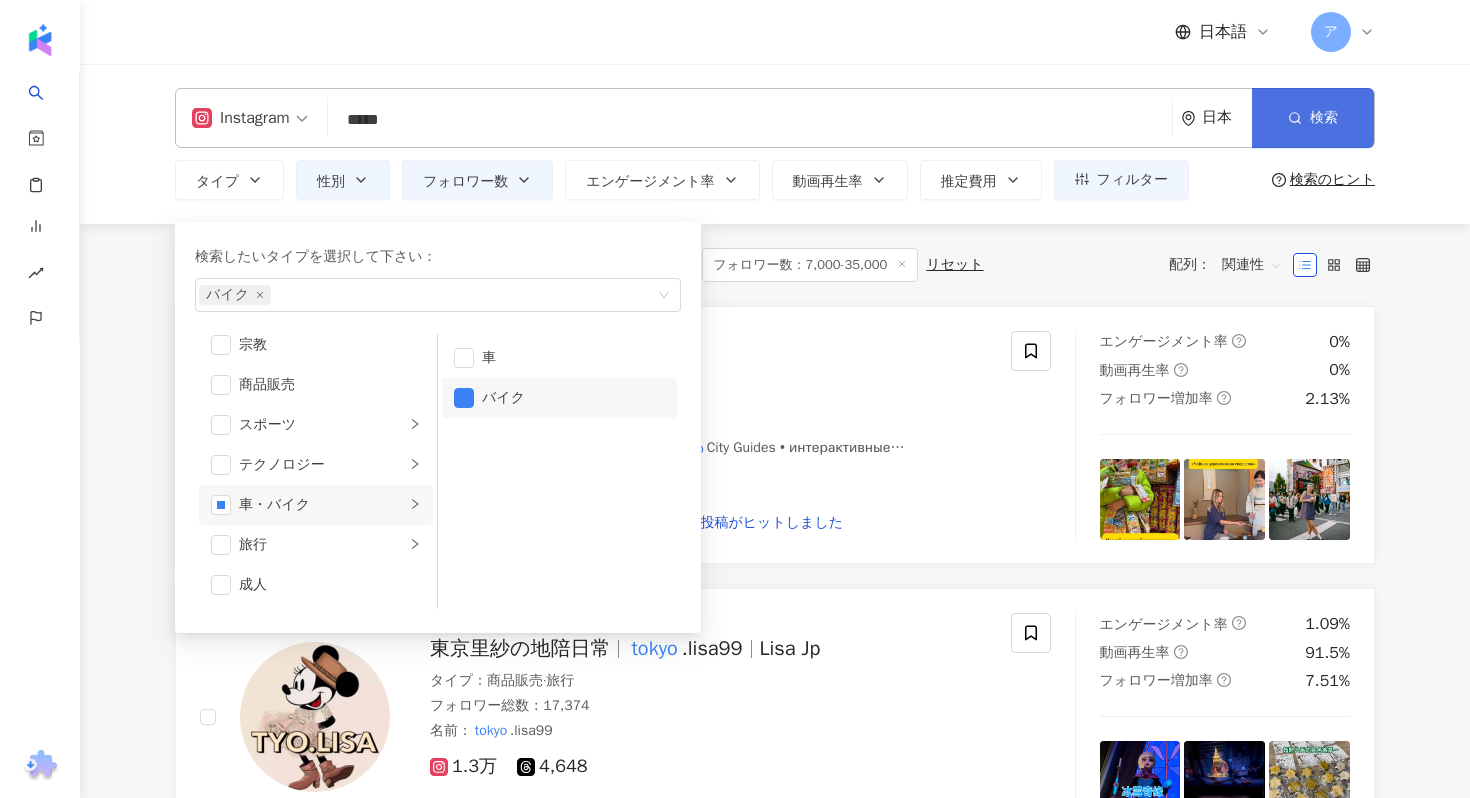 click on "検索" at bounding box center (1324, 118) 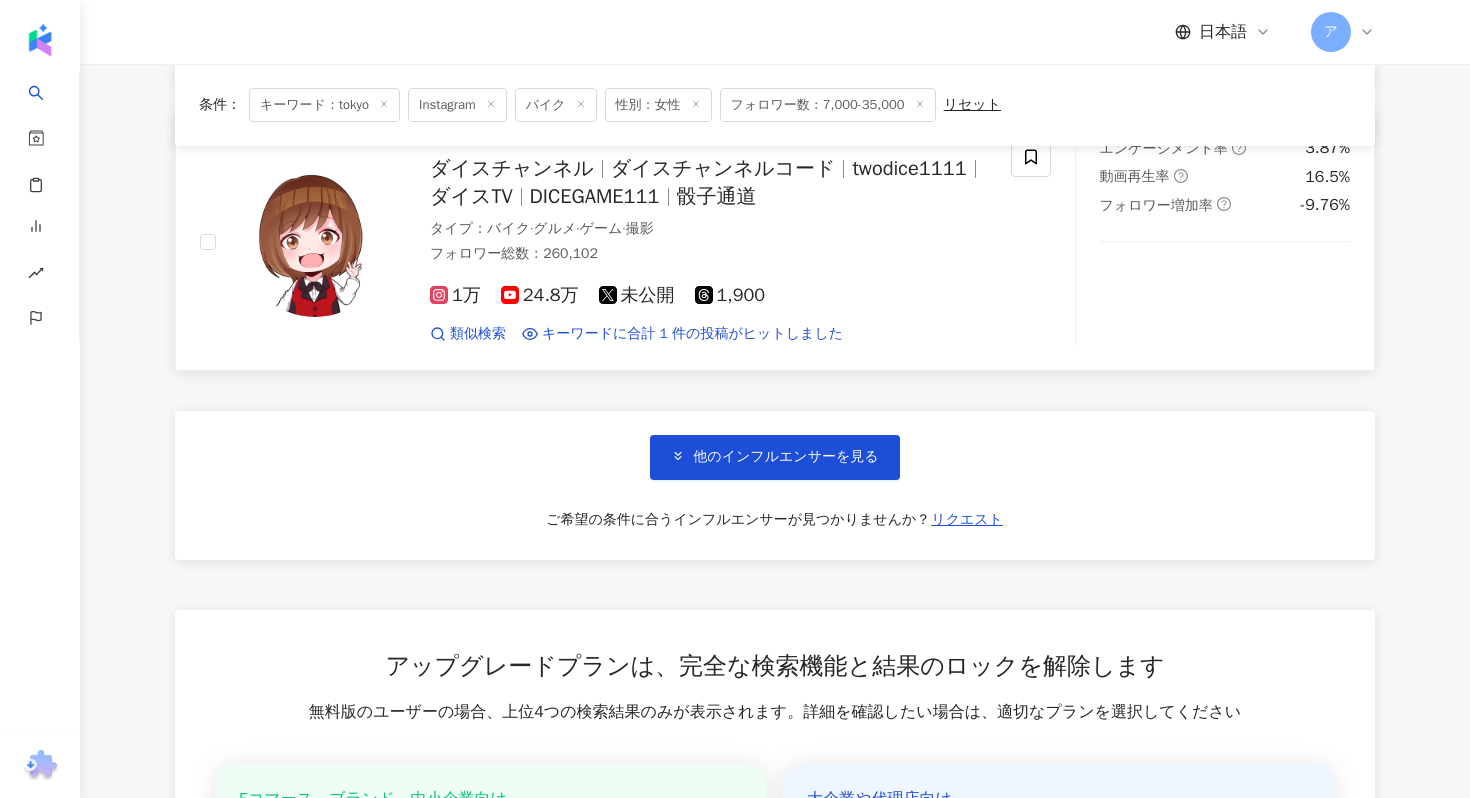 scroll, scrollTop: 3300, scrollLeft: 0, axis: vertical 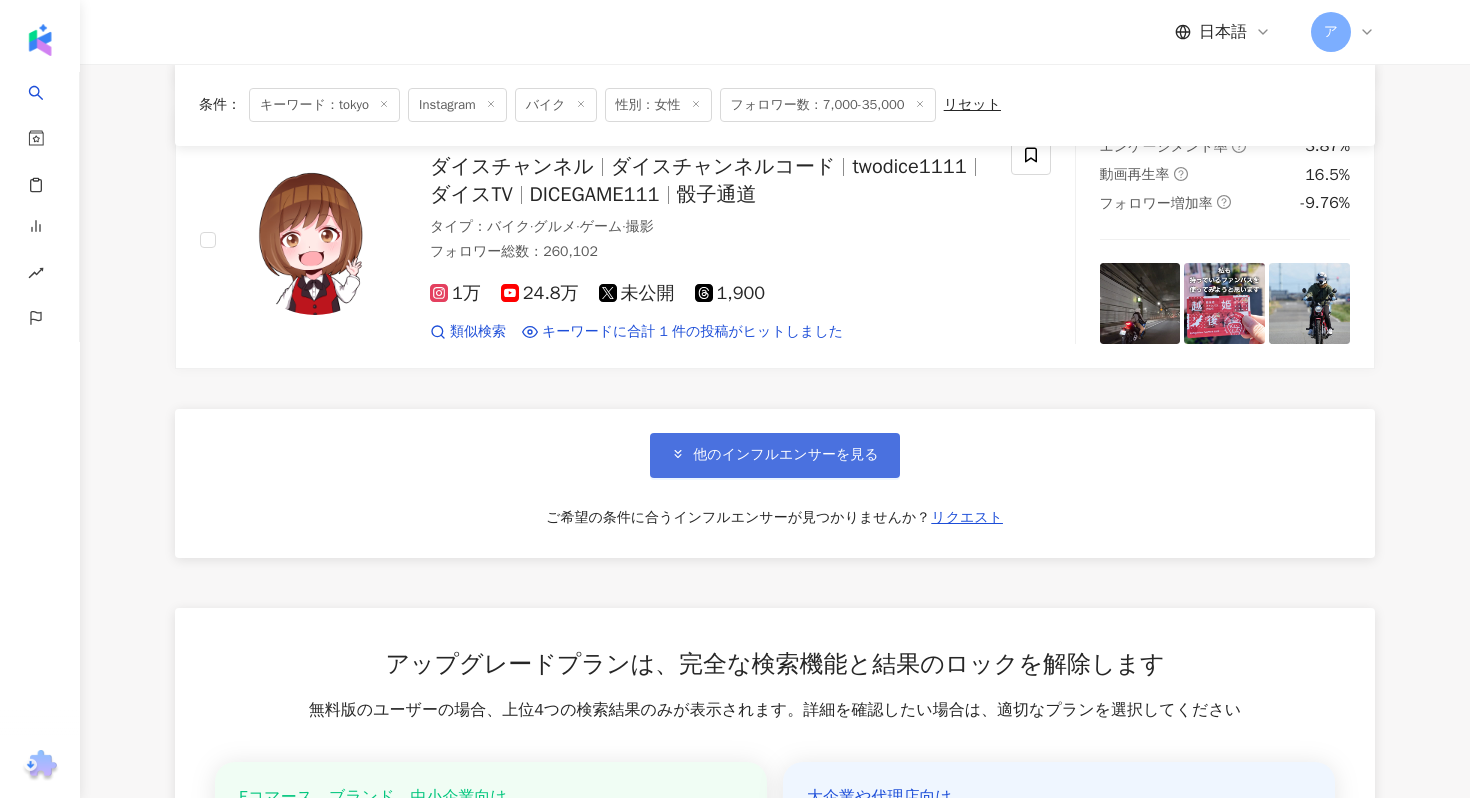 click on "他のインフルエンサーを見る" at bounding box center (785, 455) 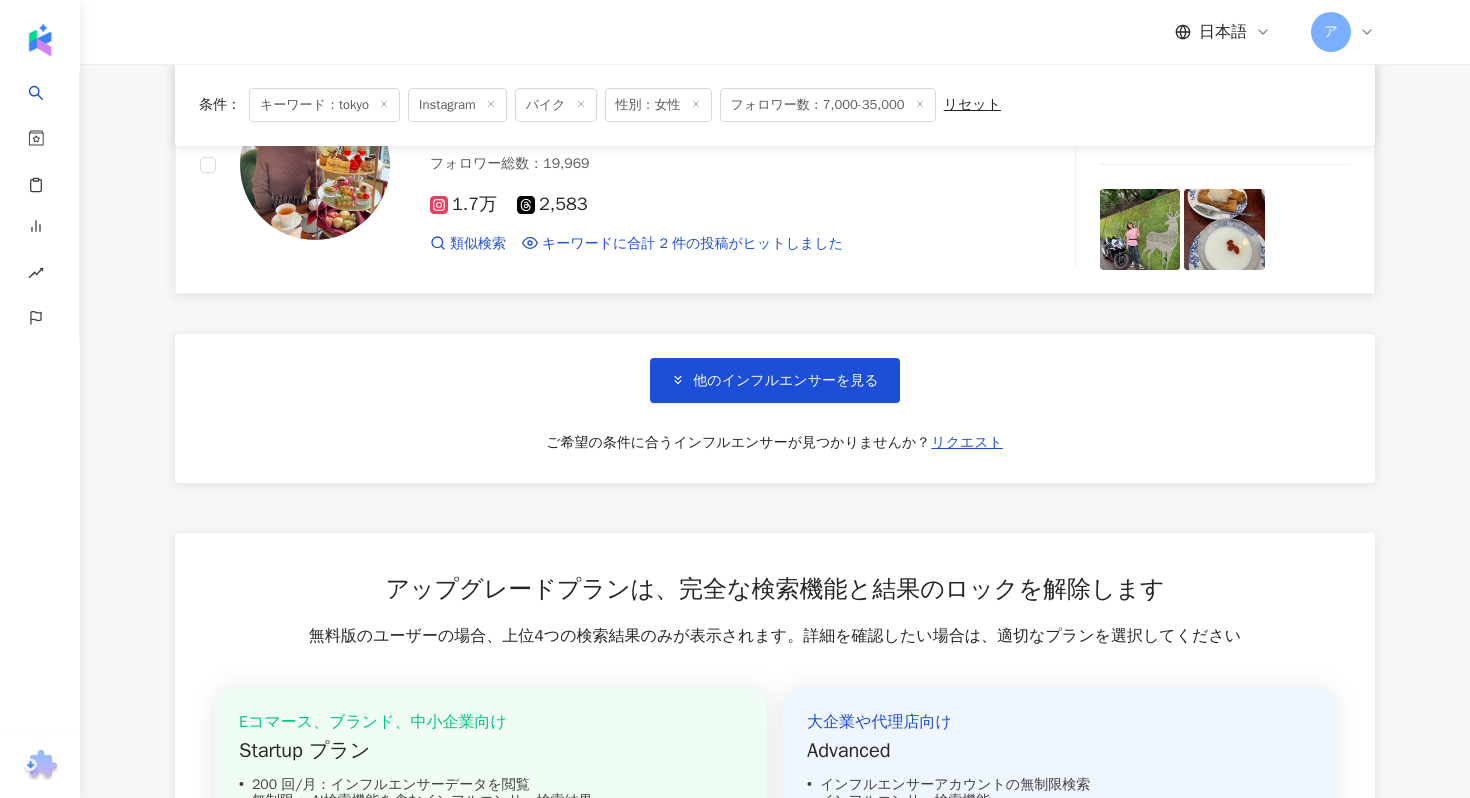 scroll, scrollTop: 6759, scrollLeft: 0, axis: vertical 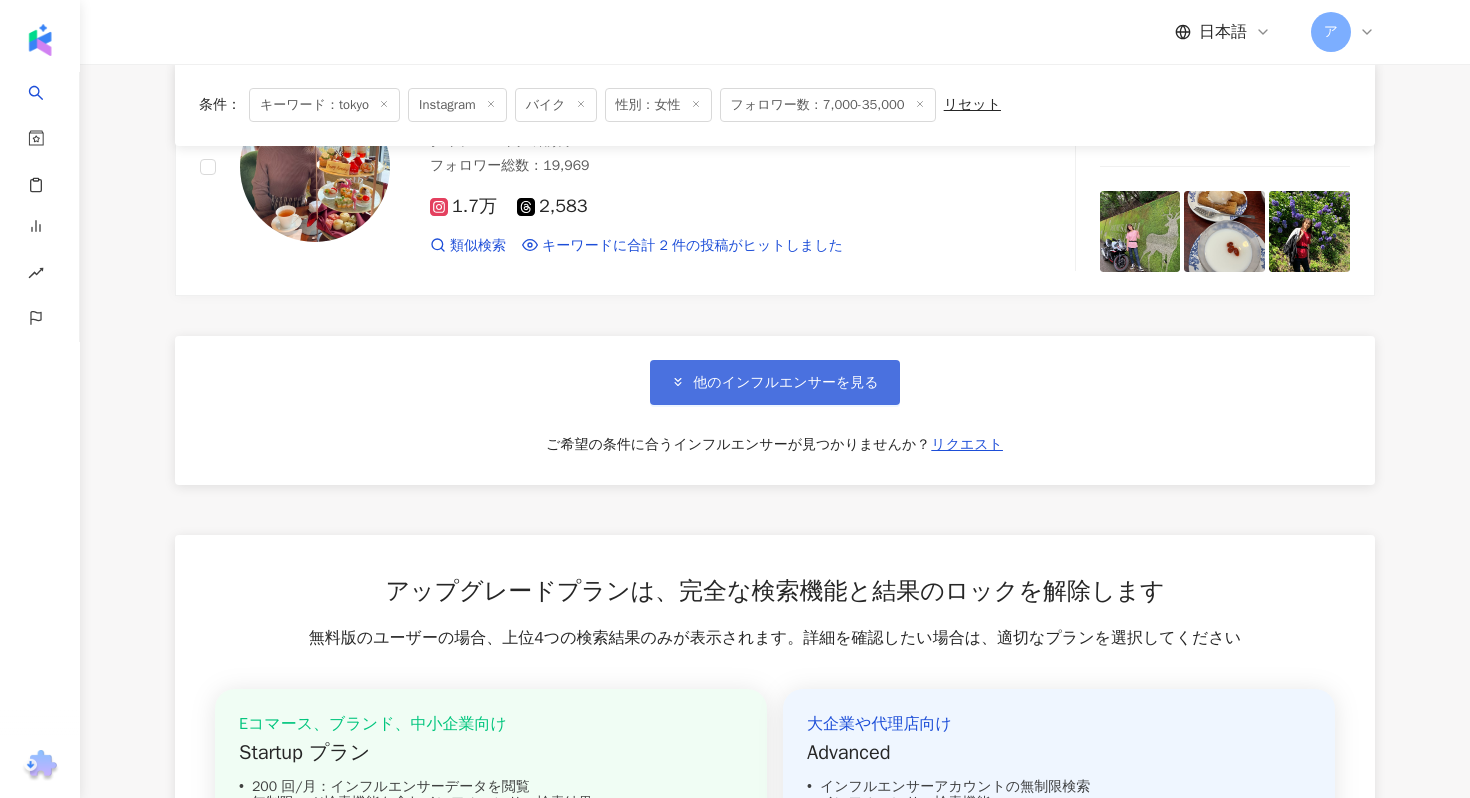 click on "他のインフルエンサーを見る" at bounding box center (774, 382) 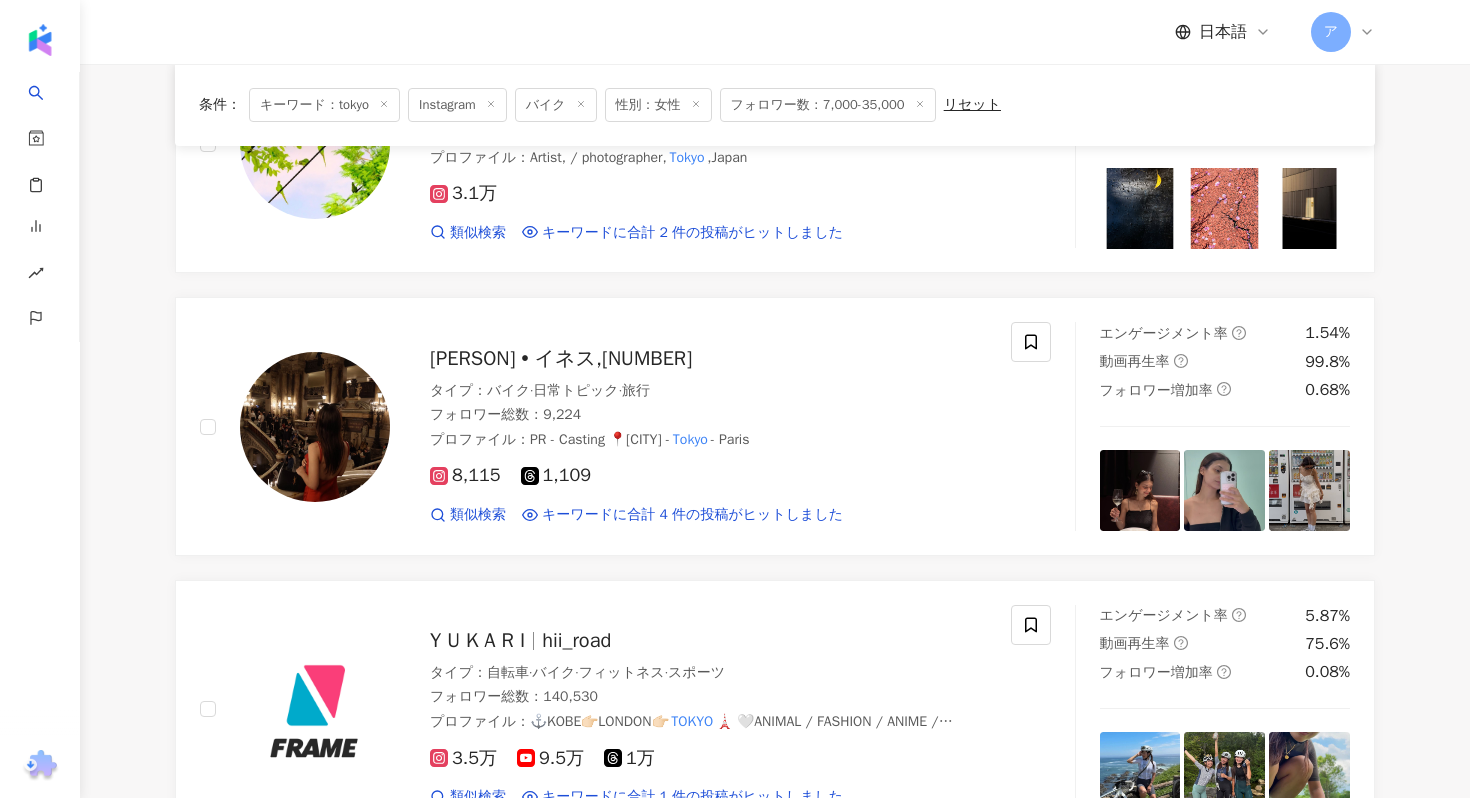 scroll, scrollTop: 0, scrollLeft: 0, axis: both 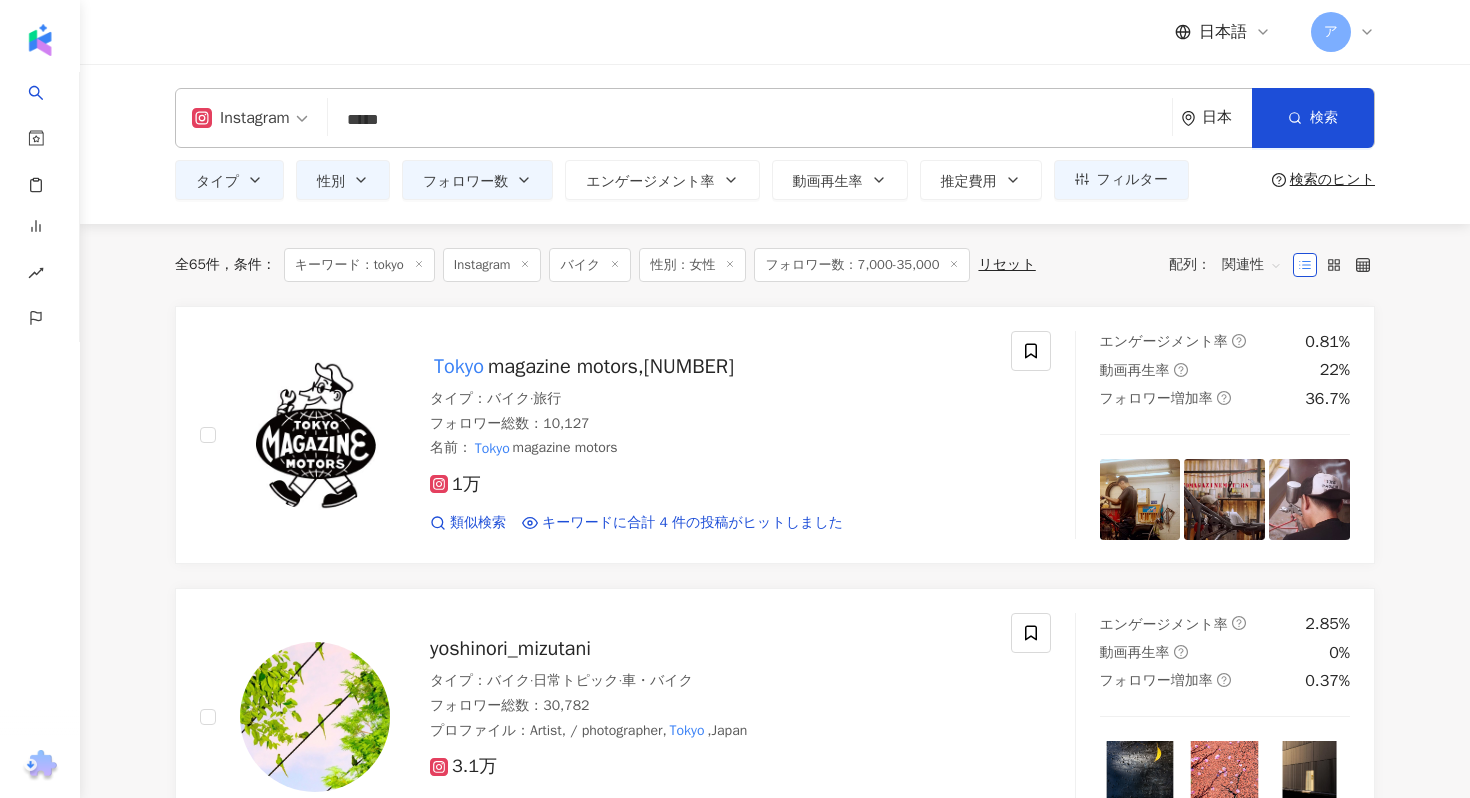 click 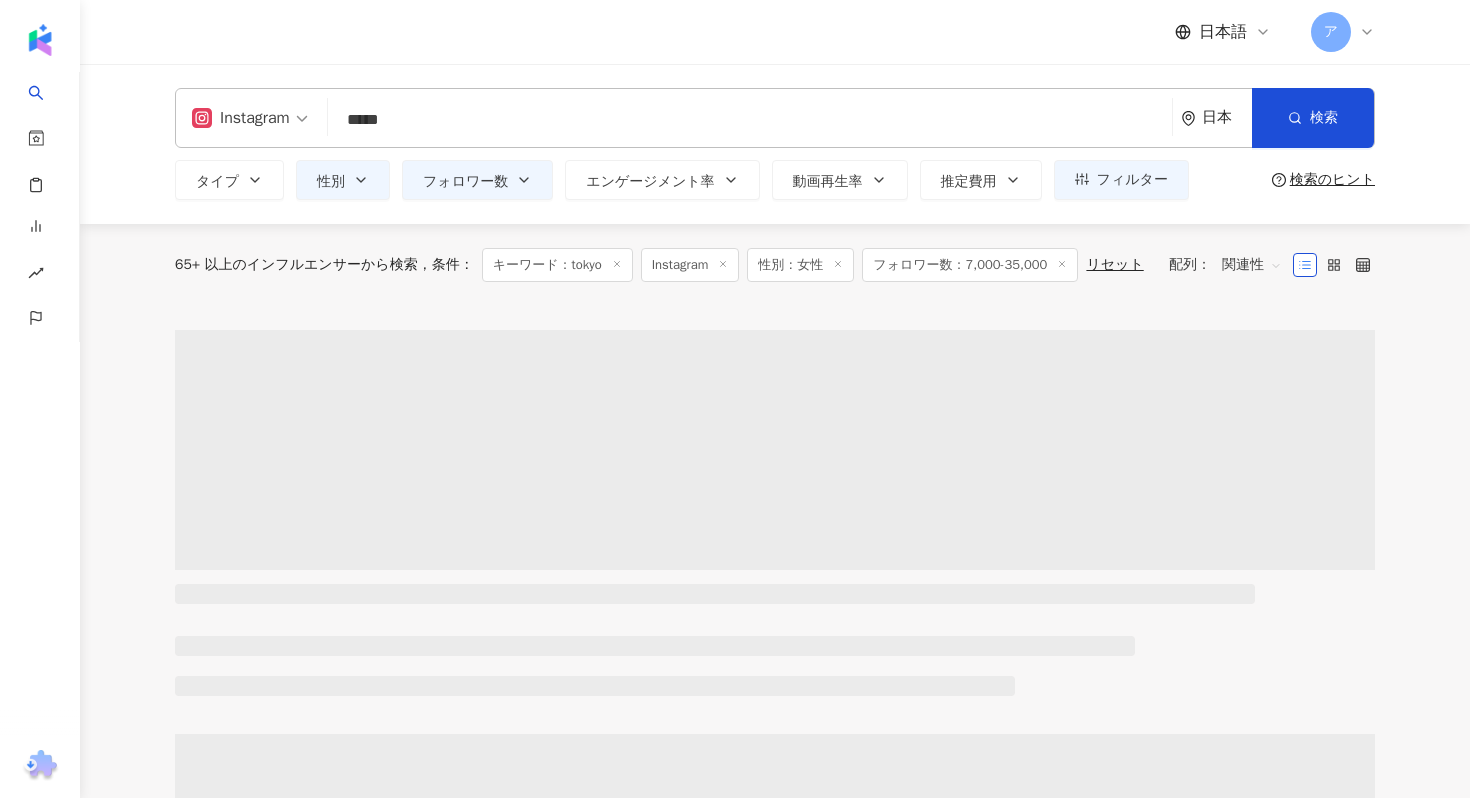 click on "*****" at bounding box center [750, 120] 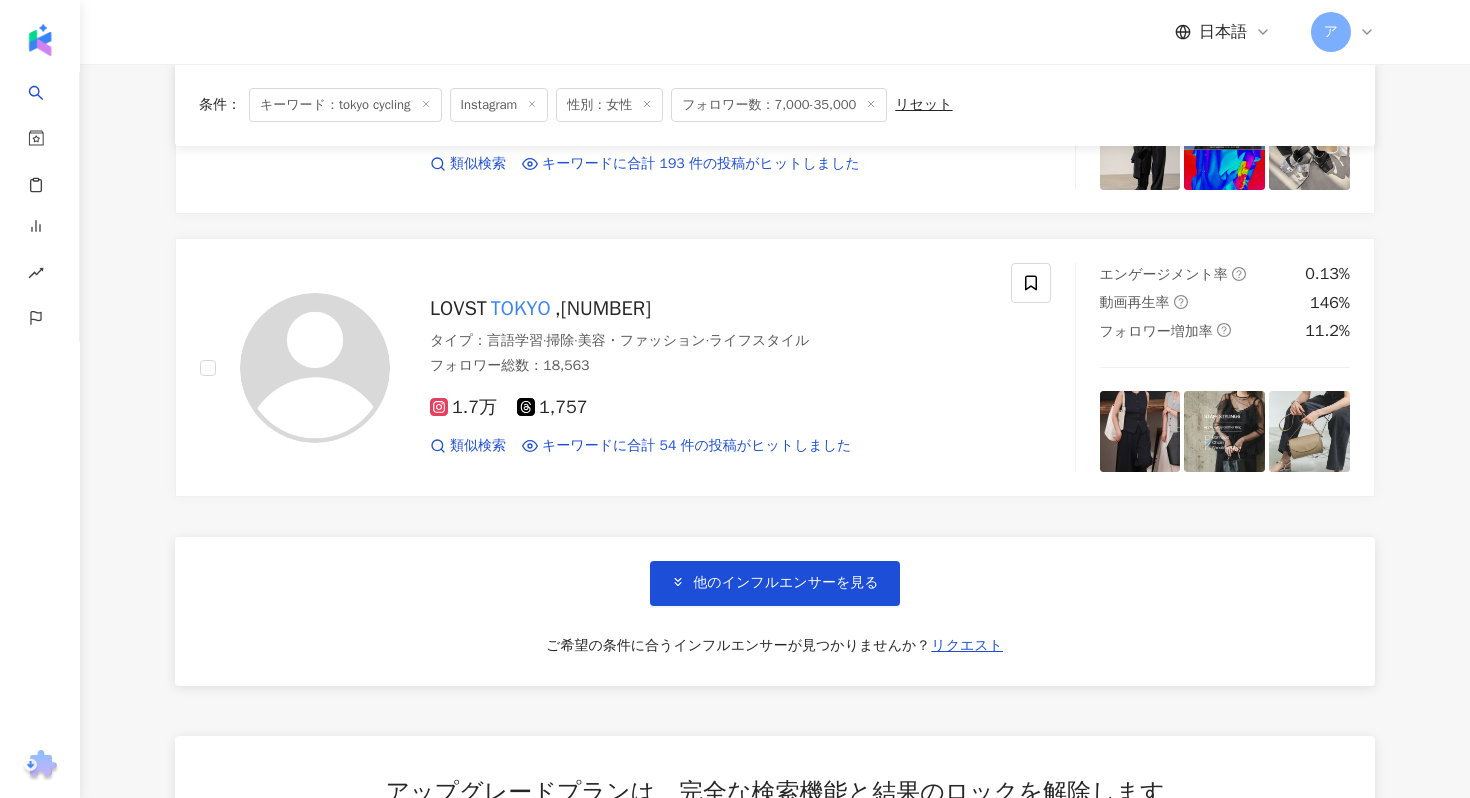scroll, scrollTop: 3173, scrollLeft: 0, axis: vertical 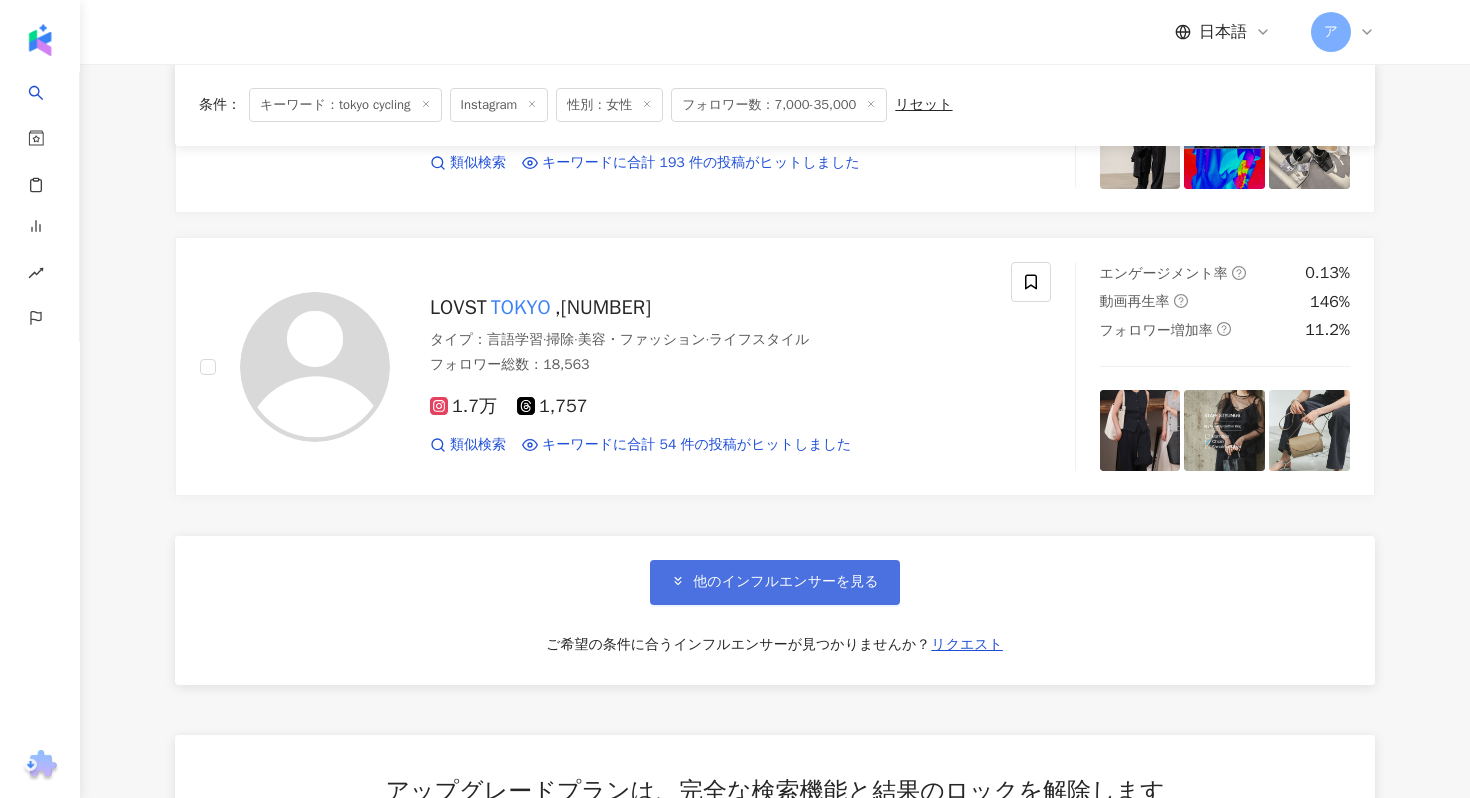type on "**********" 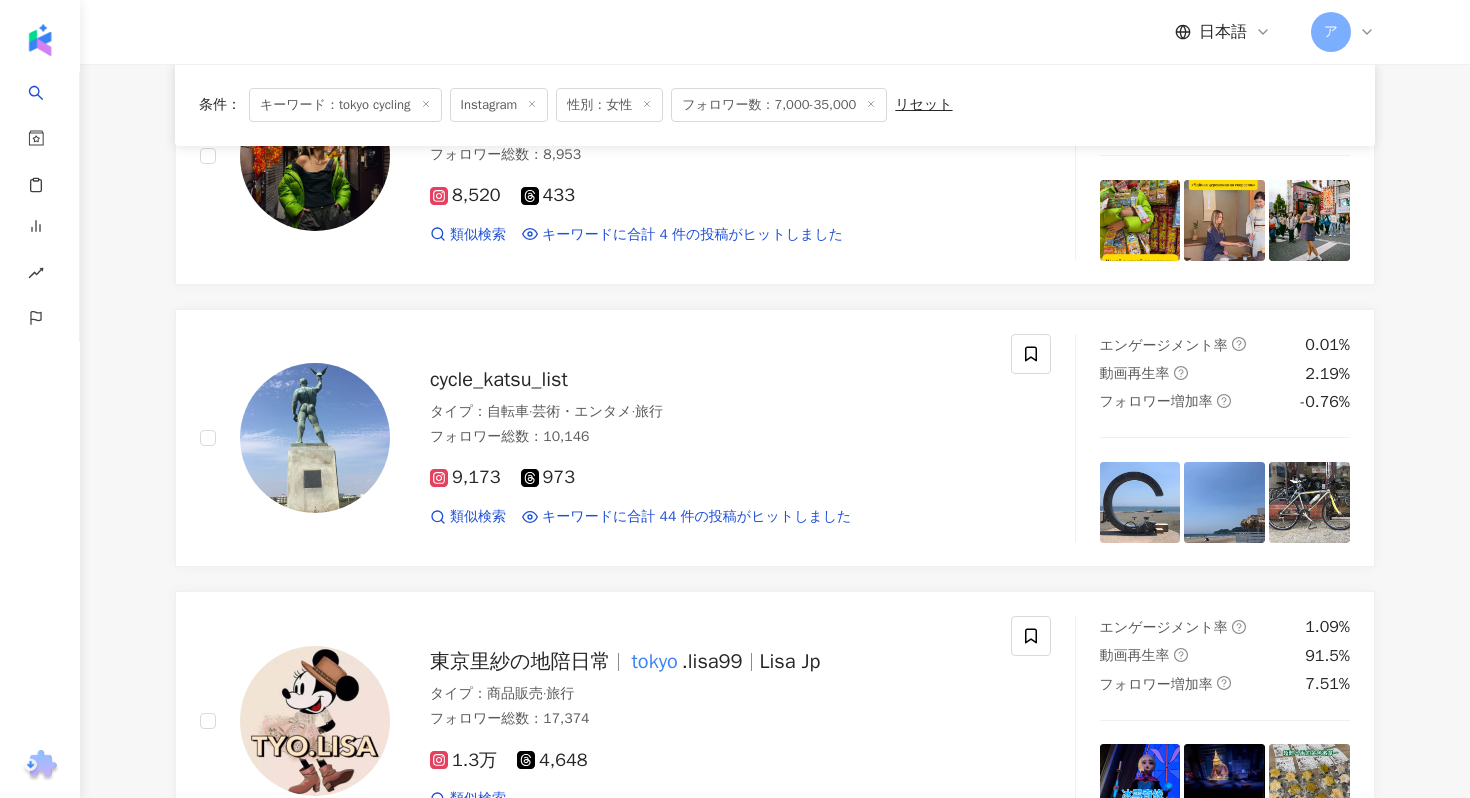 scroll, scrollTop: 0, scrollLeft: 0, axis: both 